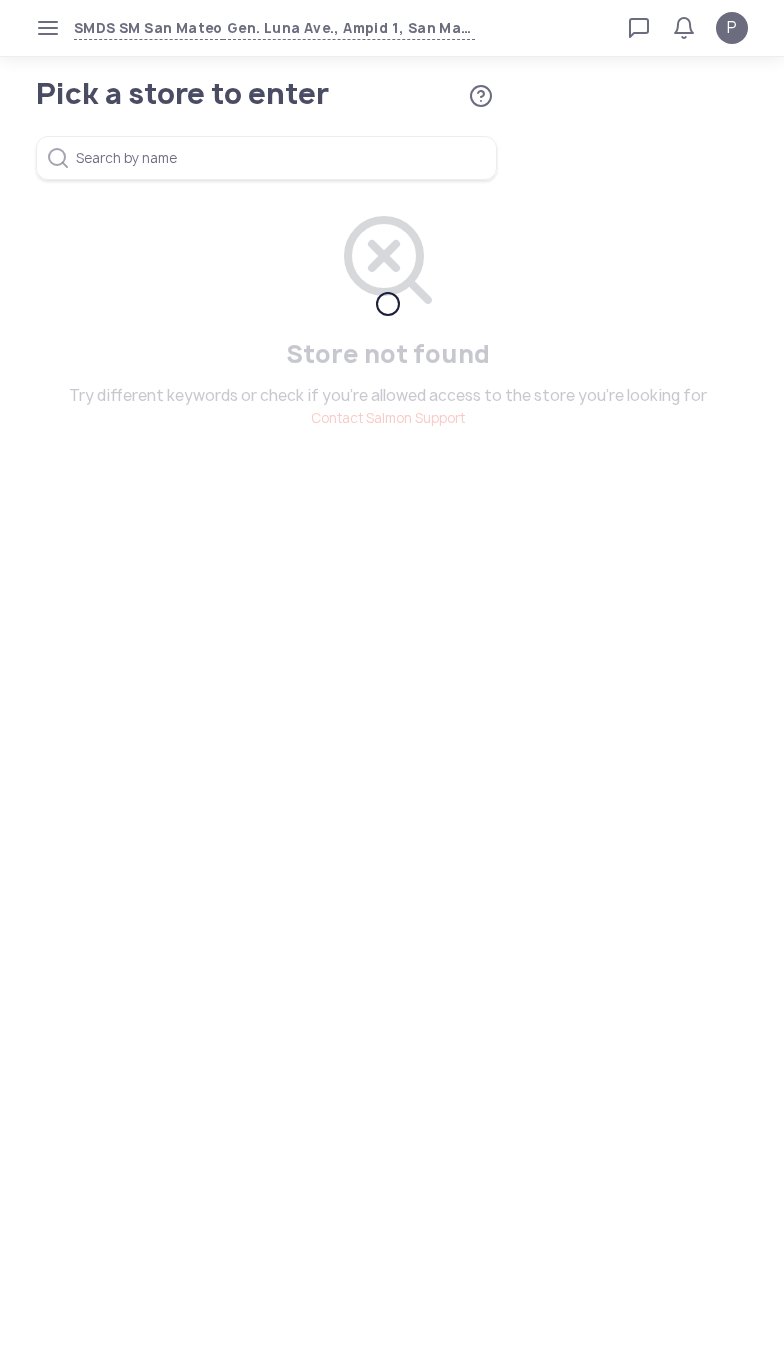 scroll, scrollTop: 0, scrollLeft: 0, axis: both 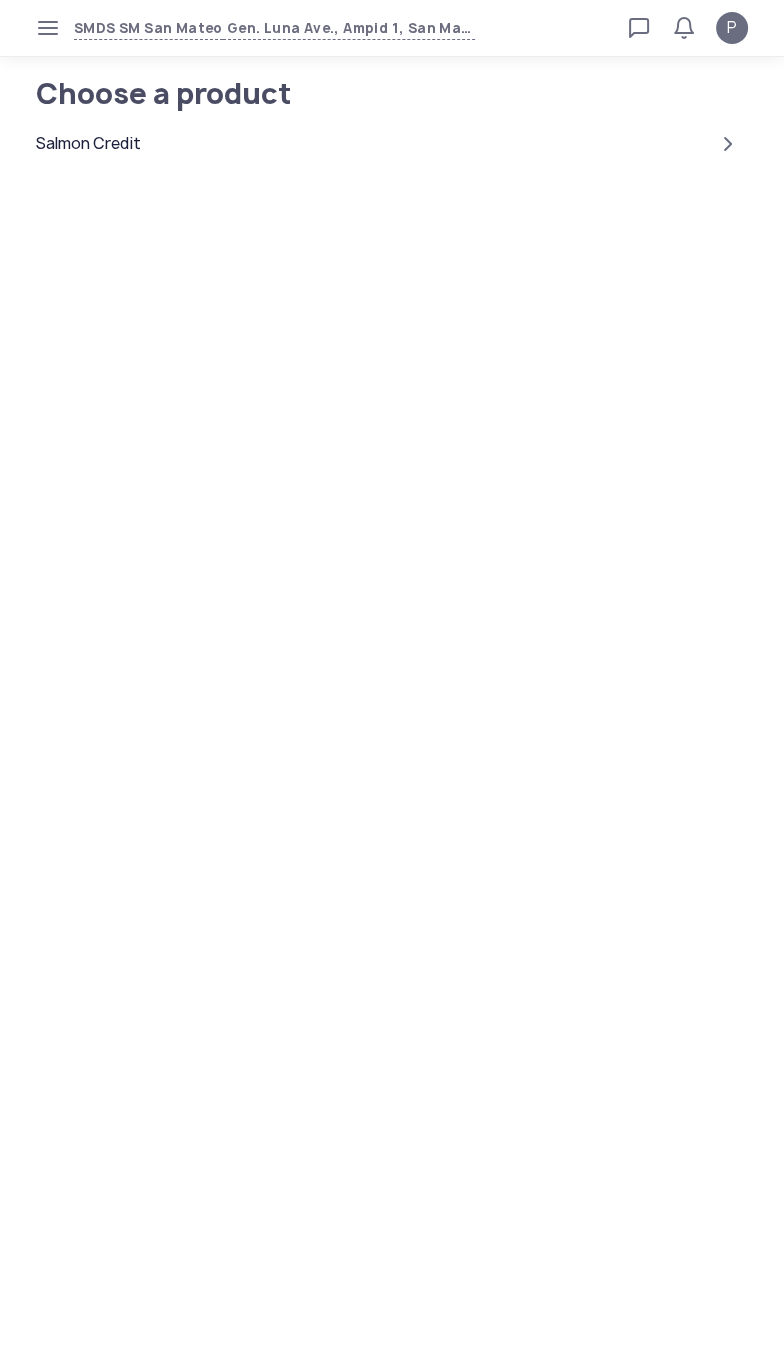 click on "Salmon Credit" 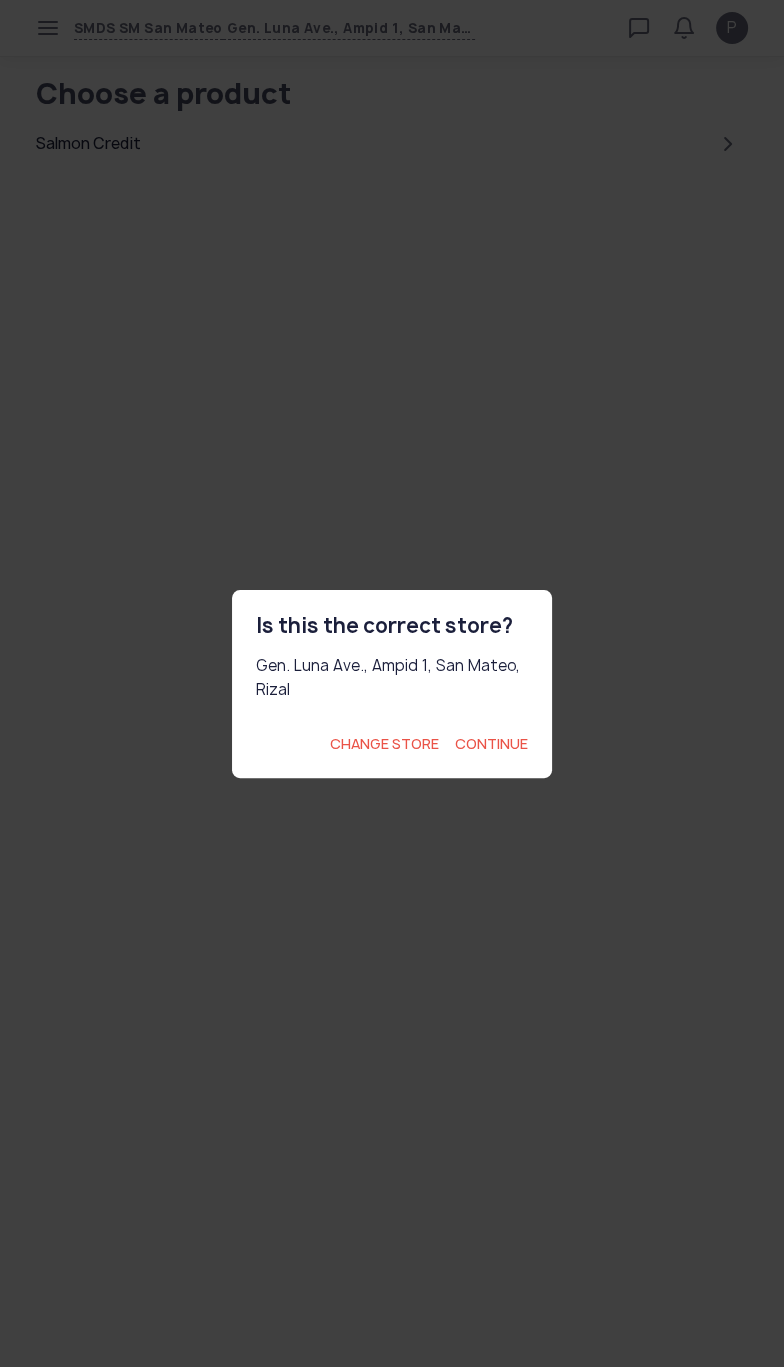 click on "Continue" 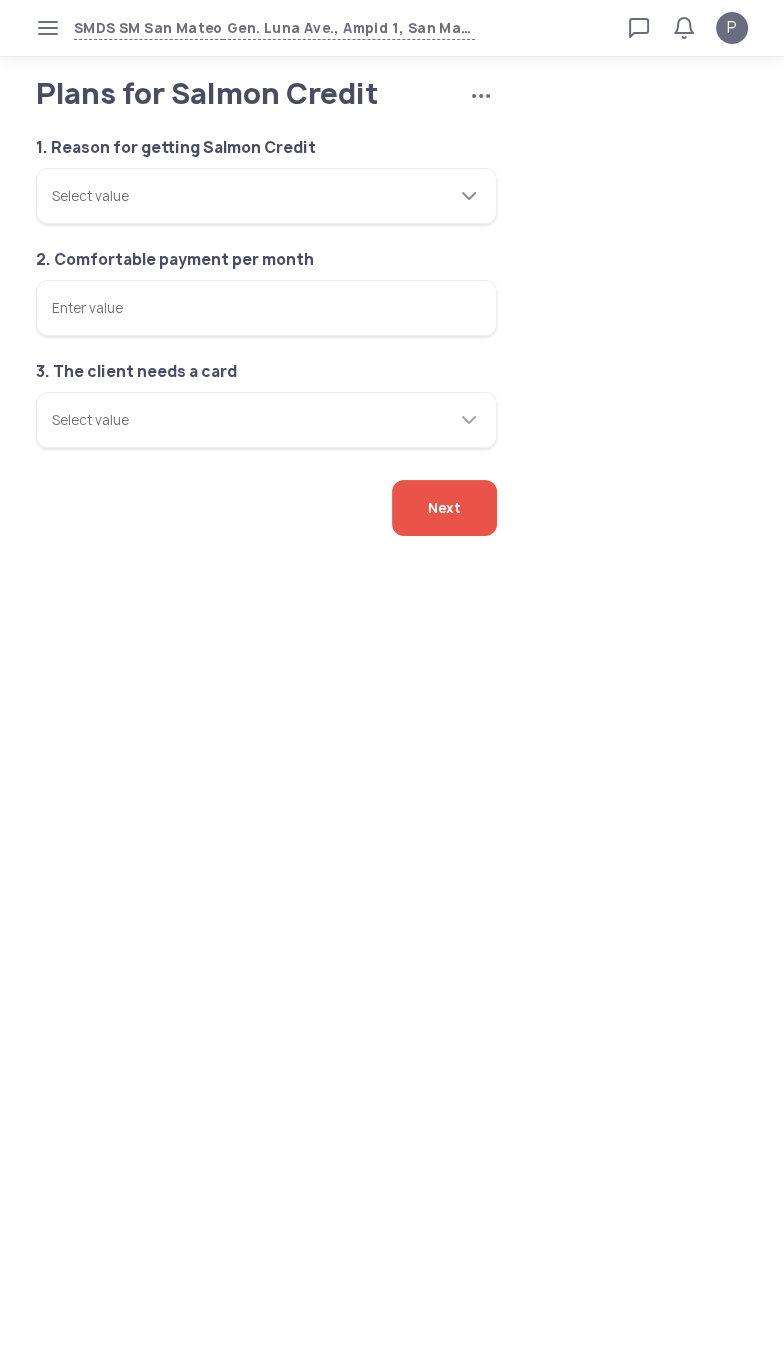 click 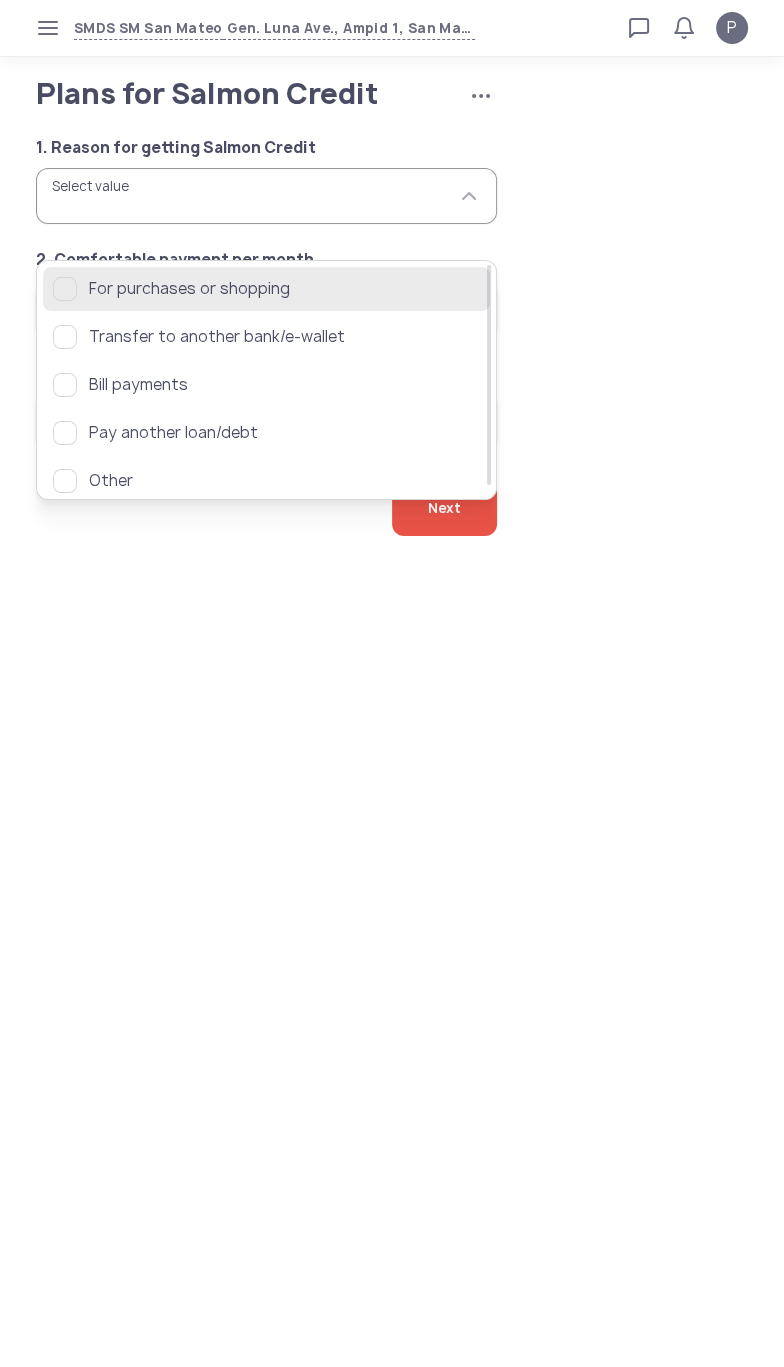 click 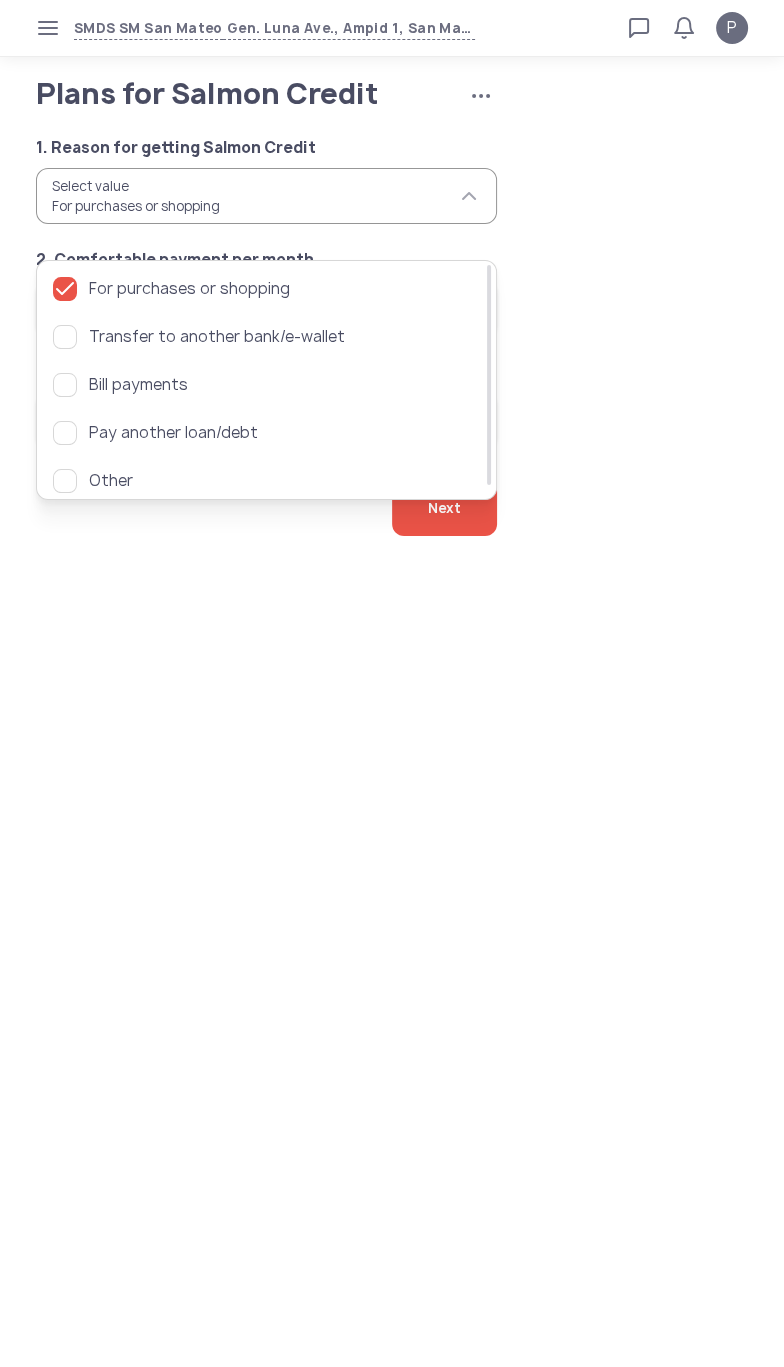 click on "SMDS SM San Mateo Gen. Luna Ave., Ampid 1, San Mateo, Rizal Loan calculator Loan applications FAQs Refund P Plans for Salmon Credit Cancel application P Verified agent Full name [NAME] Telephone number [PHONE] E-mail [EMAIL] Log out Plans for Salmon Credit Cancel application 1. Reason for getting Salmon Credit Select value For purchases or shopping 2. Comfortable payment per month Enter value 3. The client needs a card Select value Next For purchases or shopping Transfer to another bank/e-wallet Bill payments Pay another loan/debt Other" at bounding box center [392, 683] 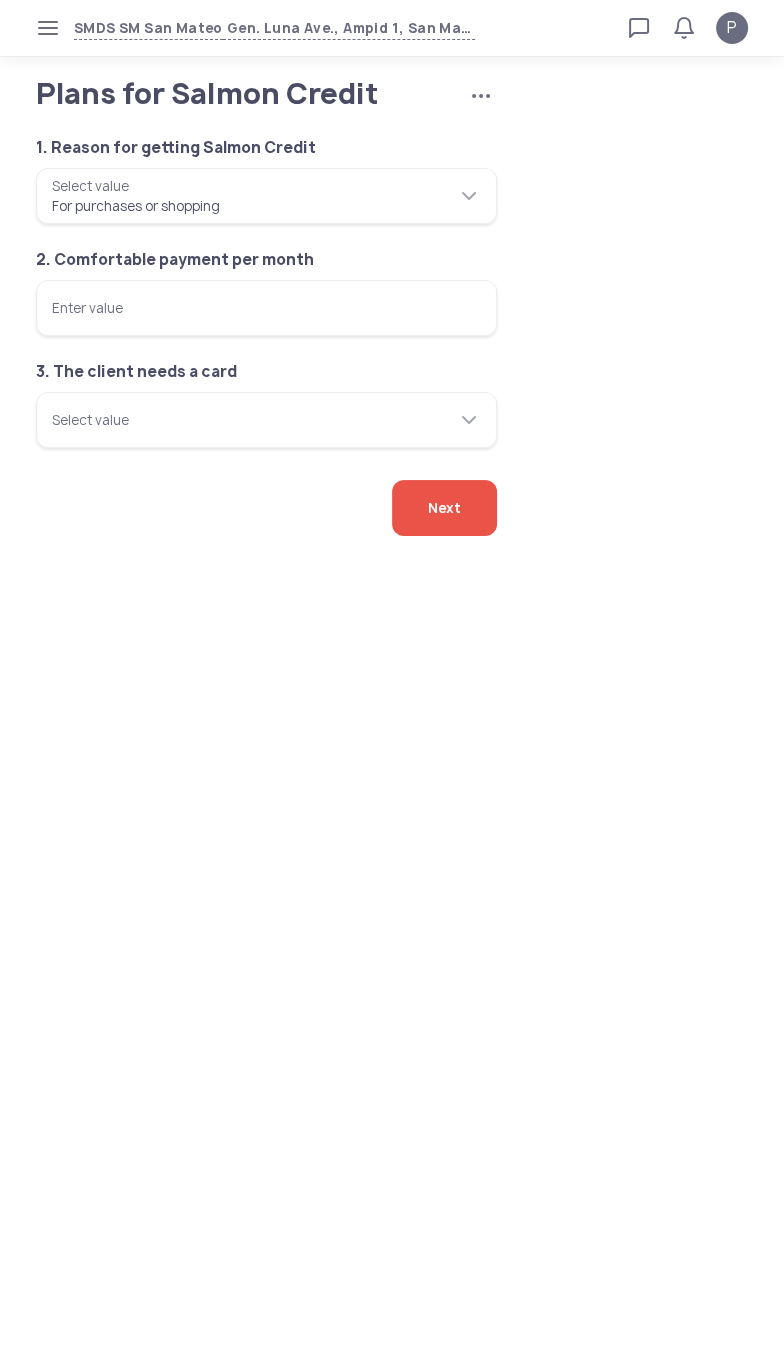 click on "Enter value" at bounding box center (266, 308) 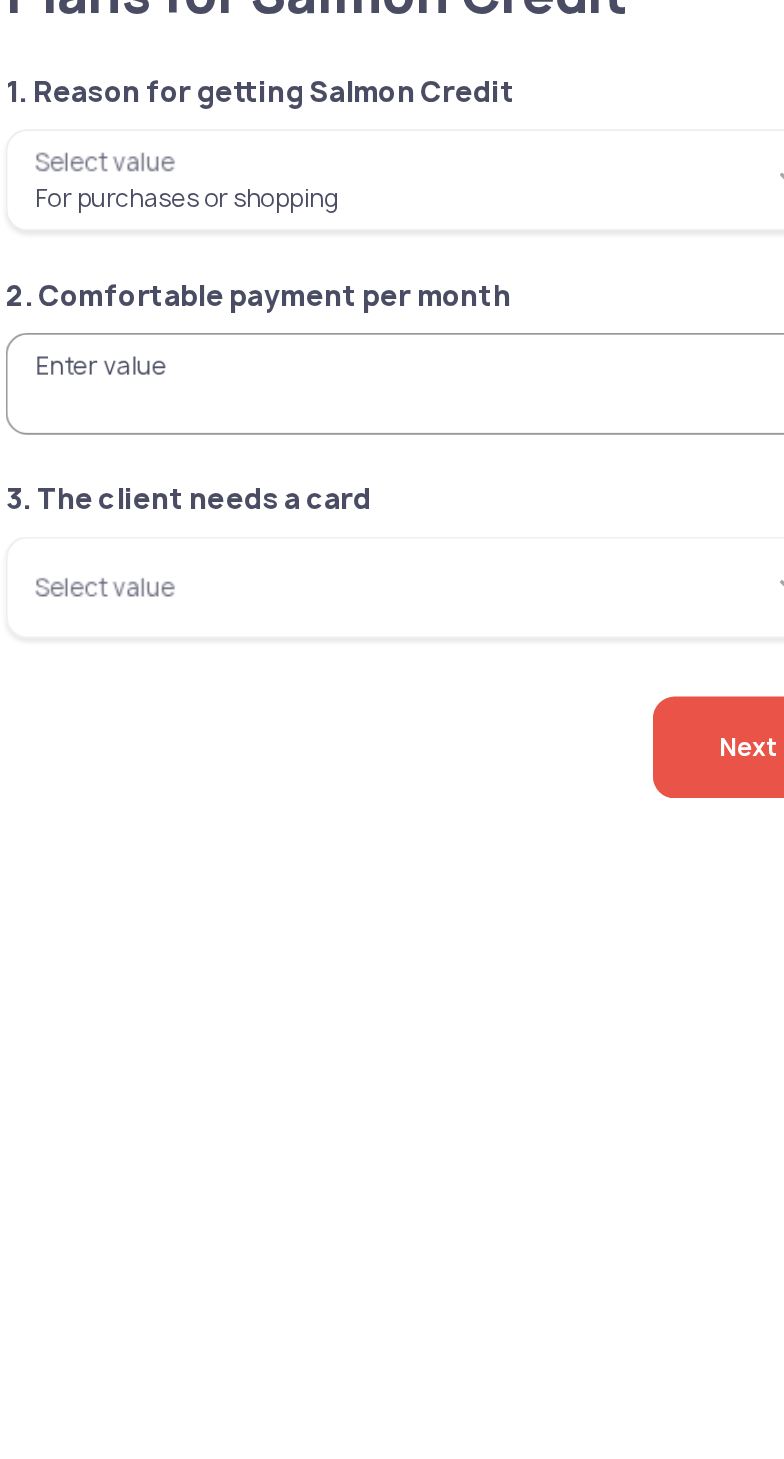 click on "Enter value" at bounding box center [266, 308] 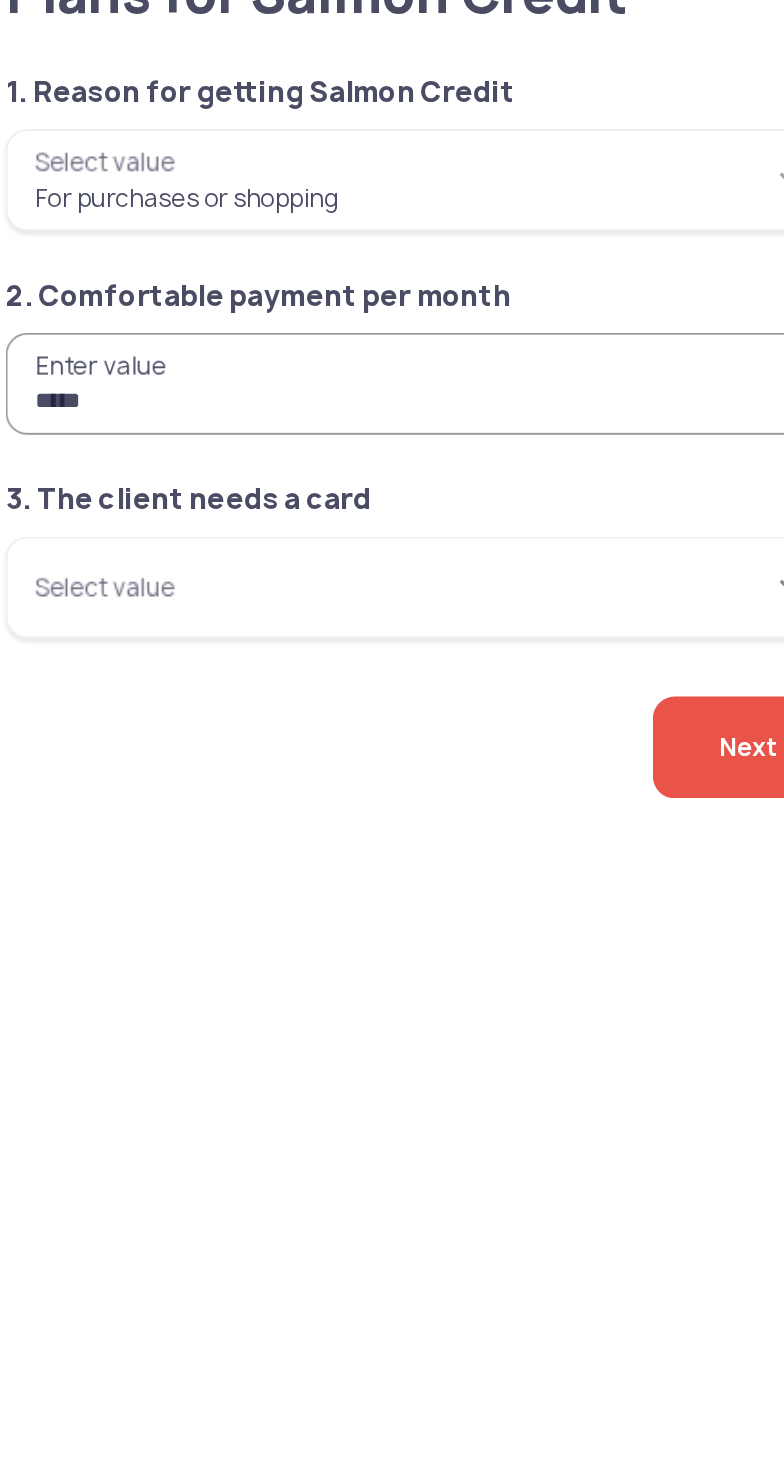 type on "*****" 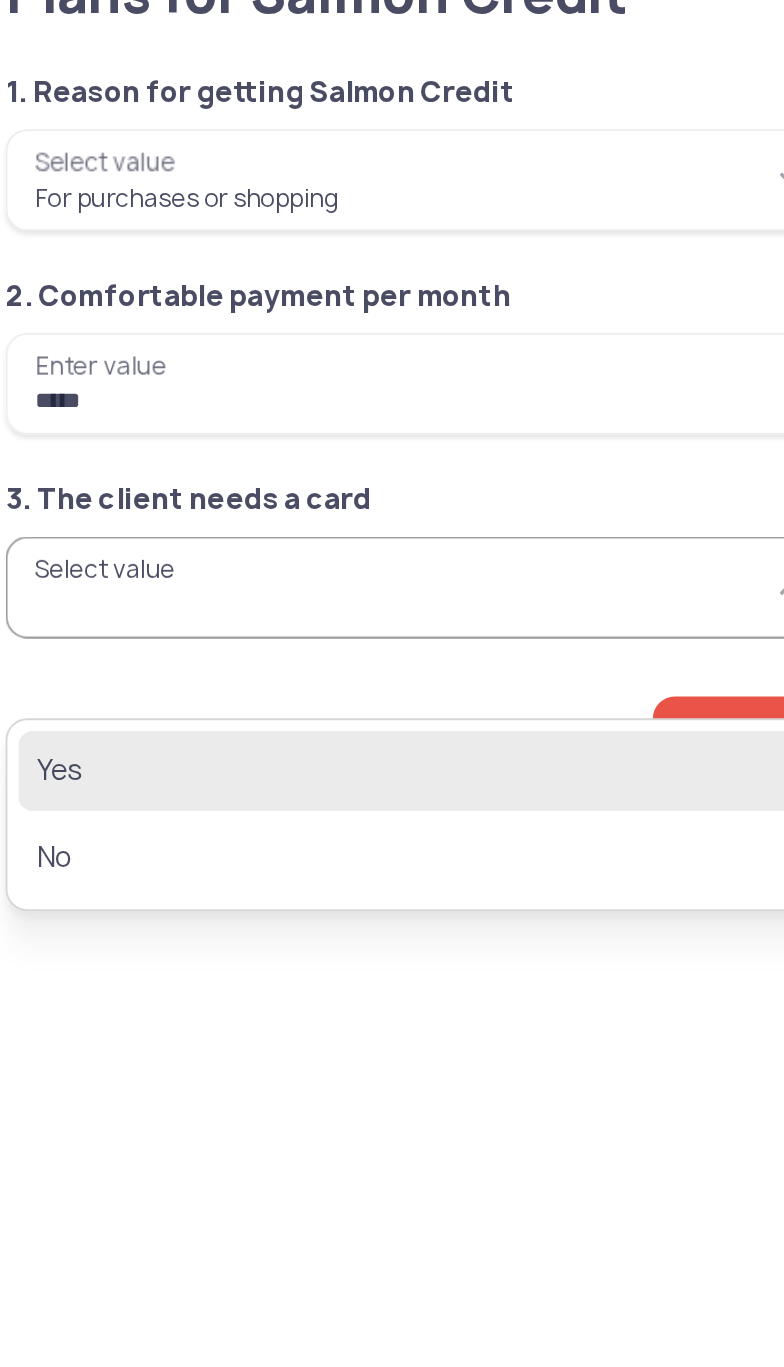 click on "Yes" 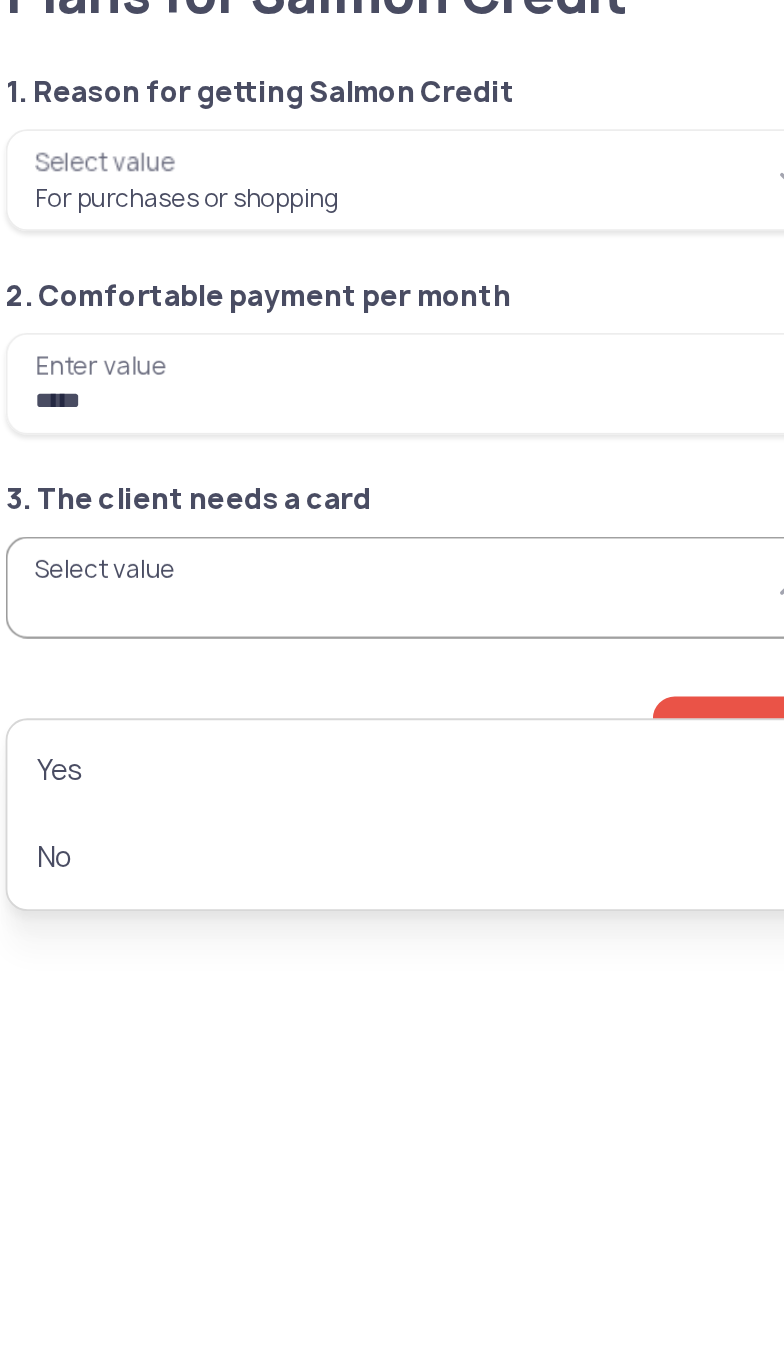 type on "***" 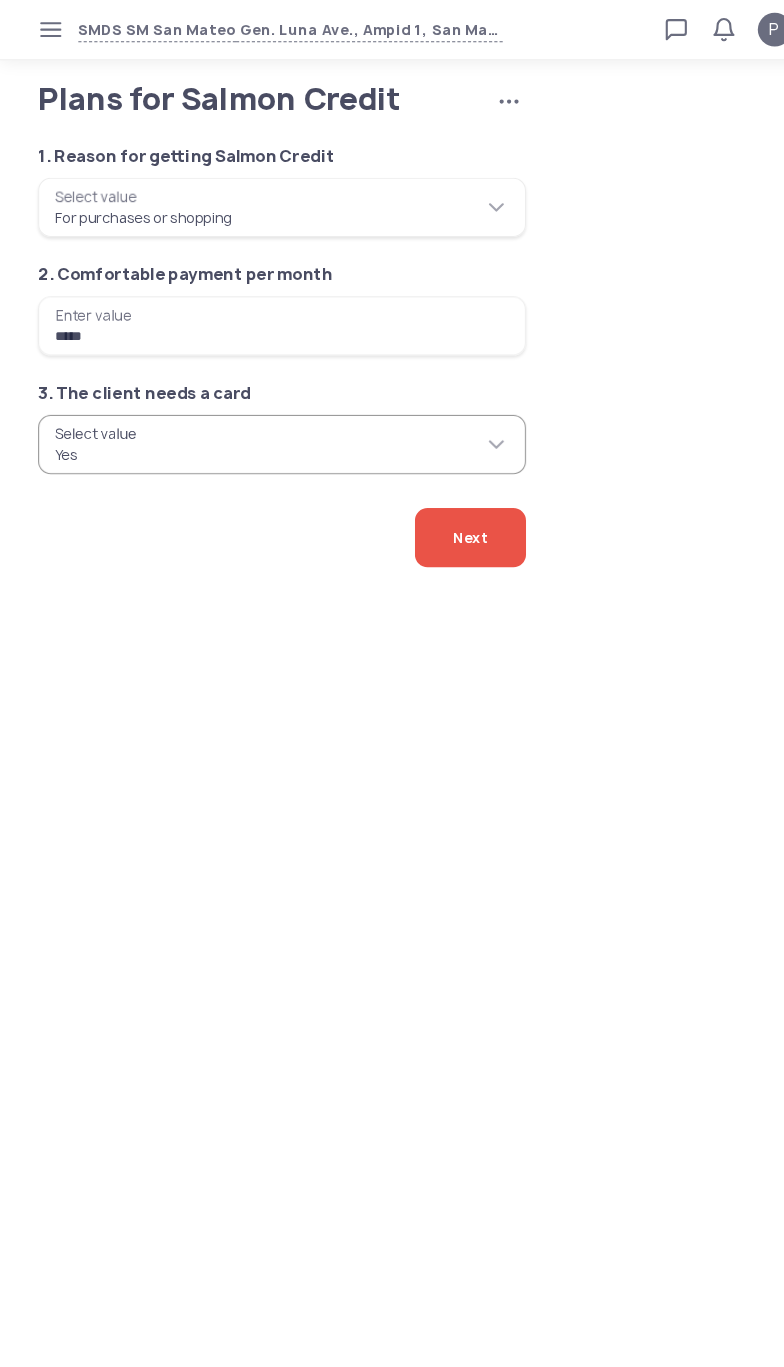 click on "Next" 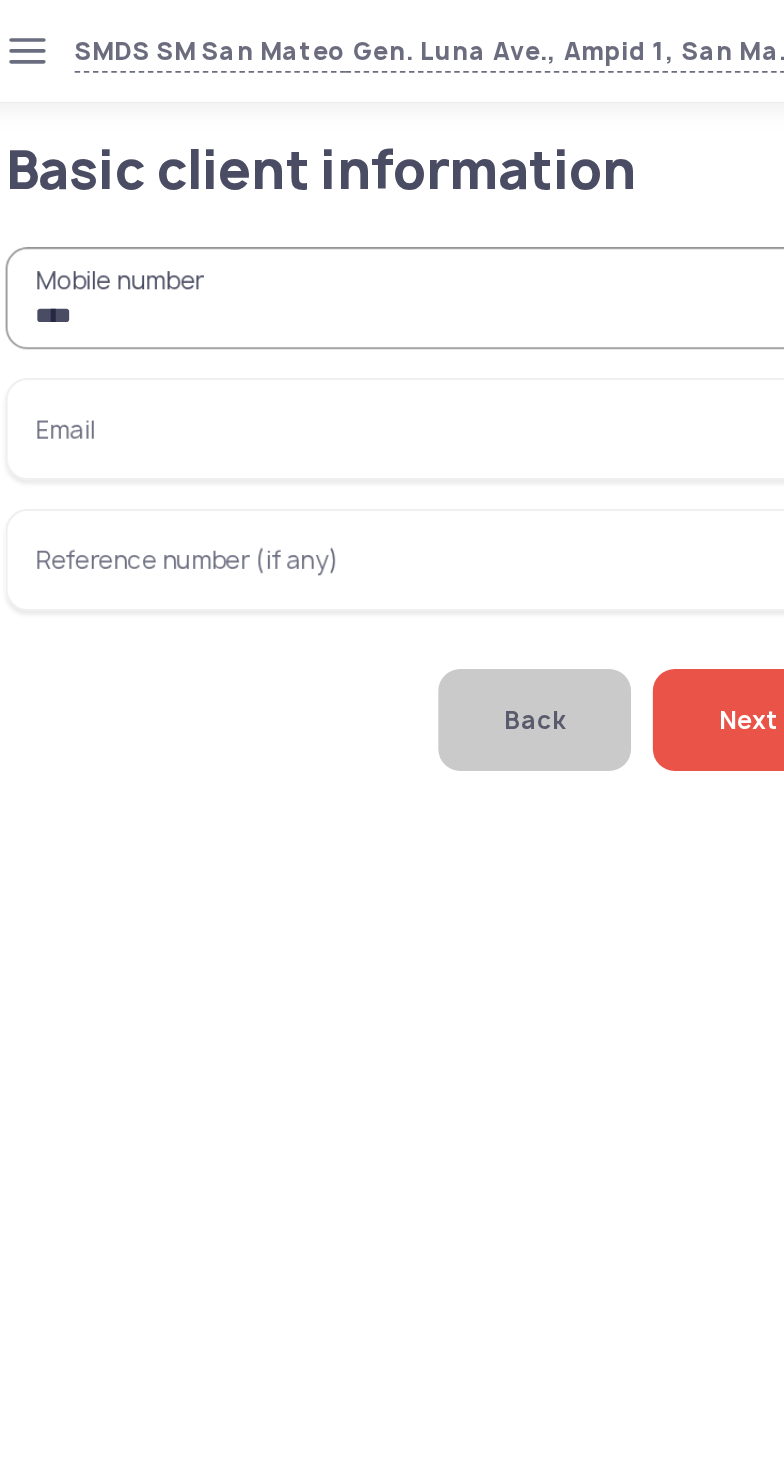 click on "***" at bounding box center [266, 164] 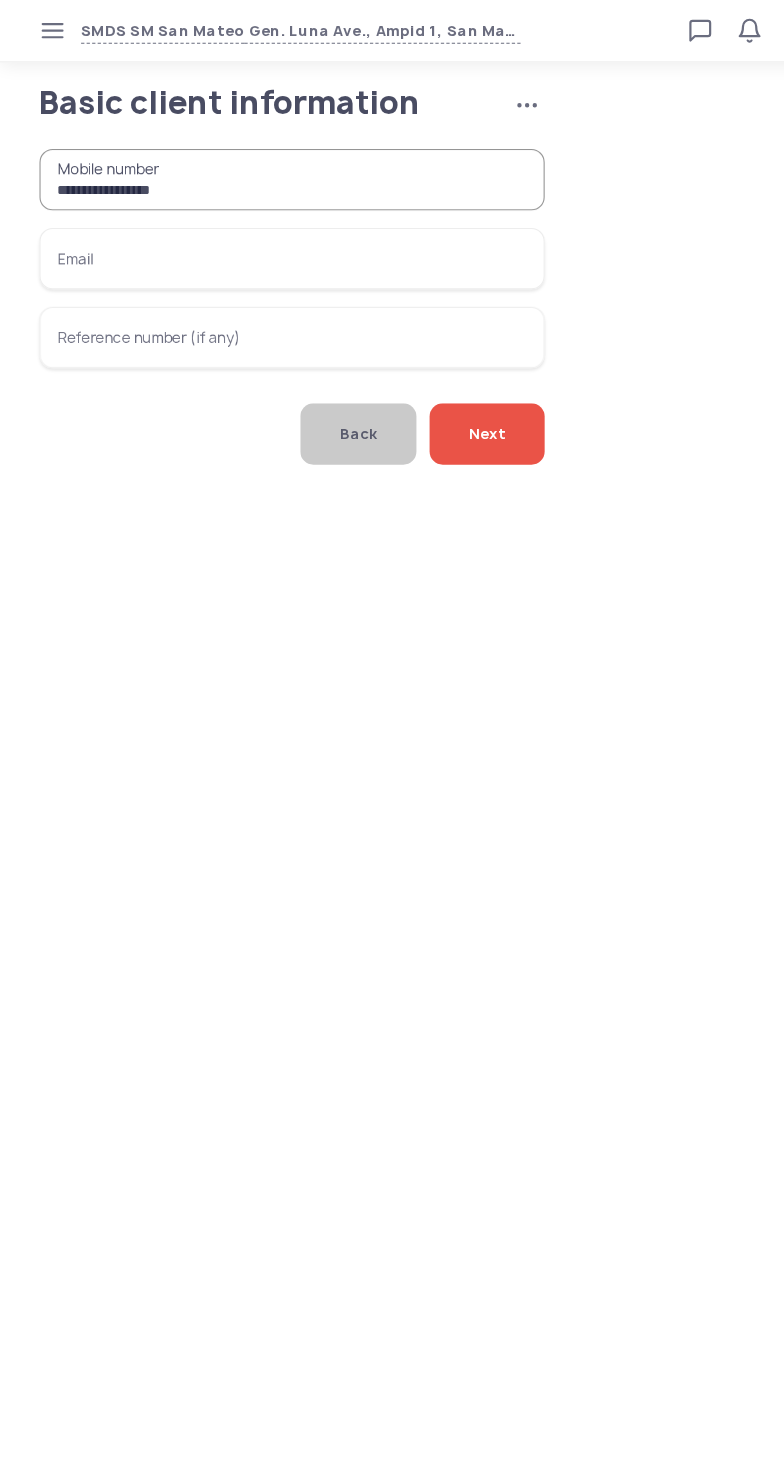 type on "**********" 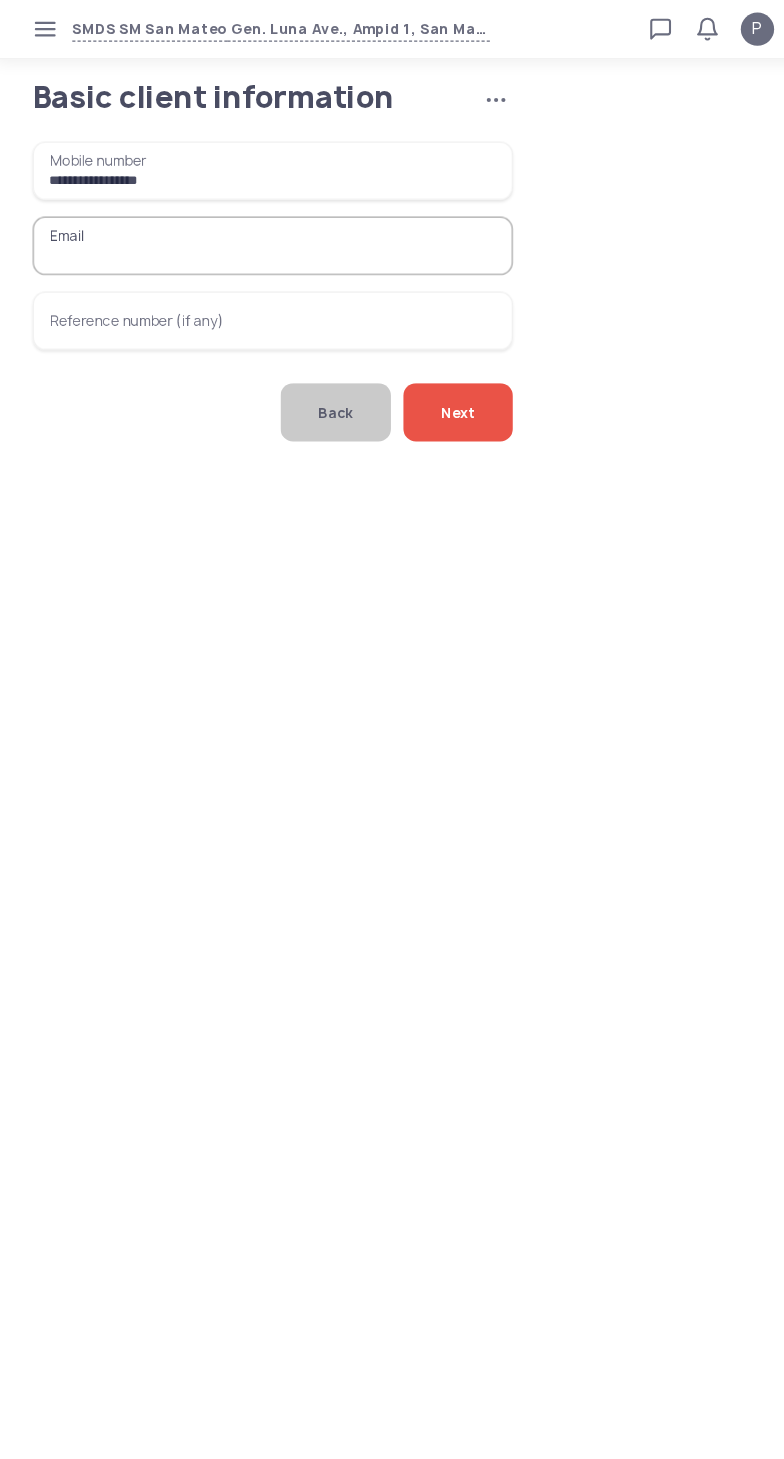 type on "*" 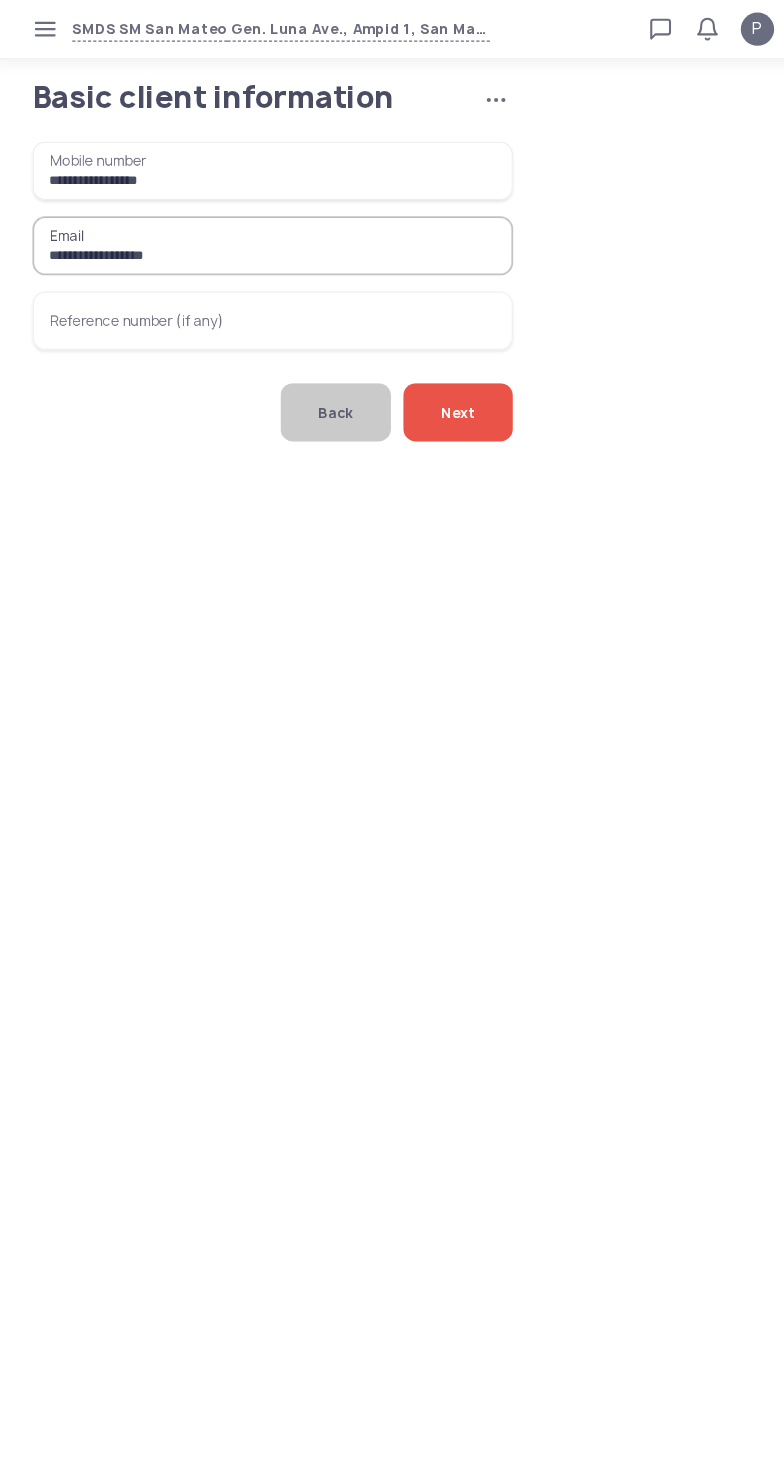 type on "**********" 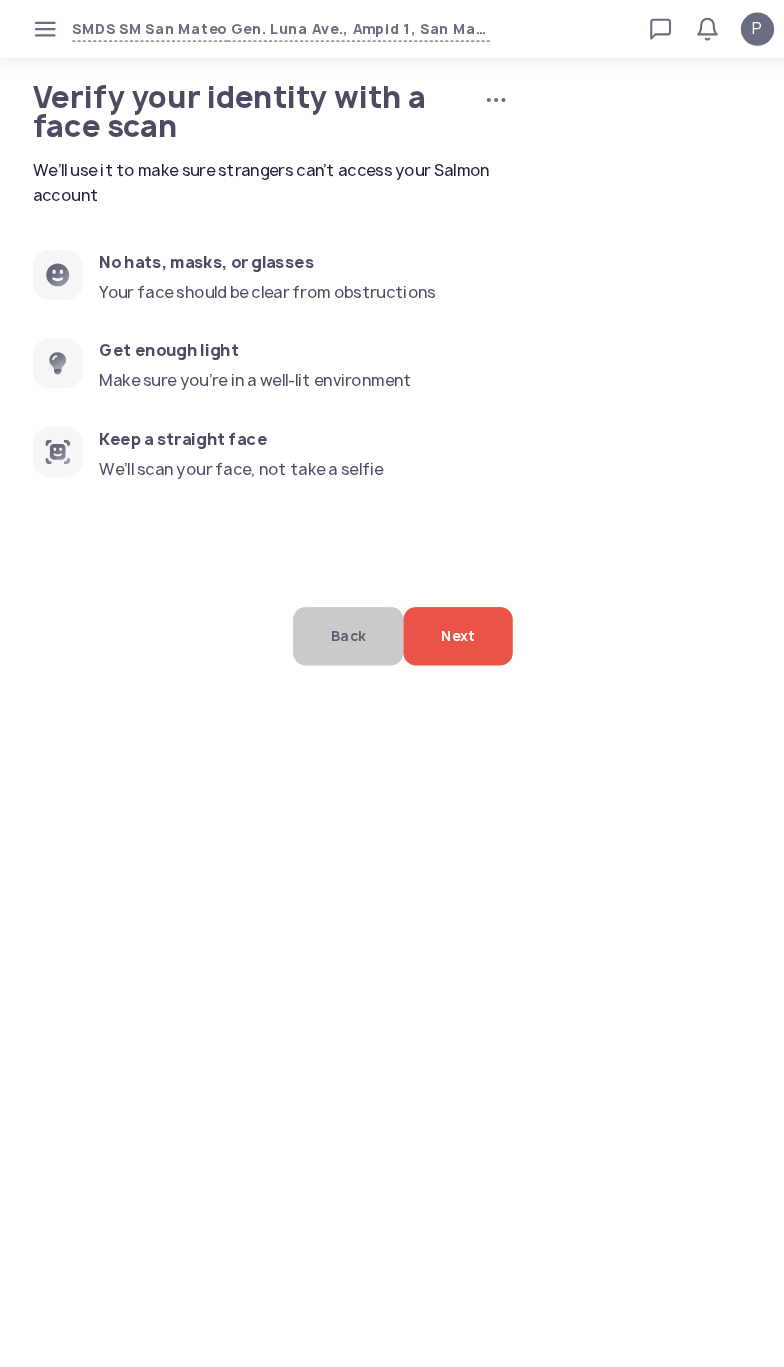 click on "Next" 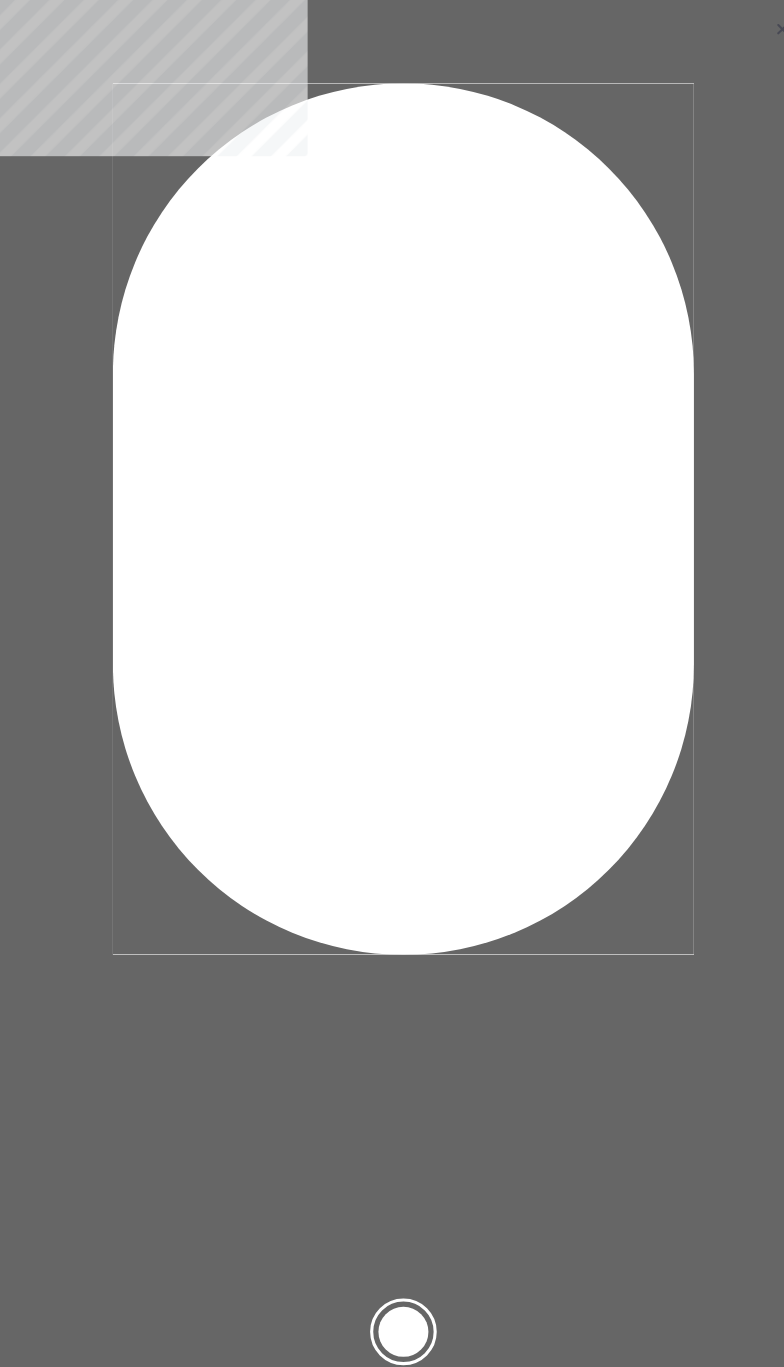 click 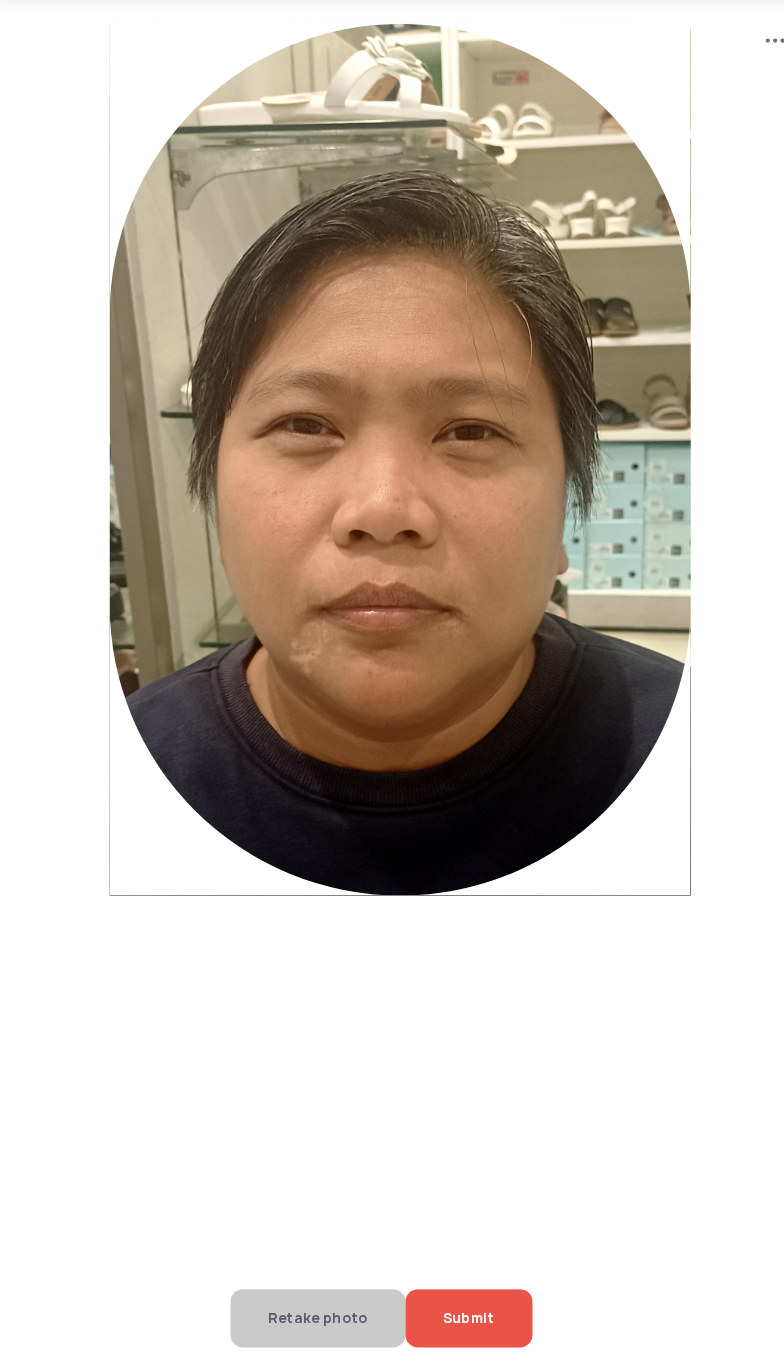 scroll, scrollTop: 0, scrollLeft: 0, axis: both 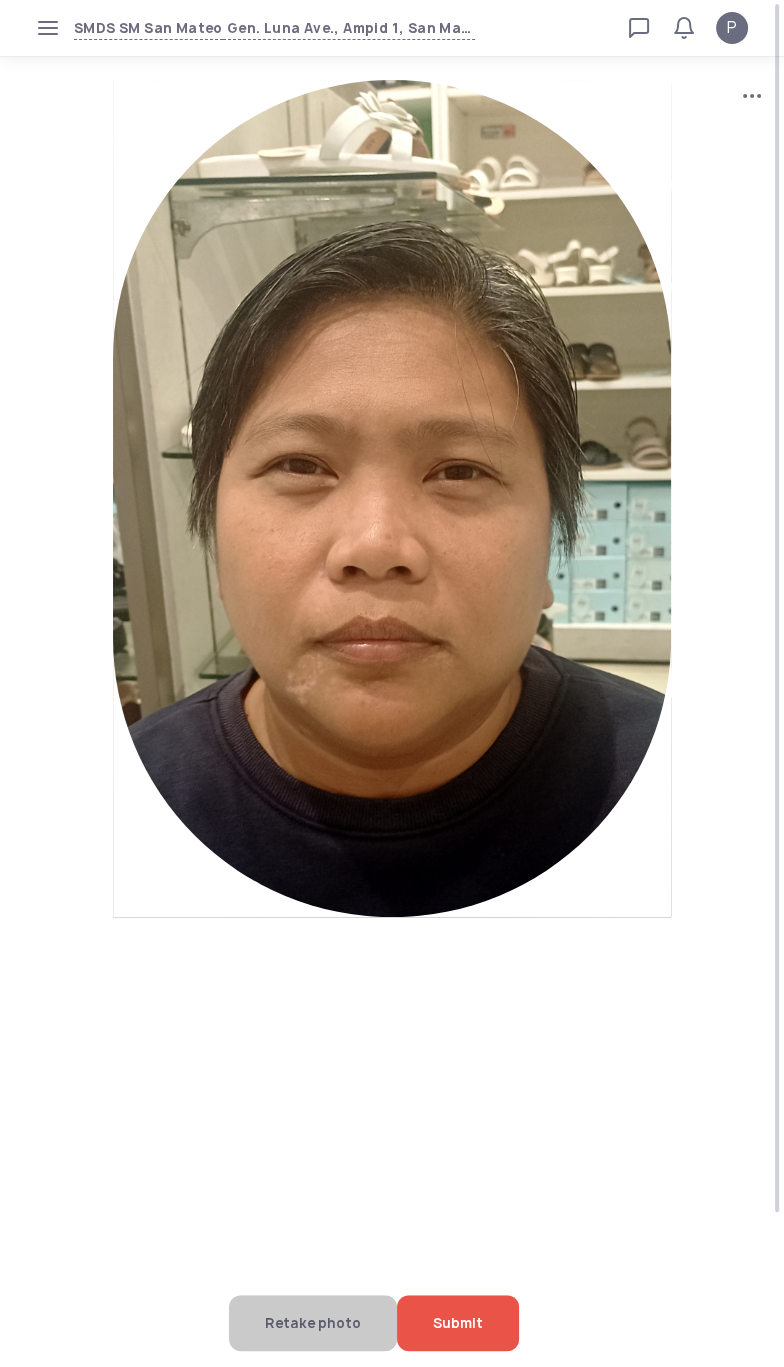 click on "Submit" 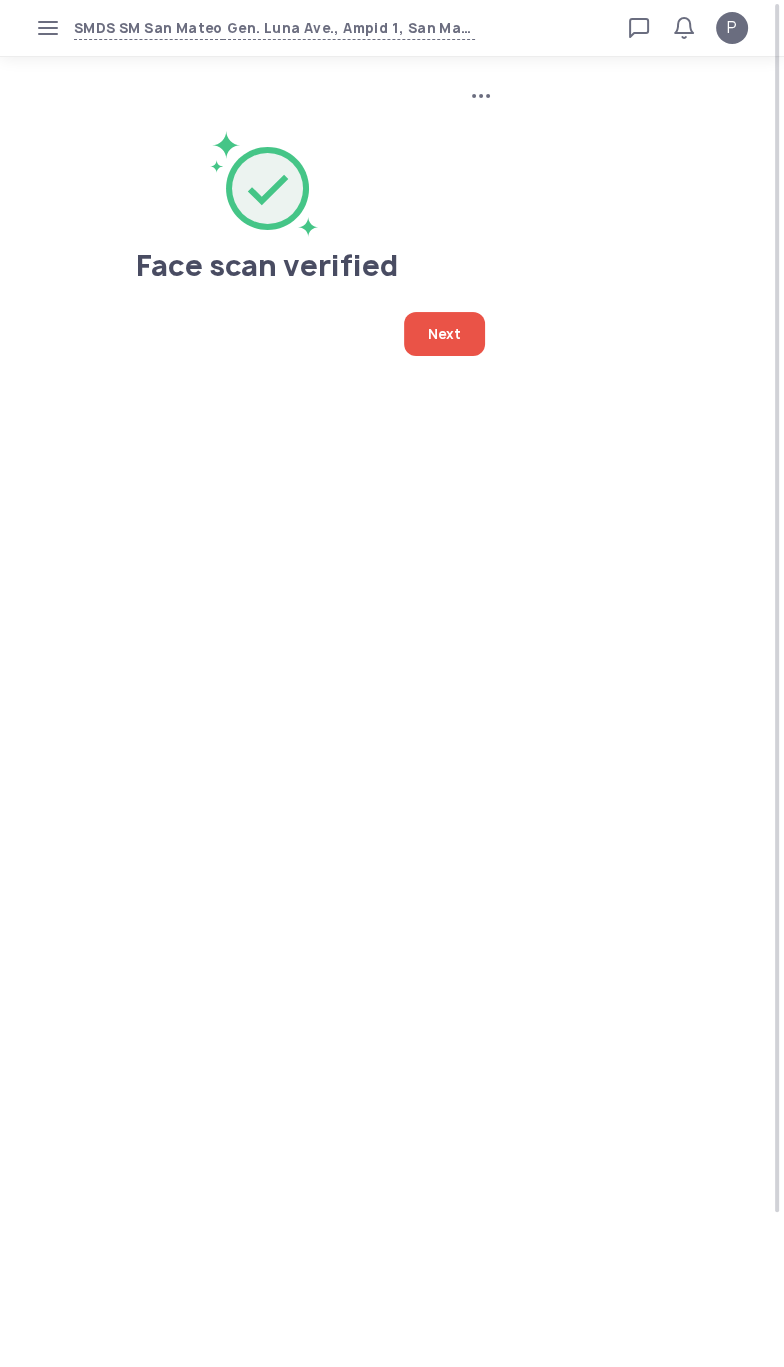 click on "Next" 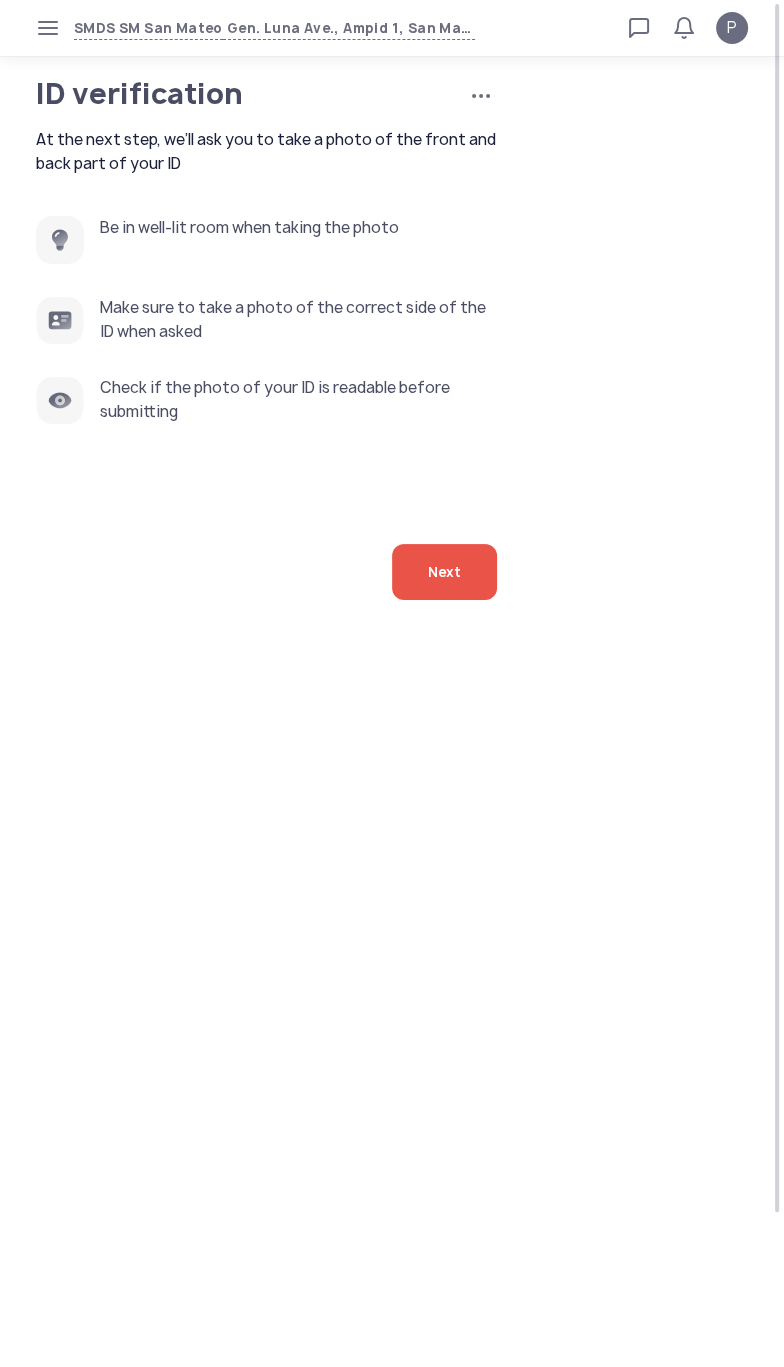 click on "Next" 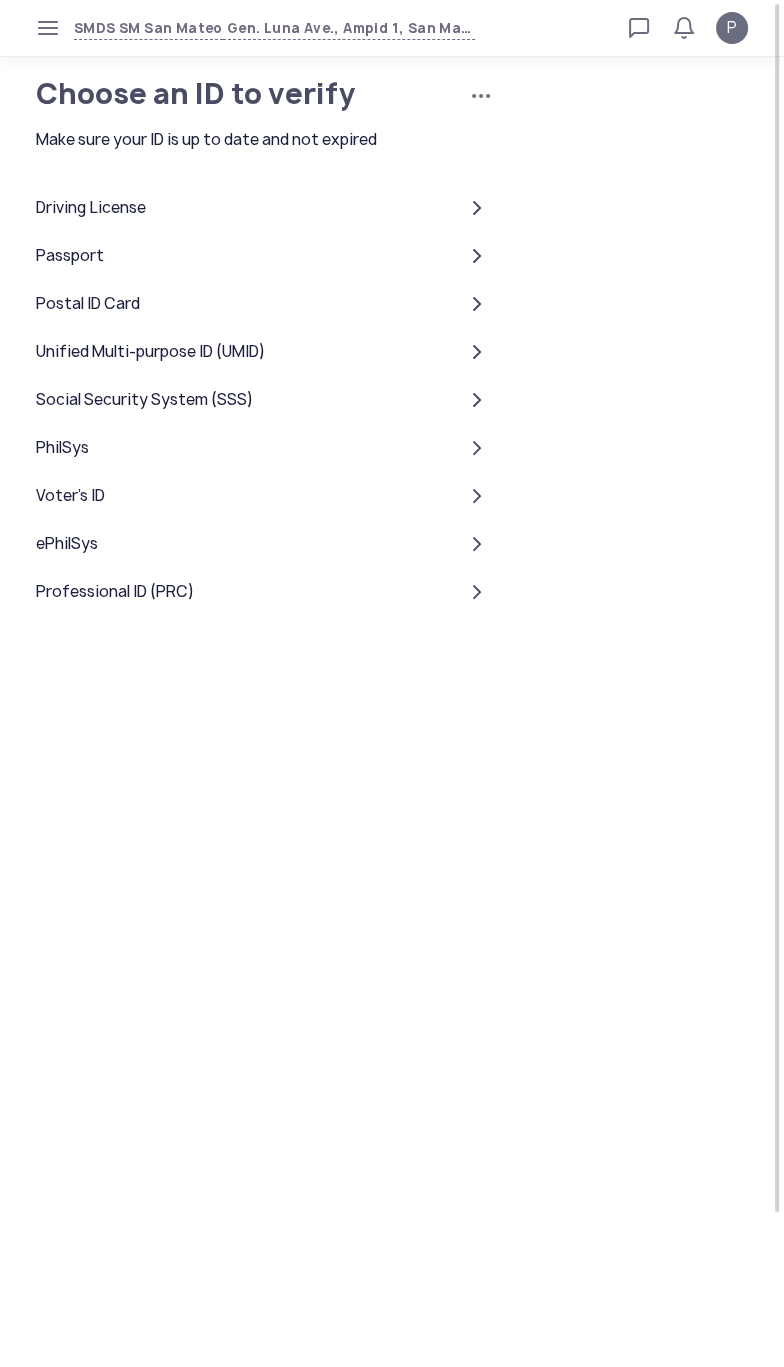 click on "Driving License" 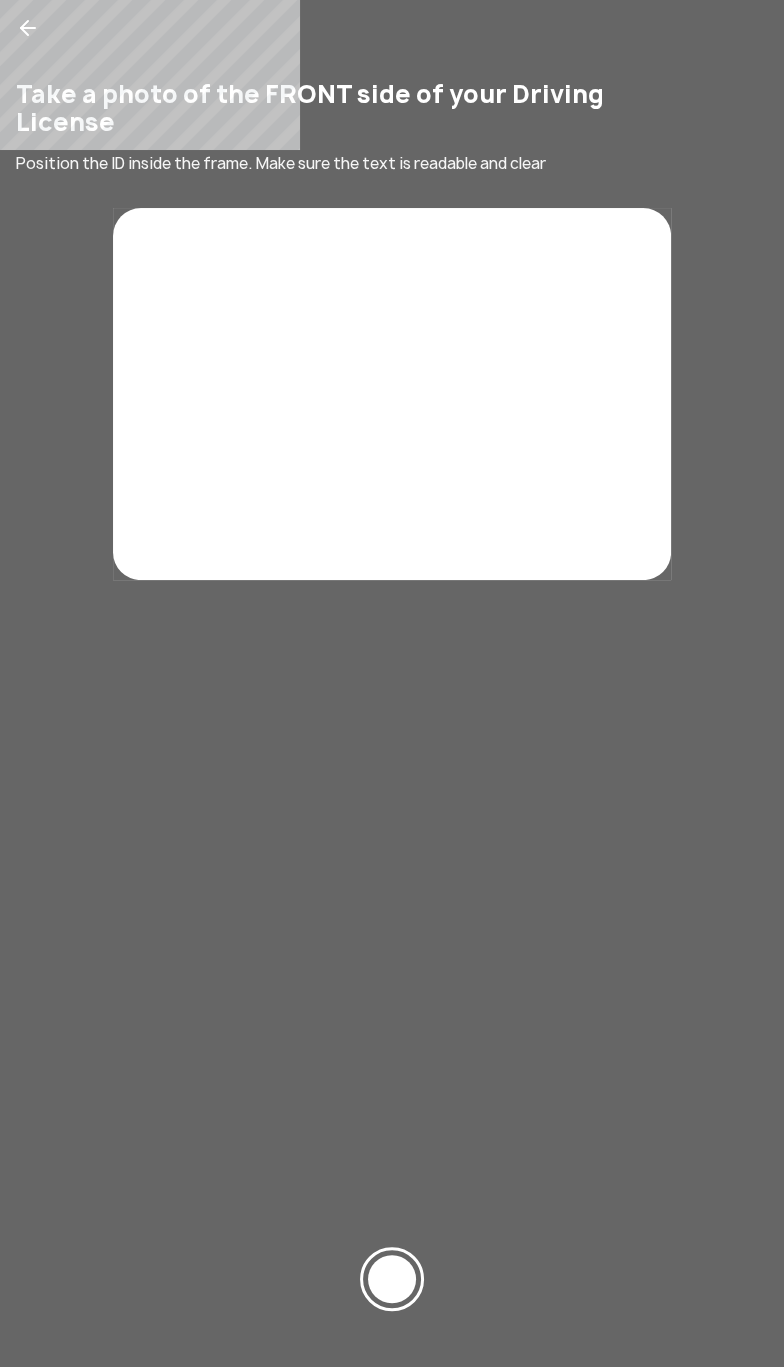 click 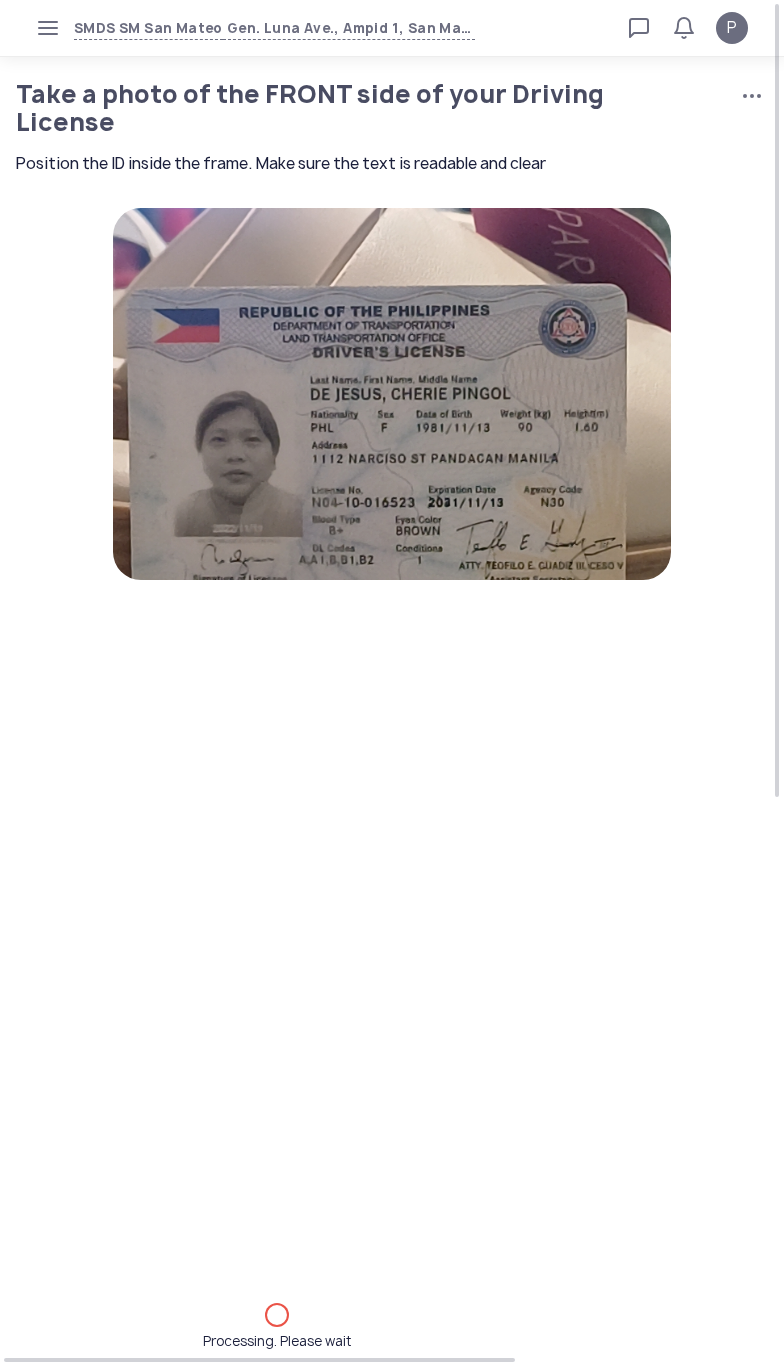 scroll, scrollTop: 0, scrollLeft: 0, axis: both 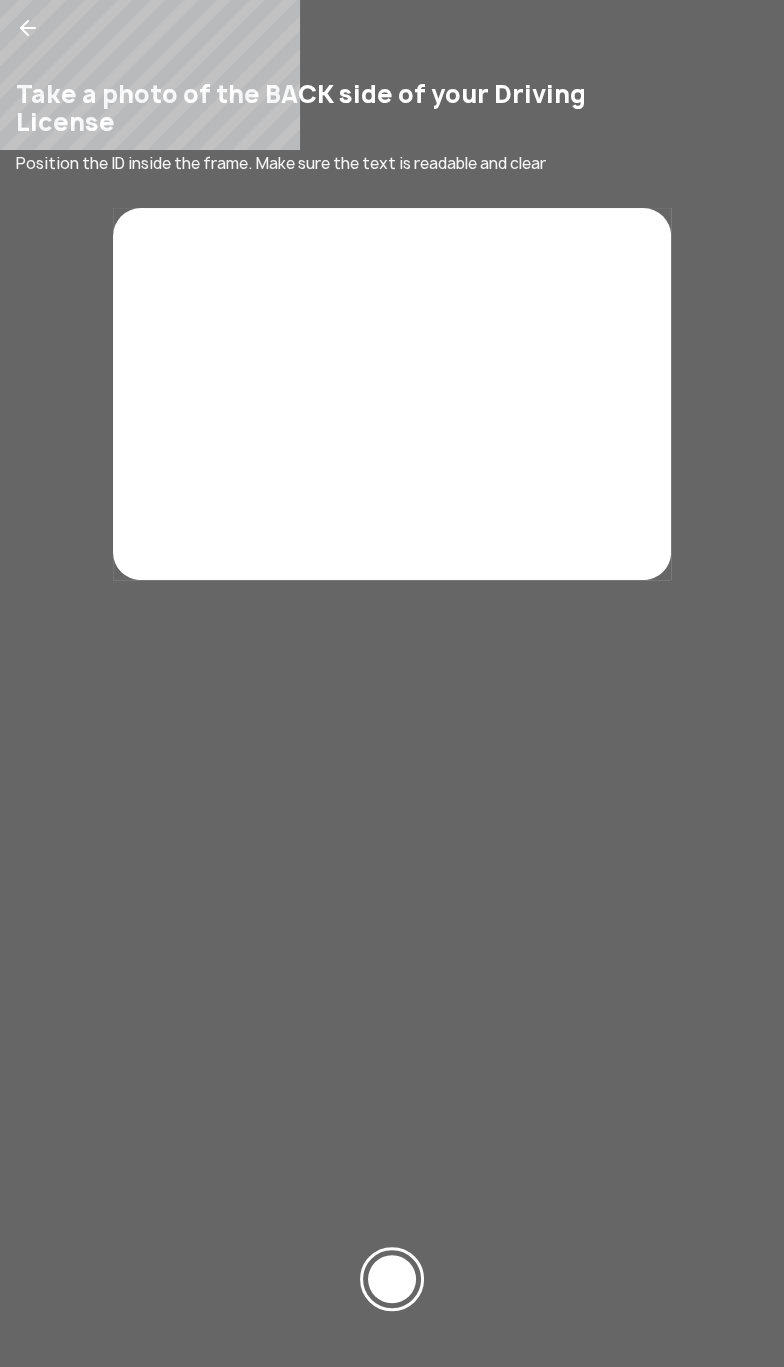 click 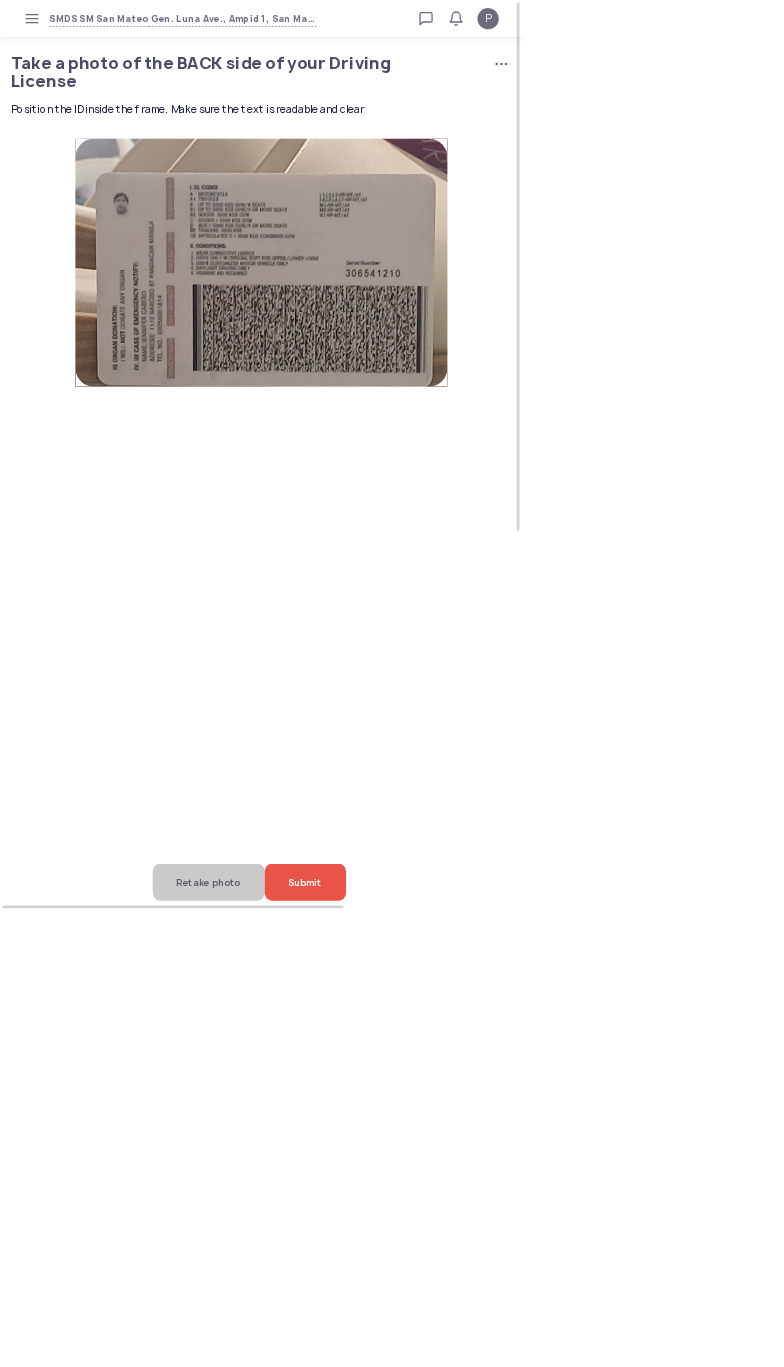 click on "Submit" 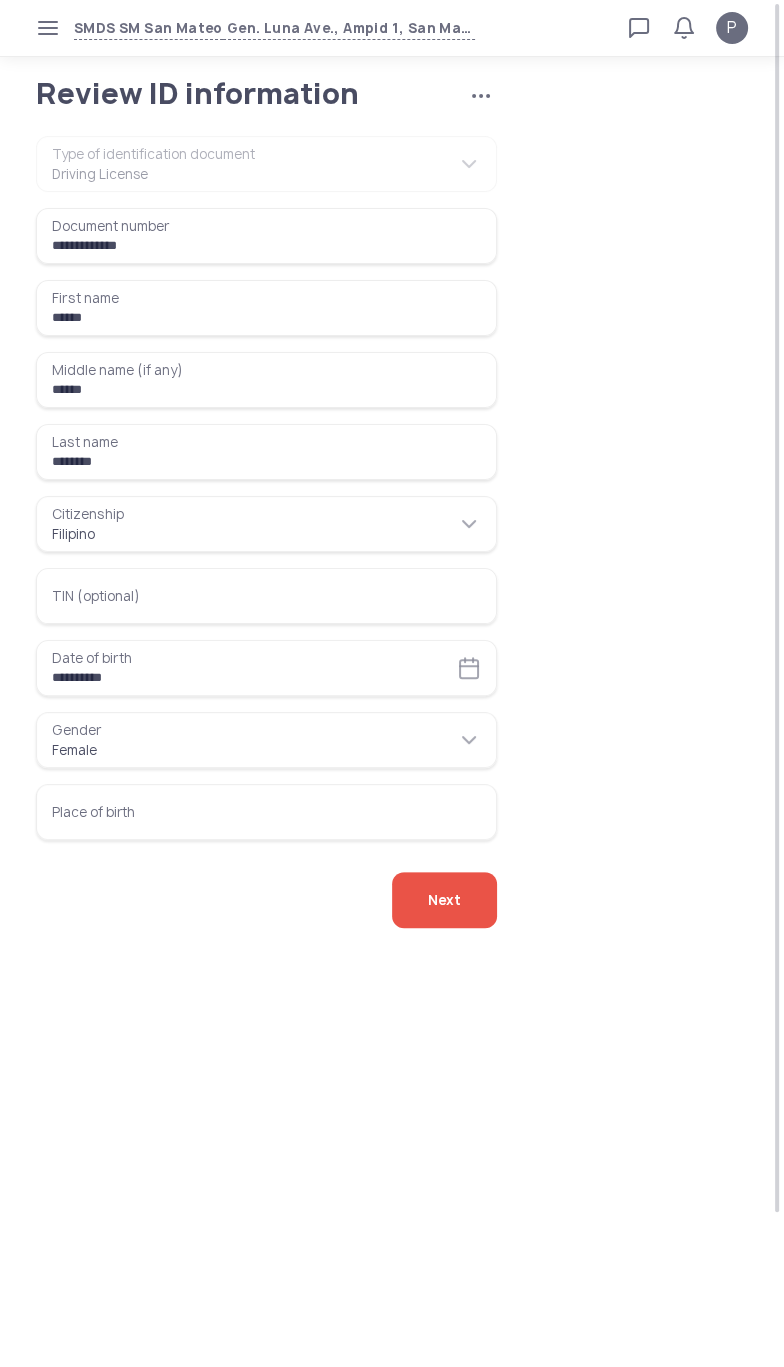 click on "Place of birth" at bounding box center [266, 812] 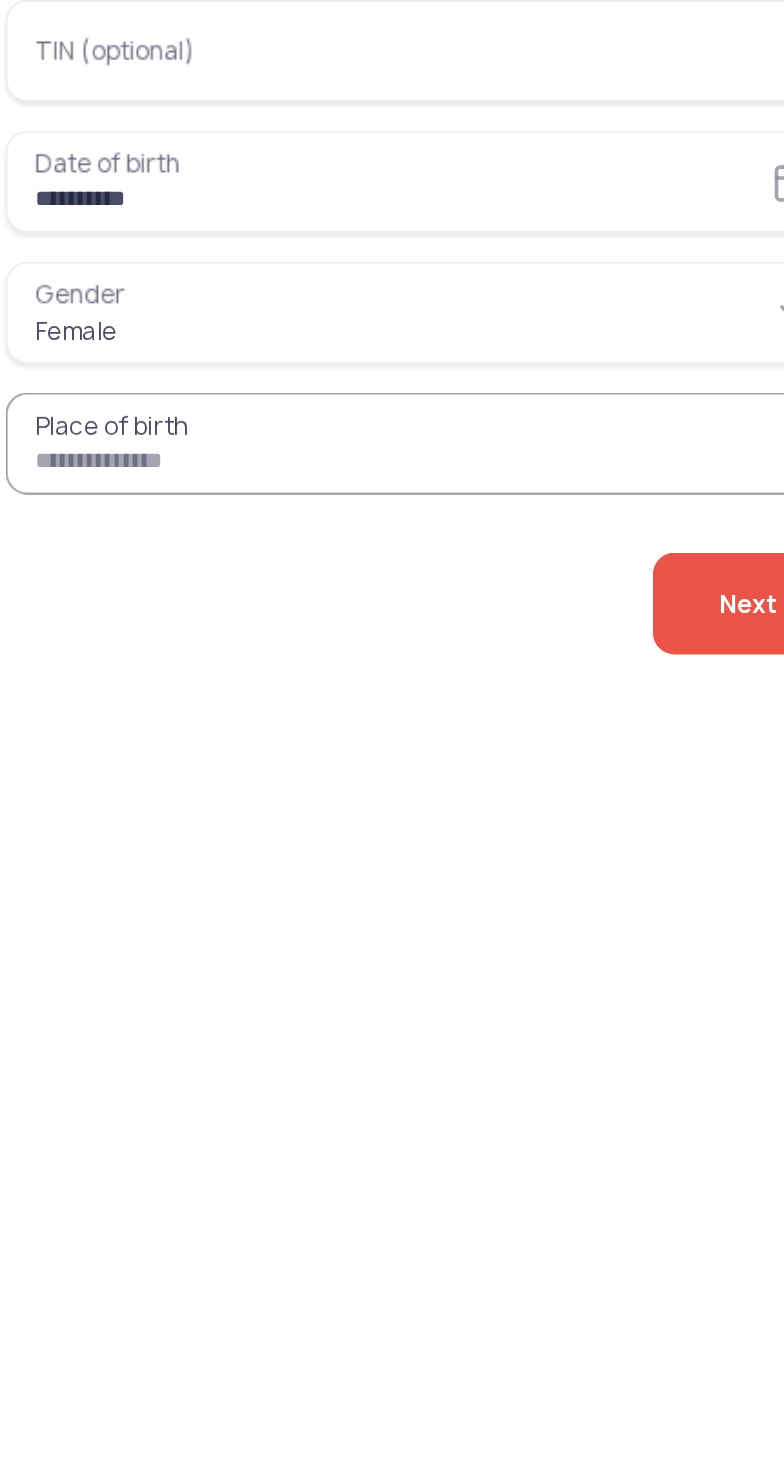 click on "Place of birth" at bounding box center [266, 812] 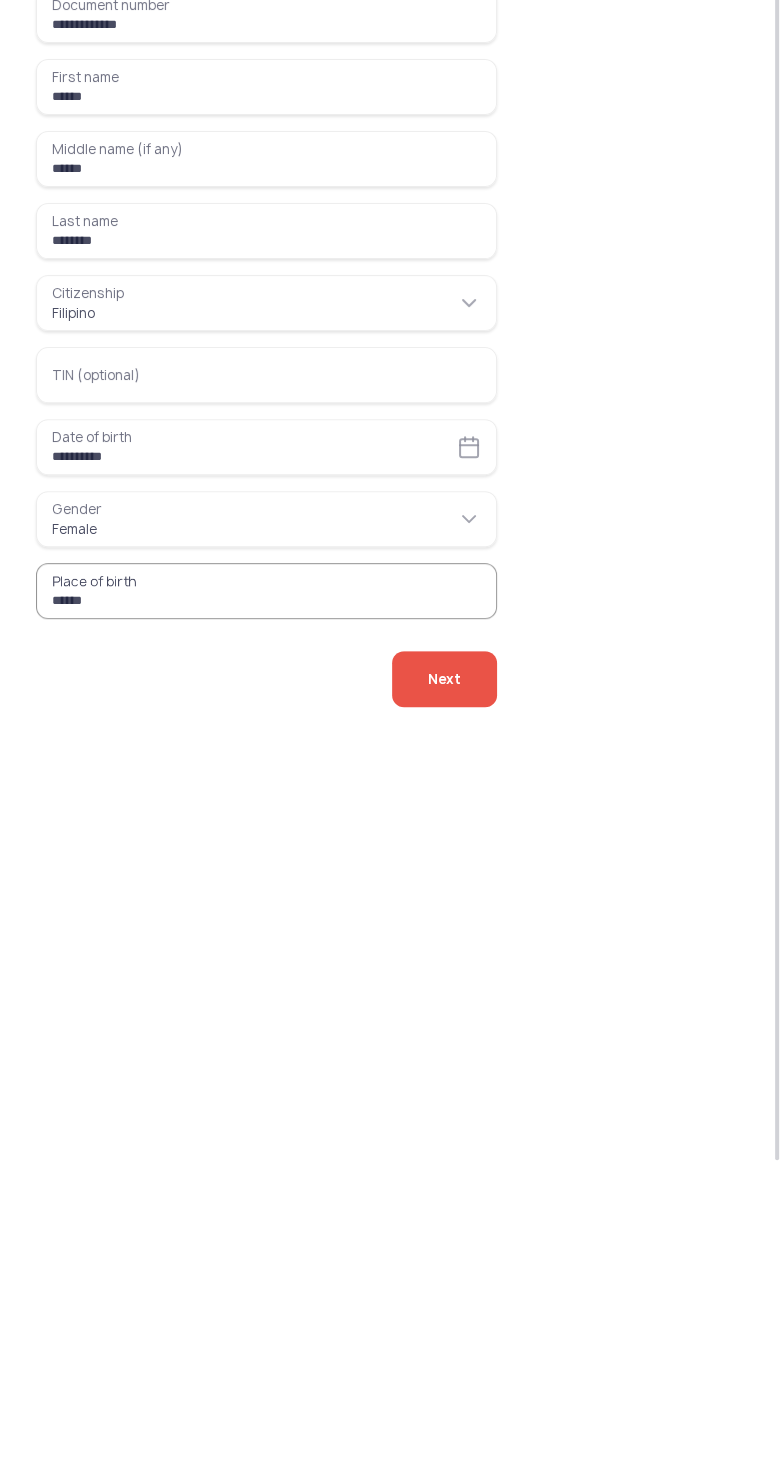 type on "******" 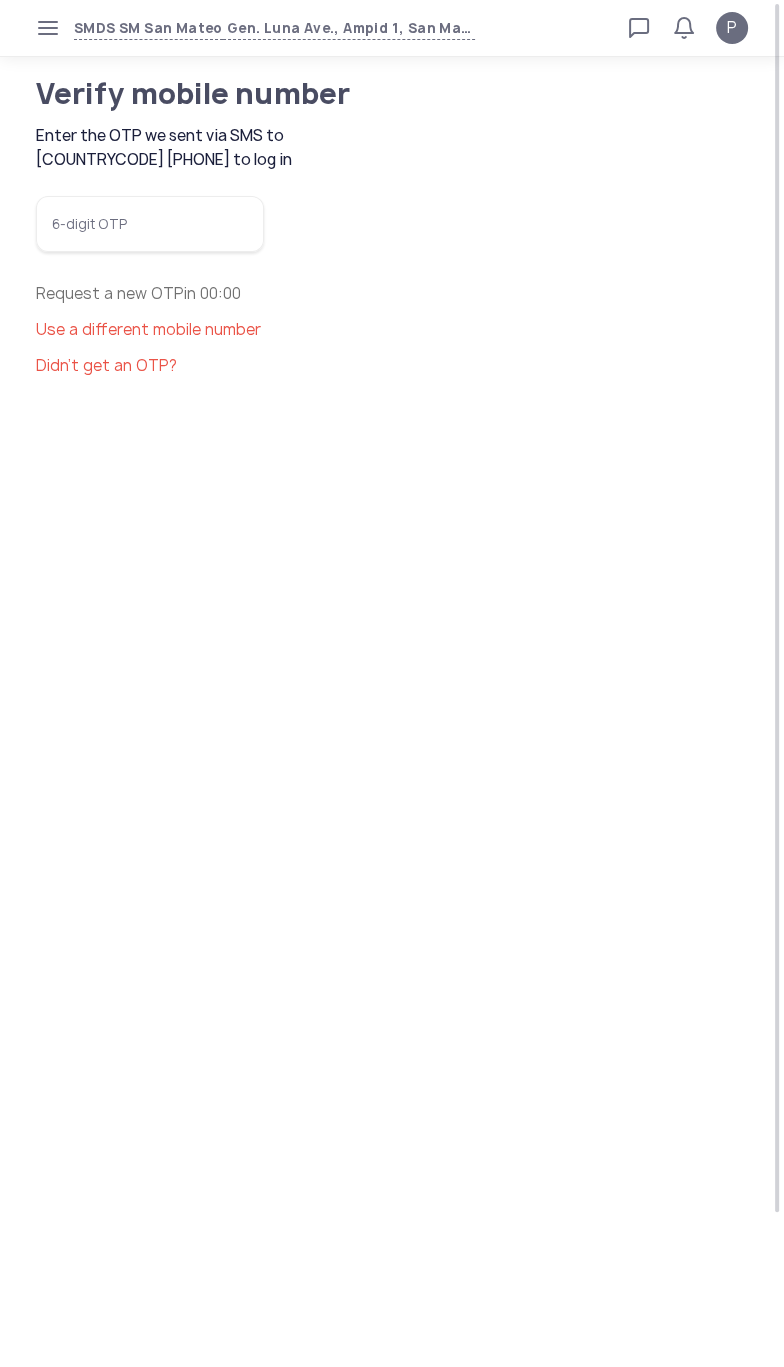 click on "6-digit OTP" at bounding box center (150, 224) 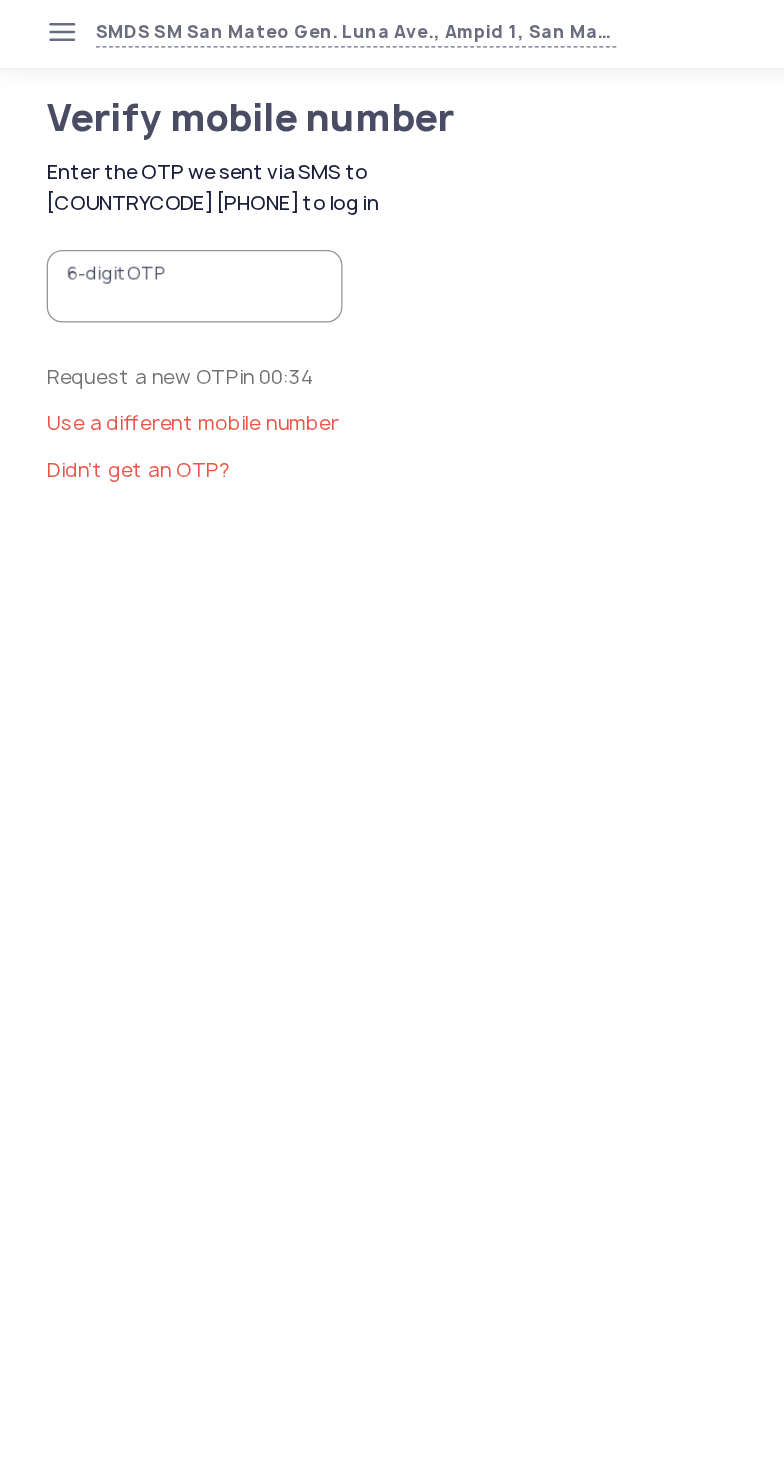 click on "6-digit OTP  Request a new OTP  in  00:34  Use a different mobile number Didn’t get an OTP?" 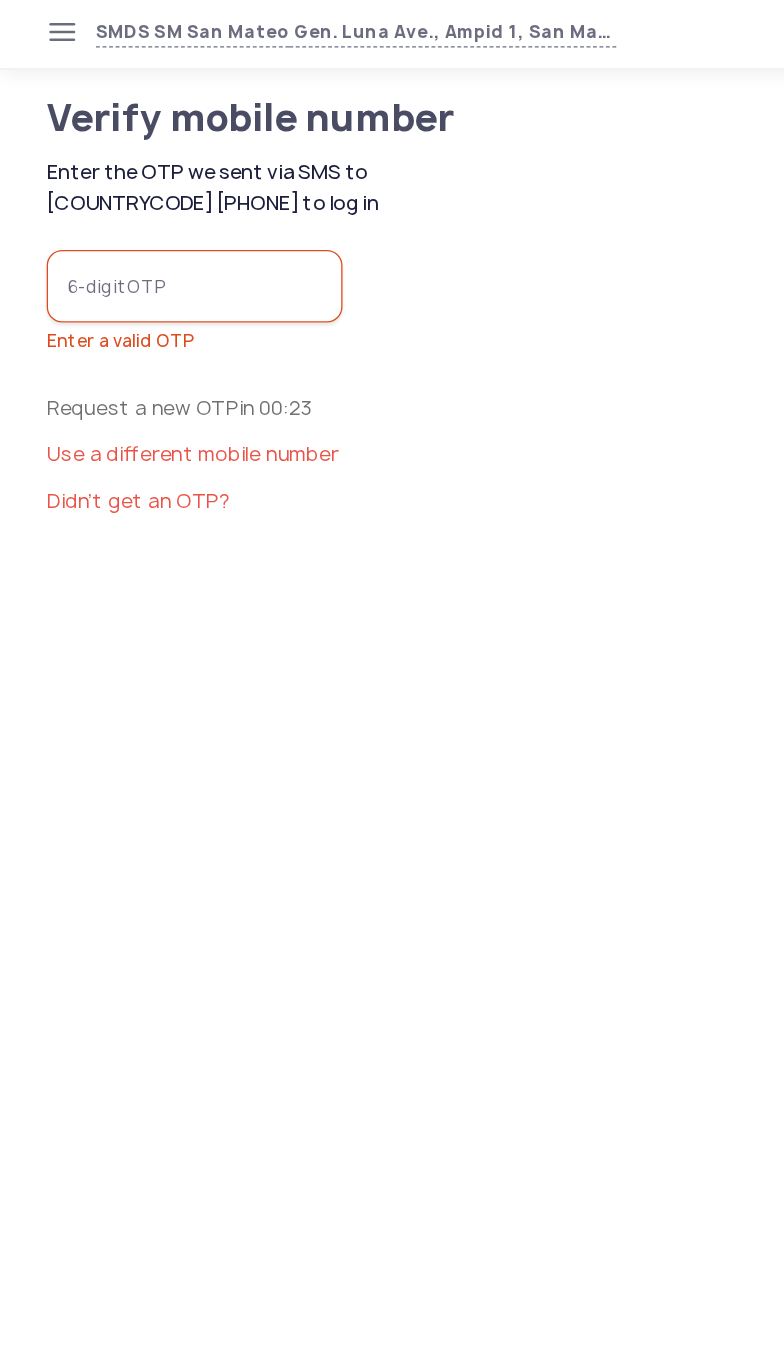 click on "6-digit OTP" at bounding box center (150, 224) 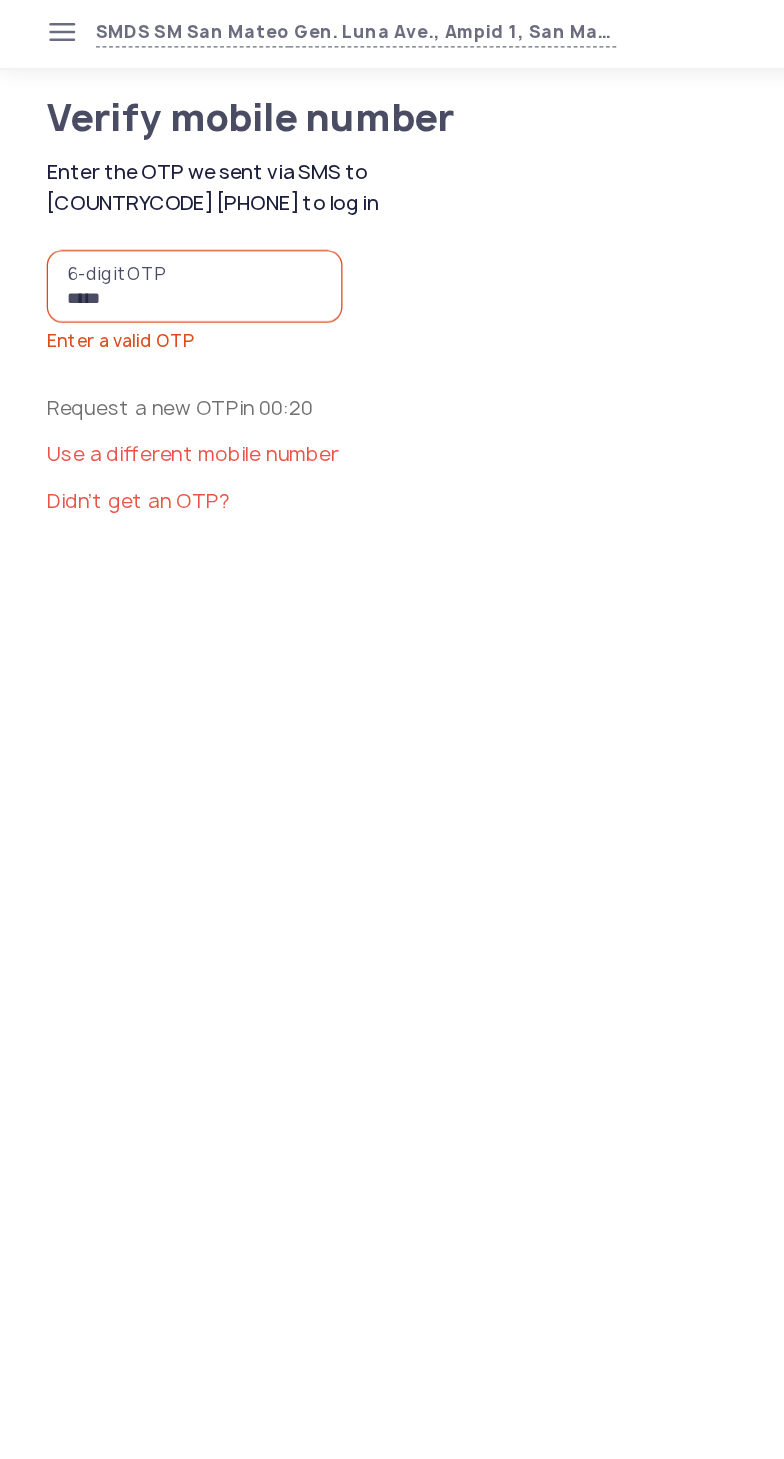 type on "******" 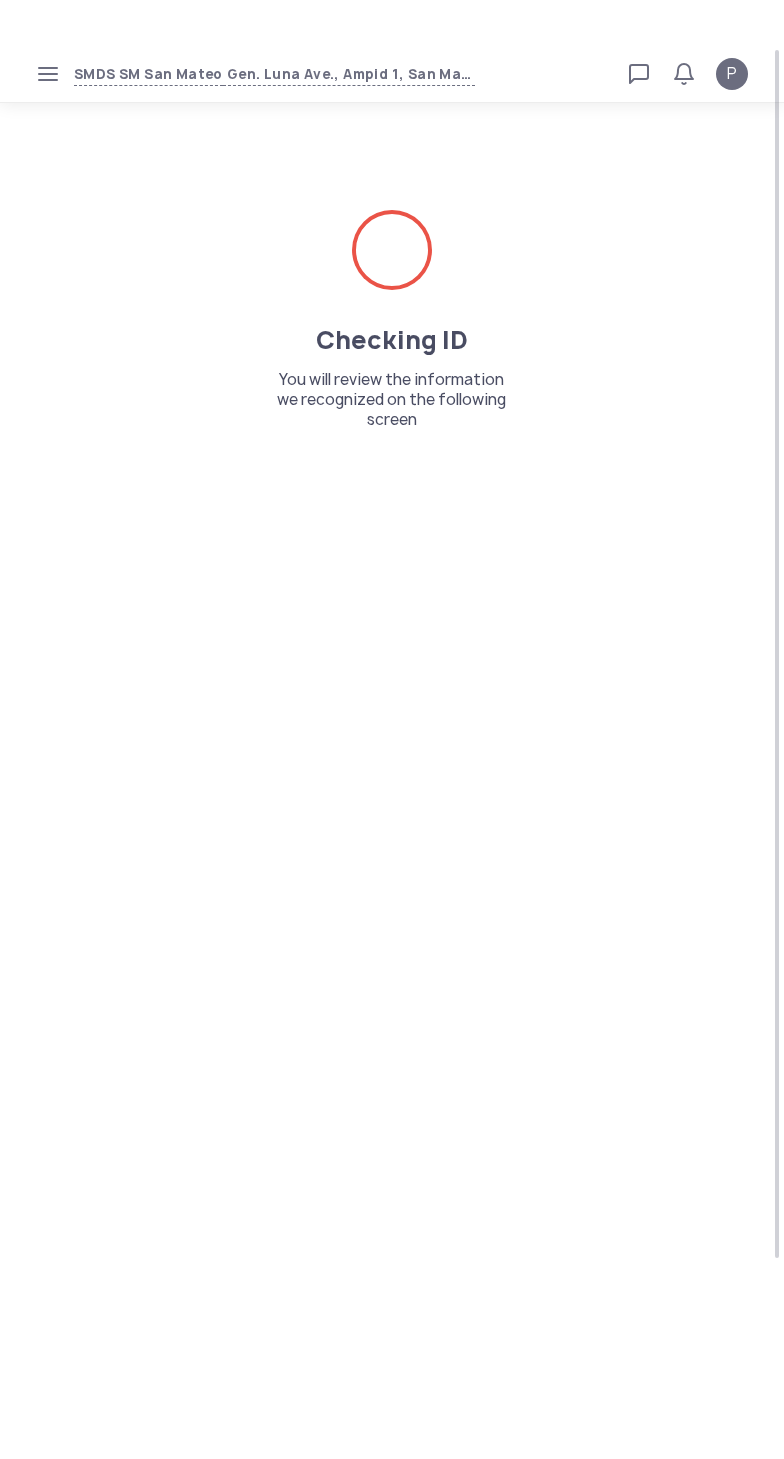 scroll, scrollTop: 0, scrollLeft: 0, axis: both 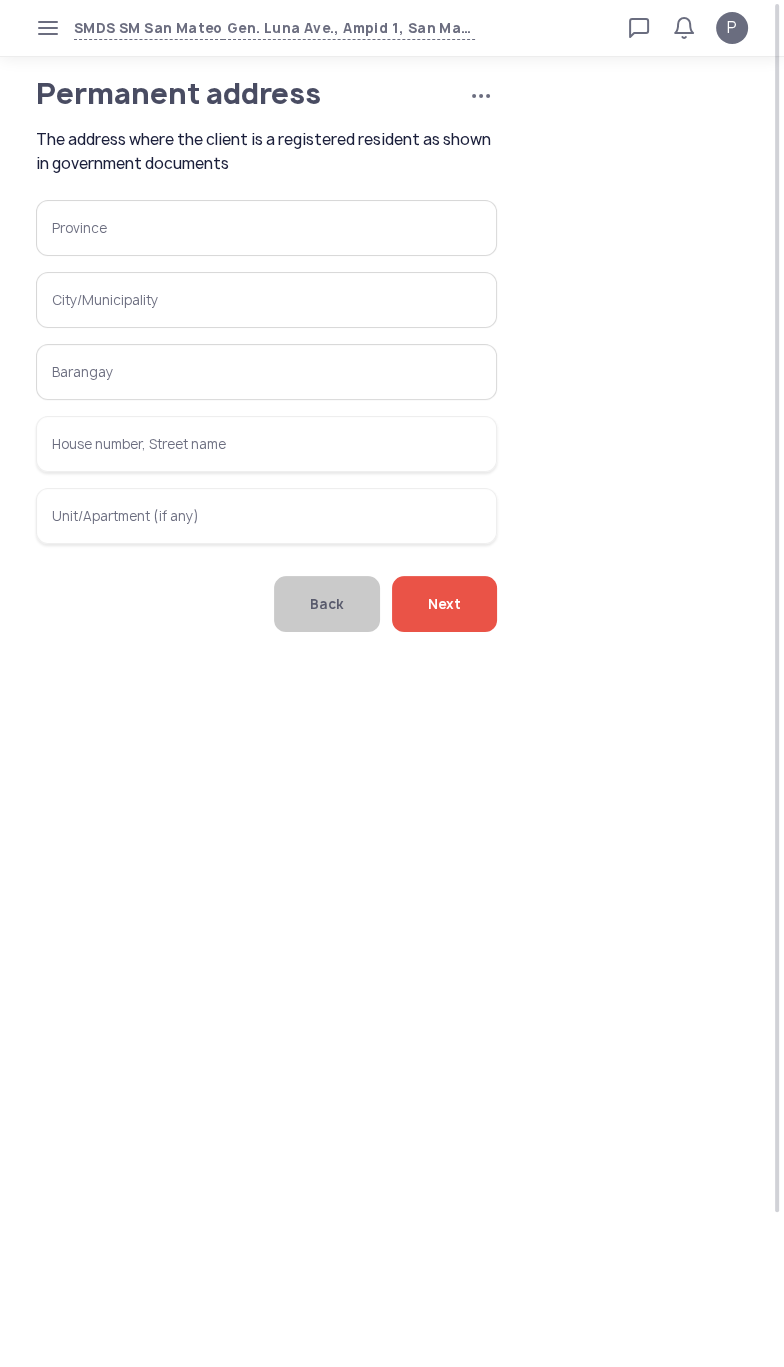 click on "Province" at bounding box center [266, 228] 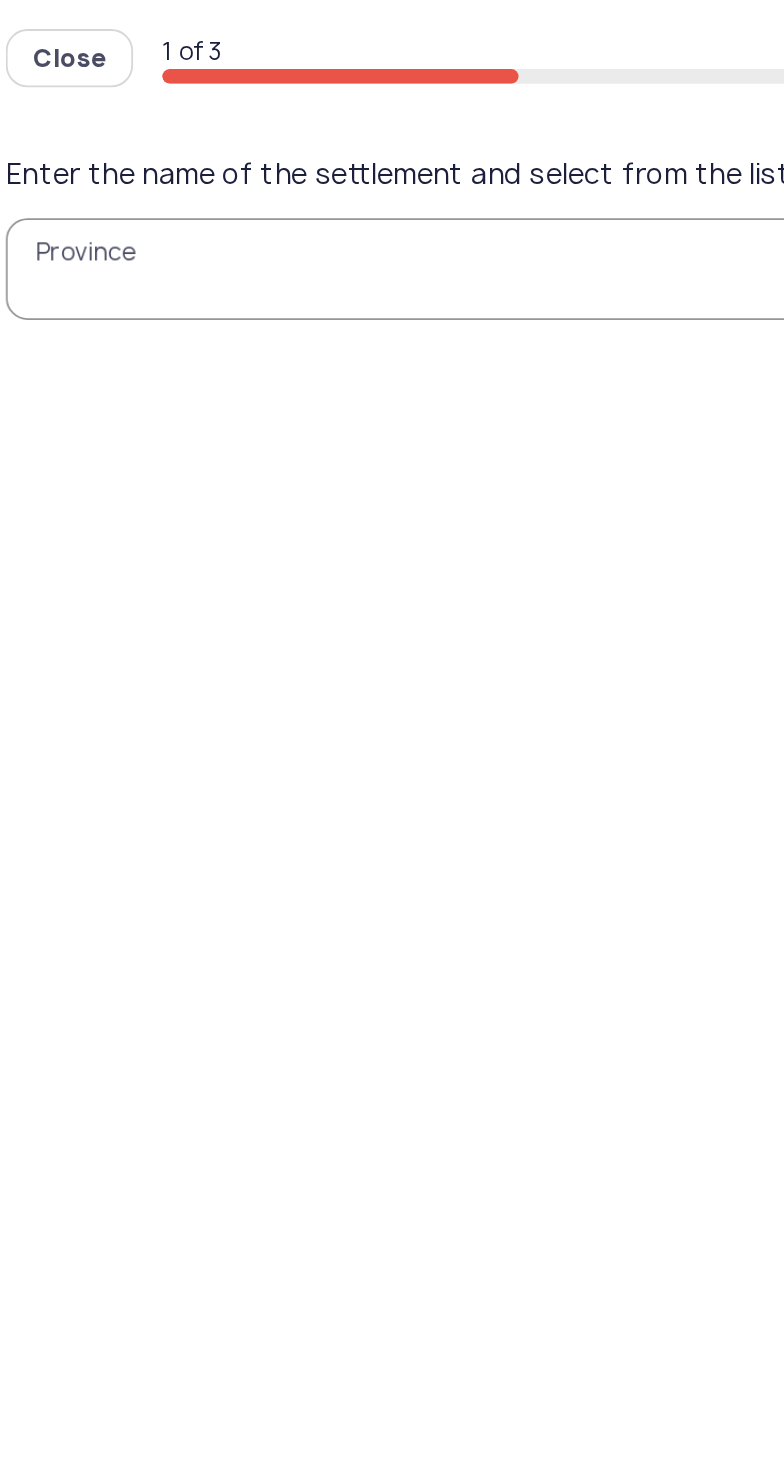 click on "Province" at bounding box center (392, 148) 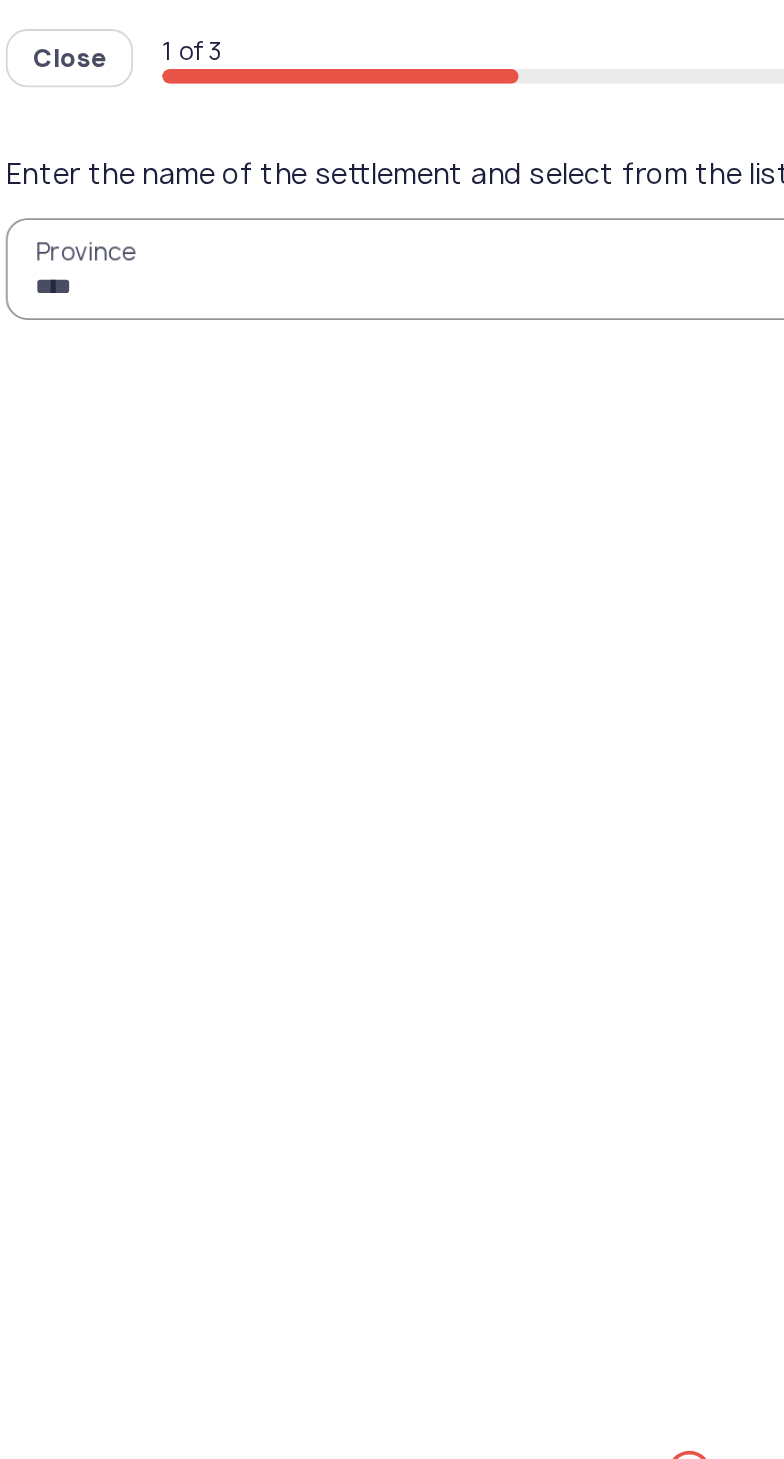type on "*****" 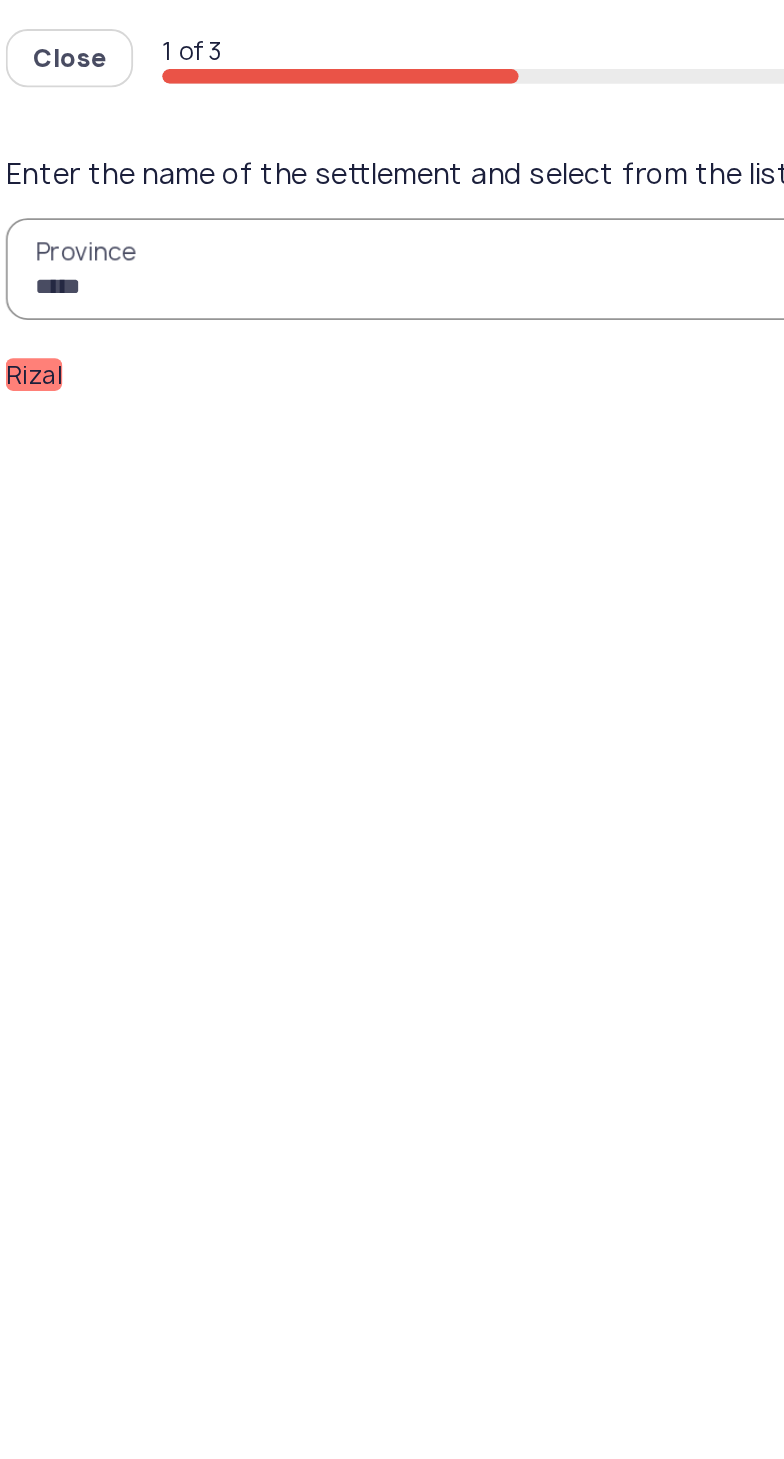 click on "Rizal" 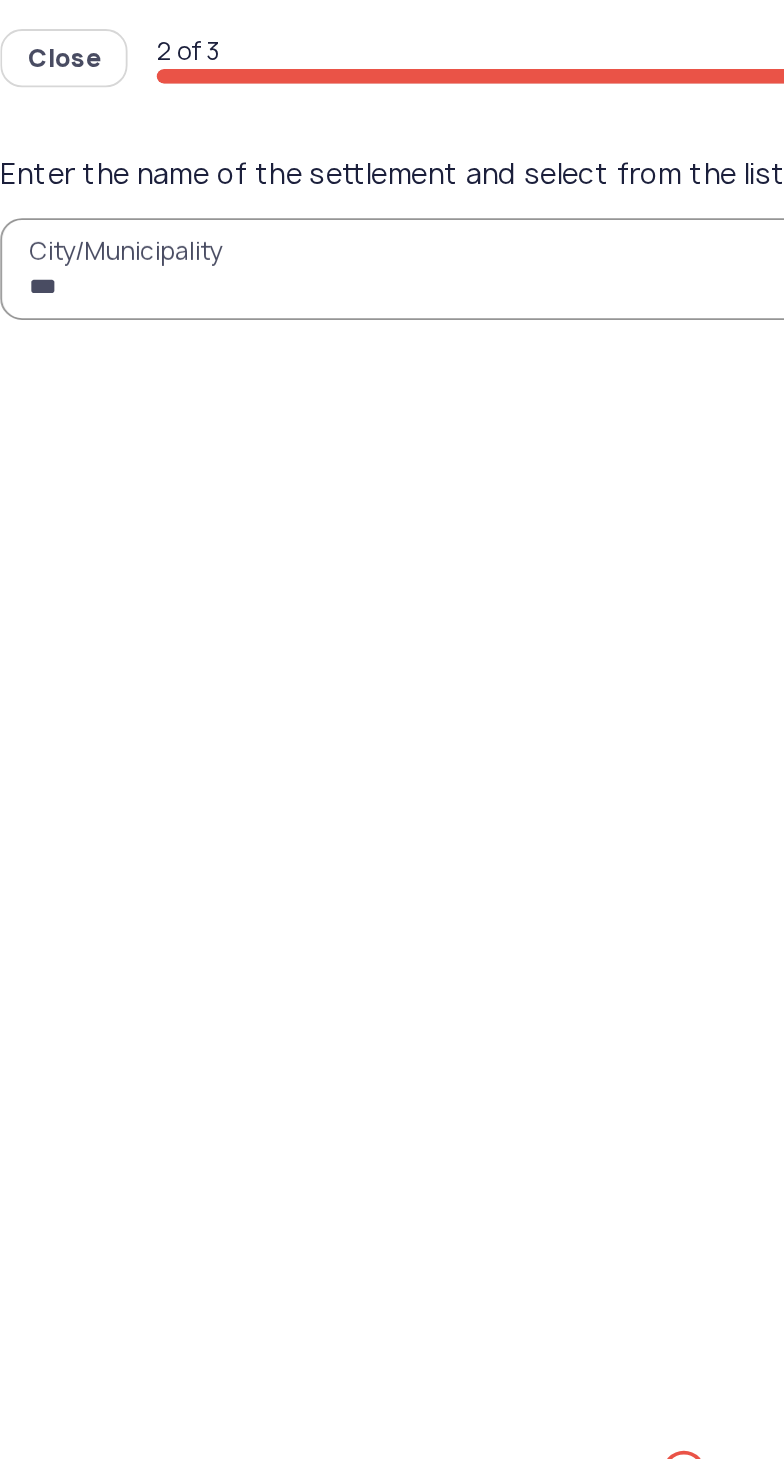 type on "****" 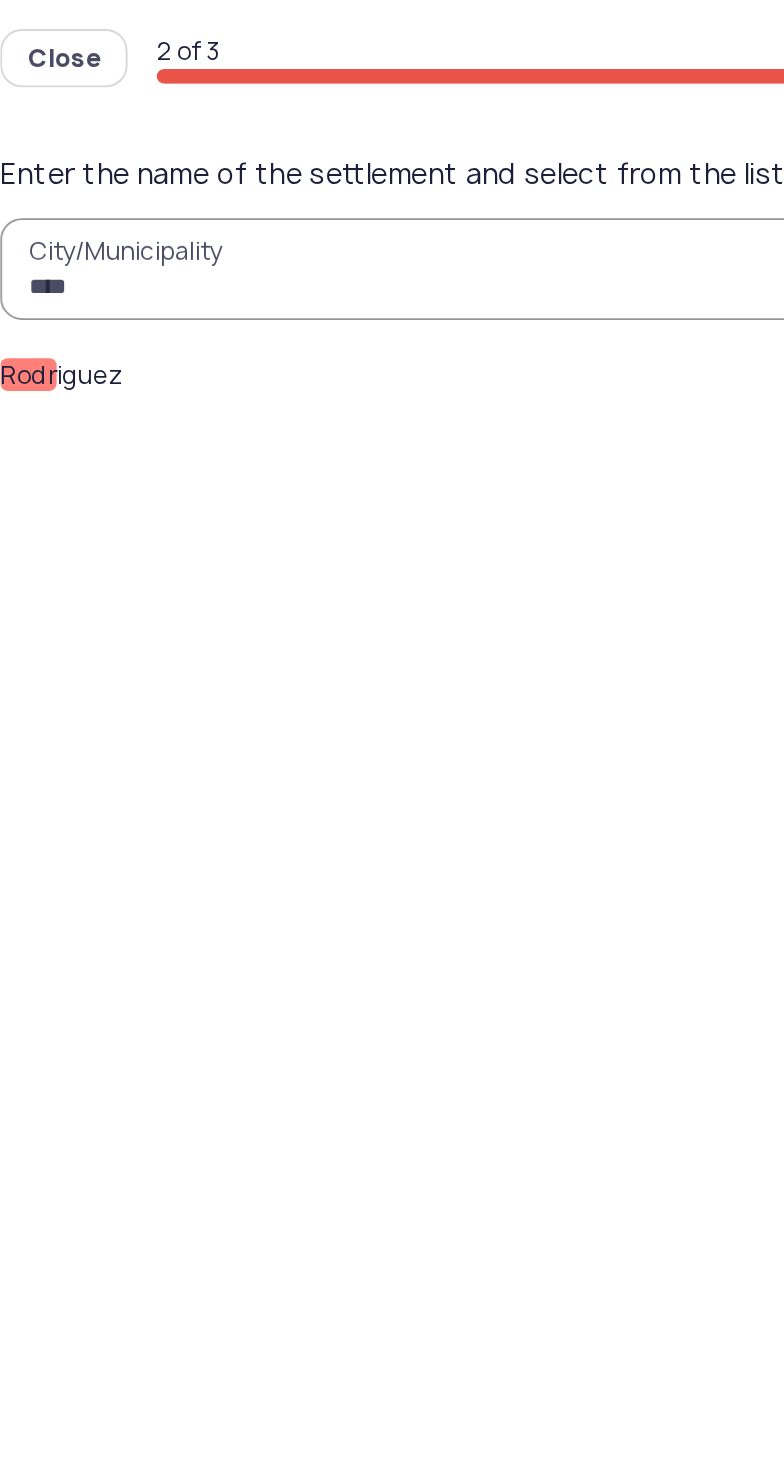 click on "Rodr" 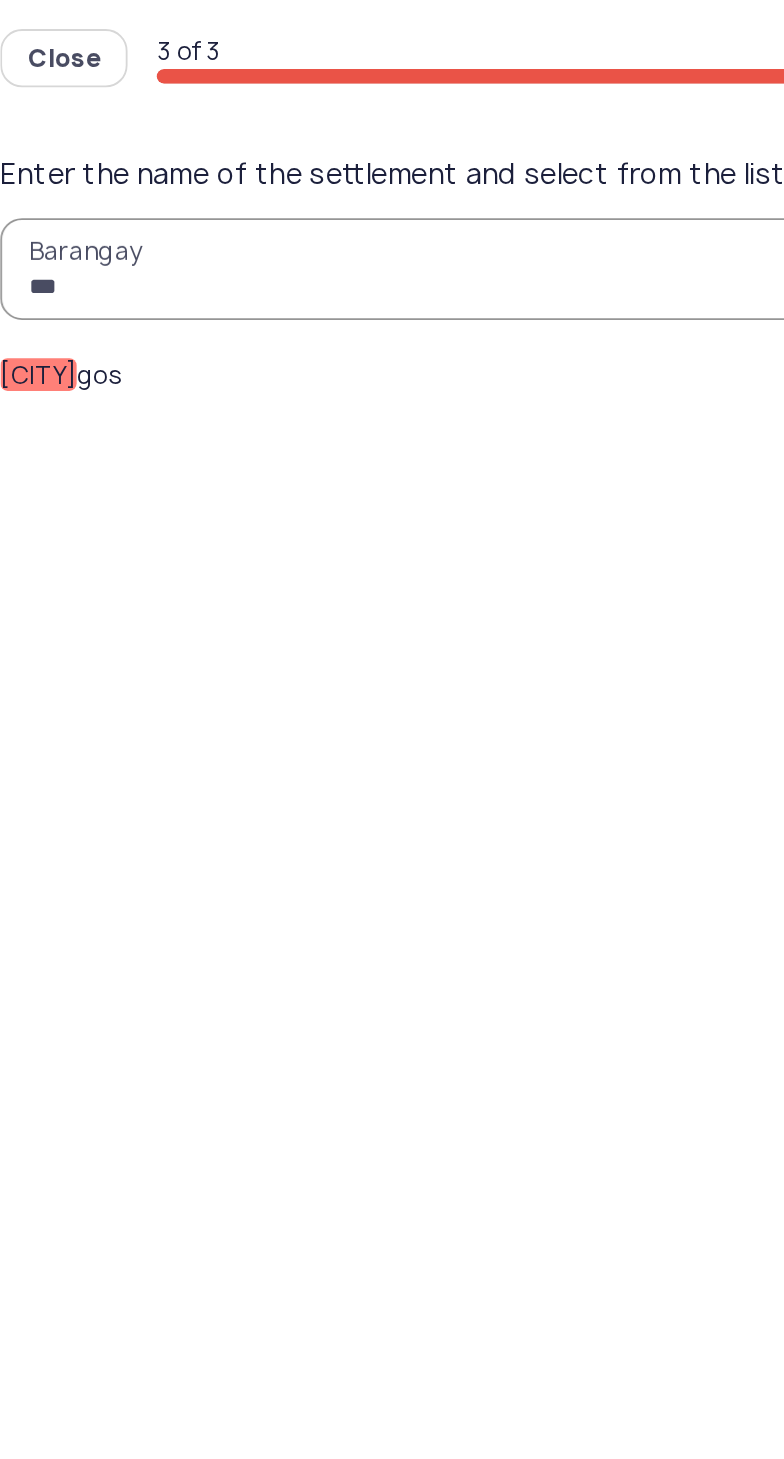 type on "***" 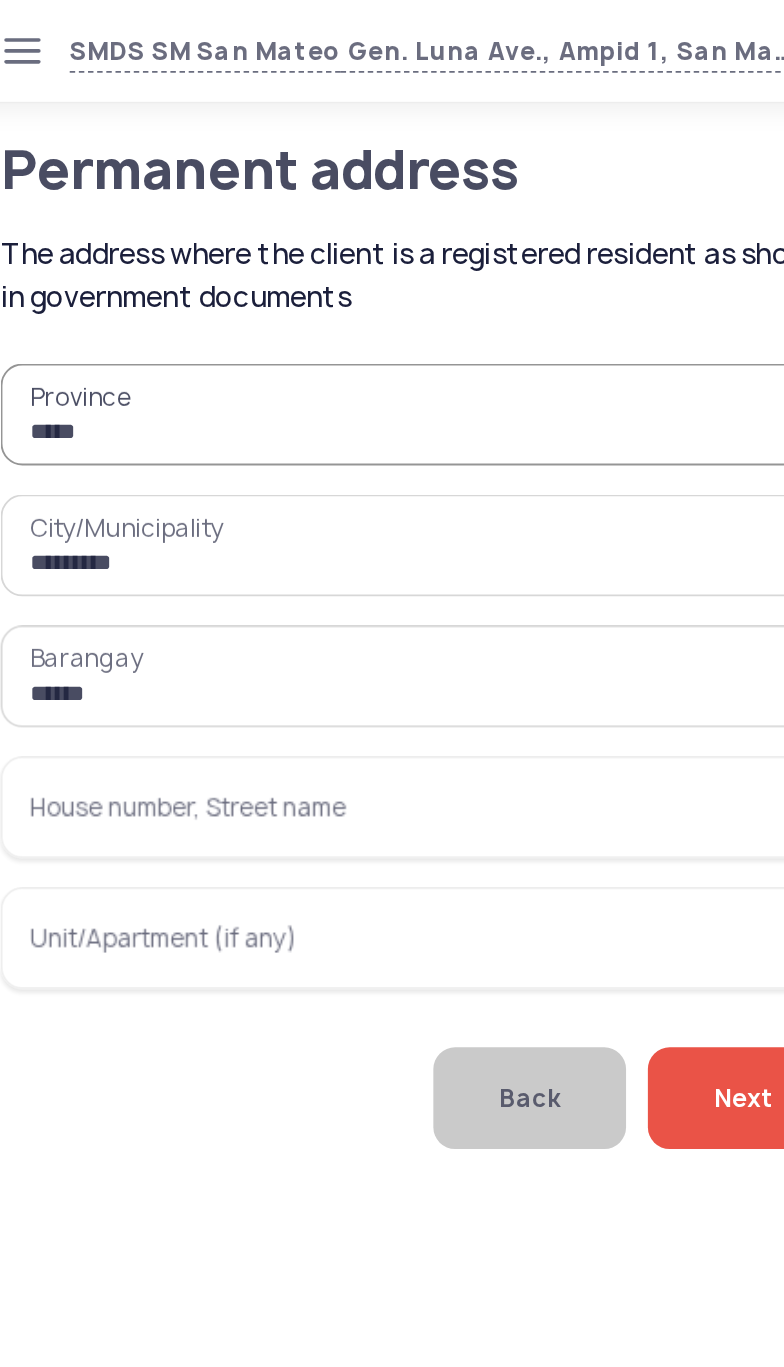 click on "House number, Street name" at bounding box center [266, 444] 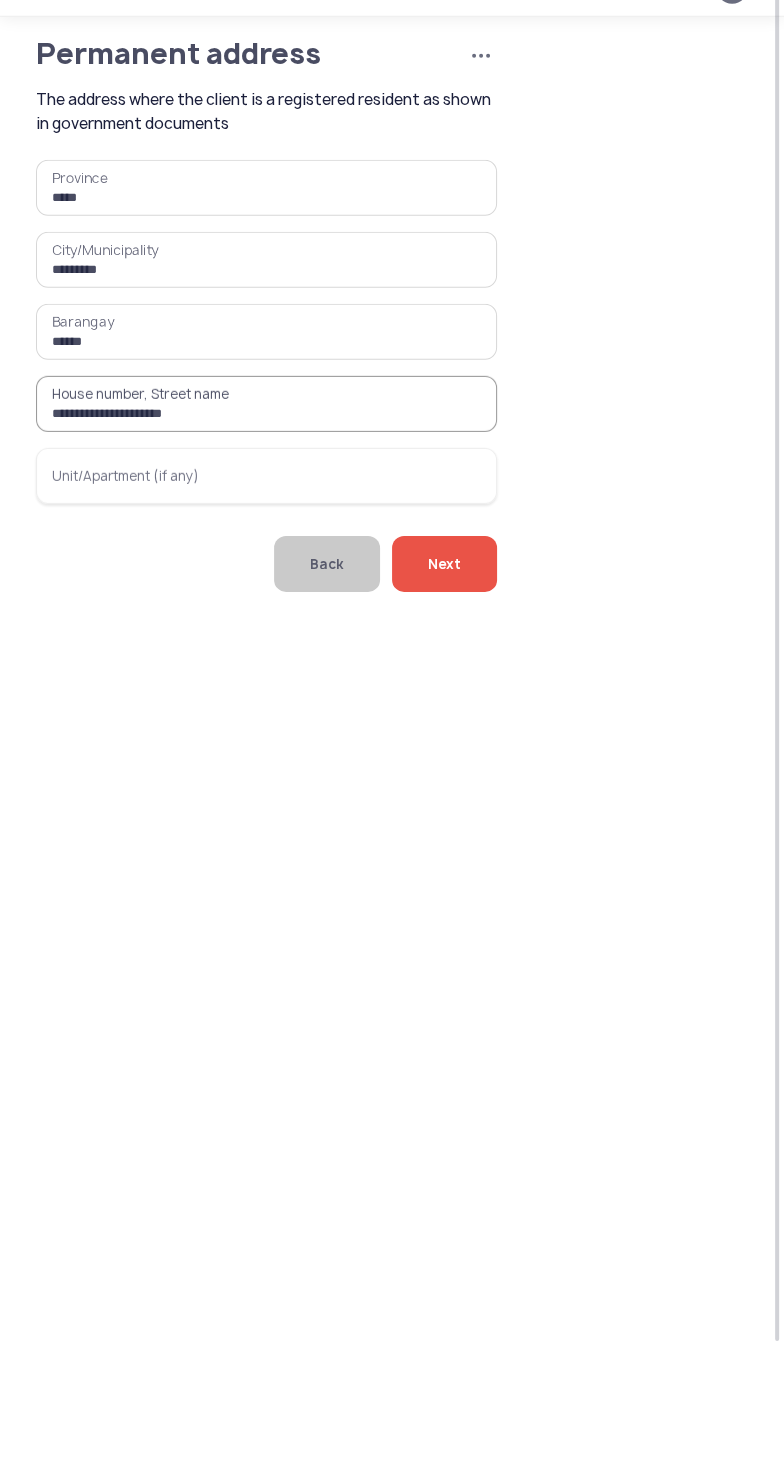 click on "Next" 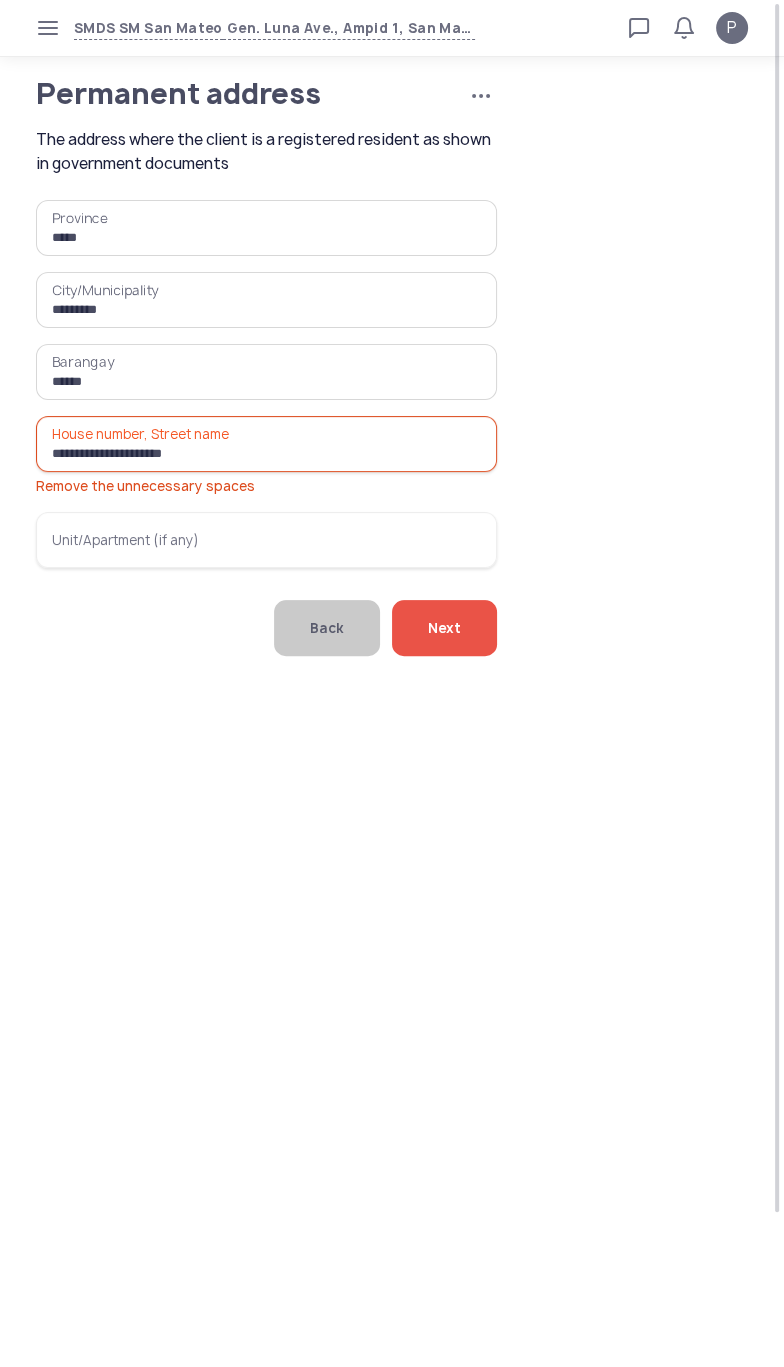 click on "**********" at bounding box center (266, 444) 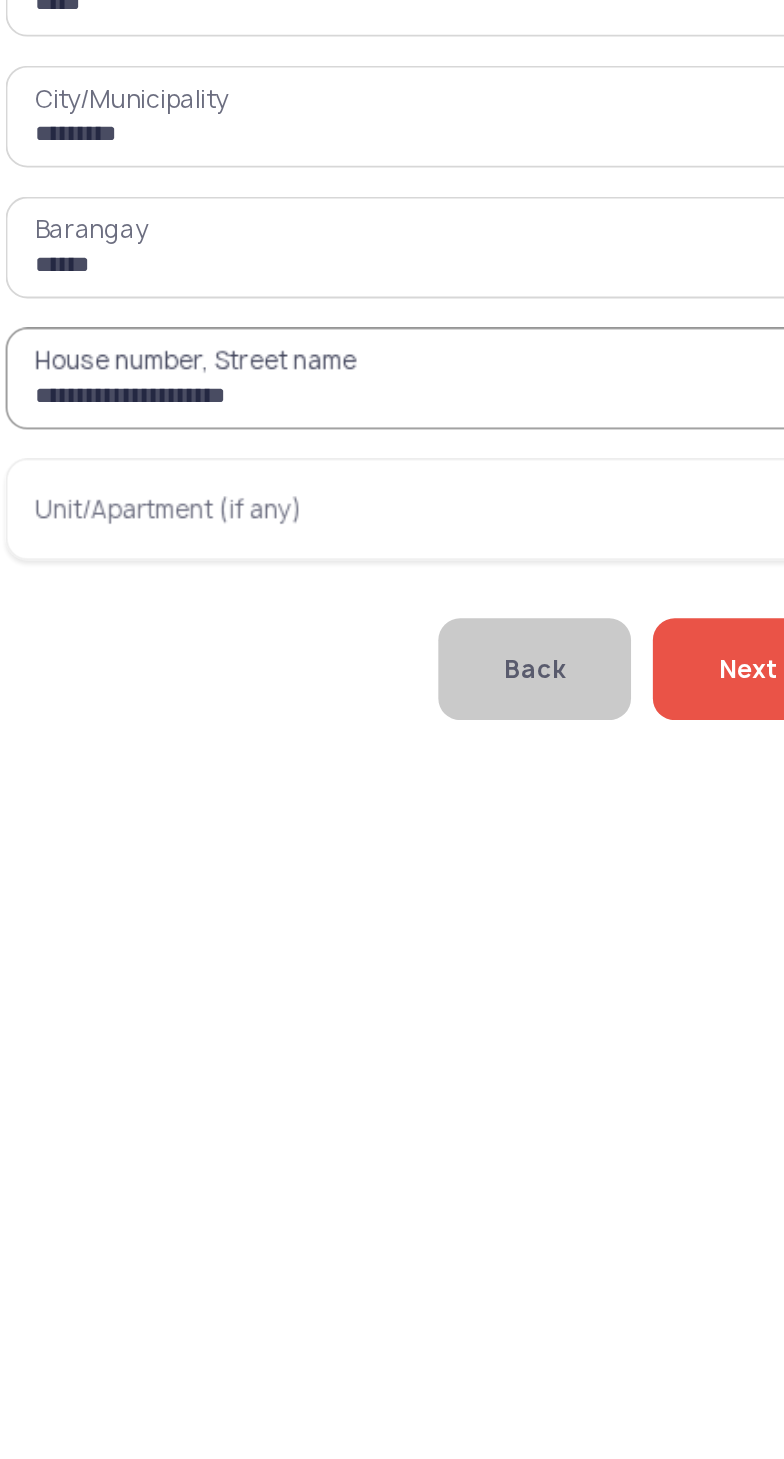 type on "**********" 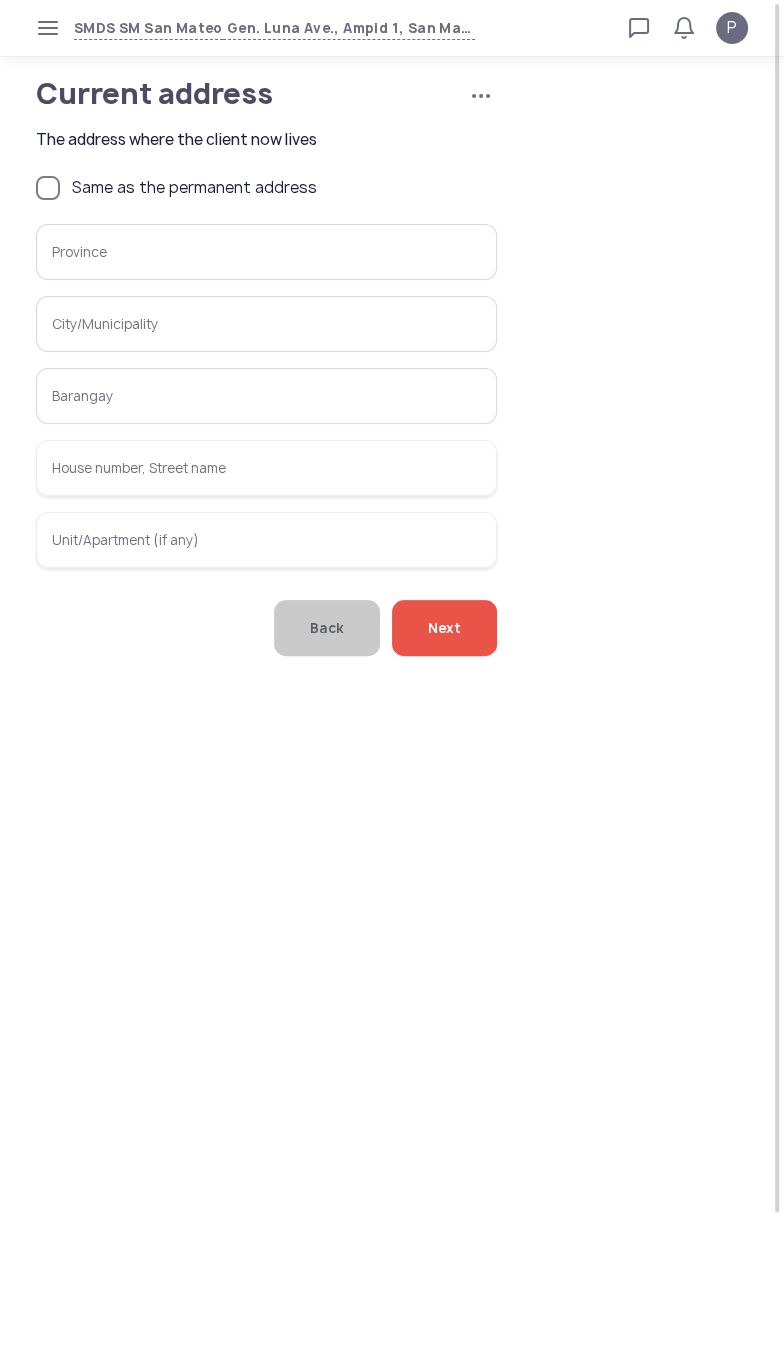 click on "Province" at bounding box center (266, 252) 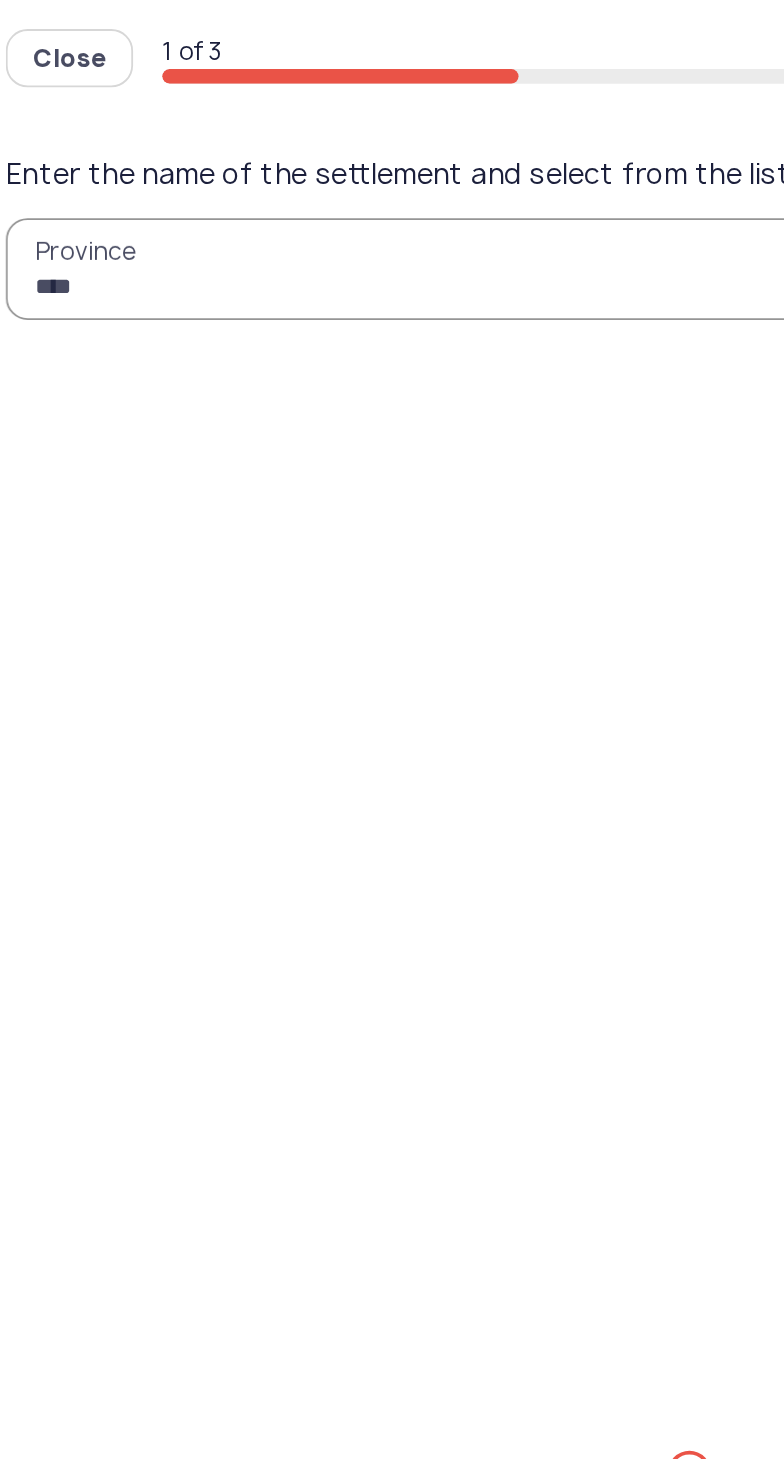 type on "*****" 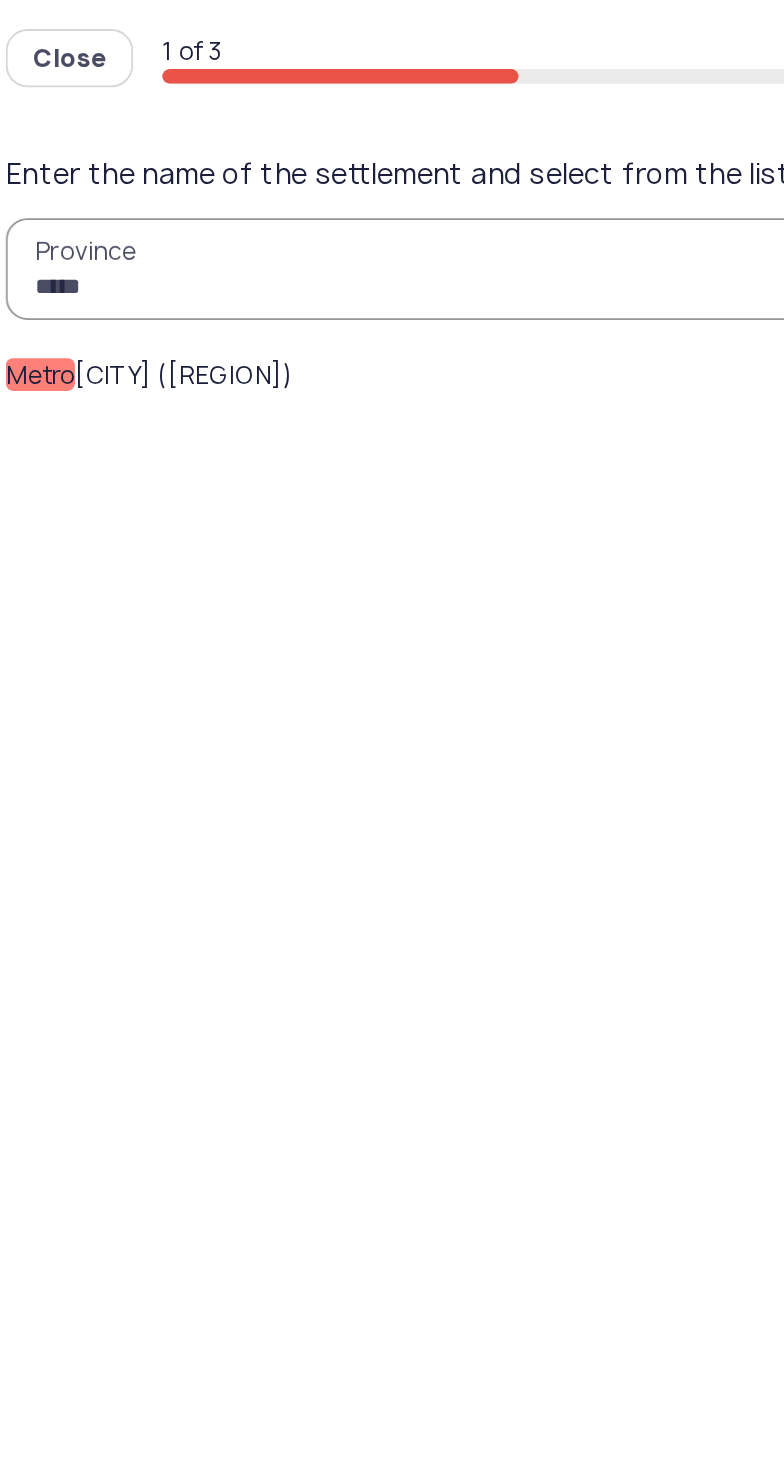 click on "Metro" 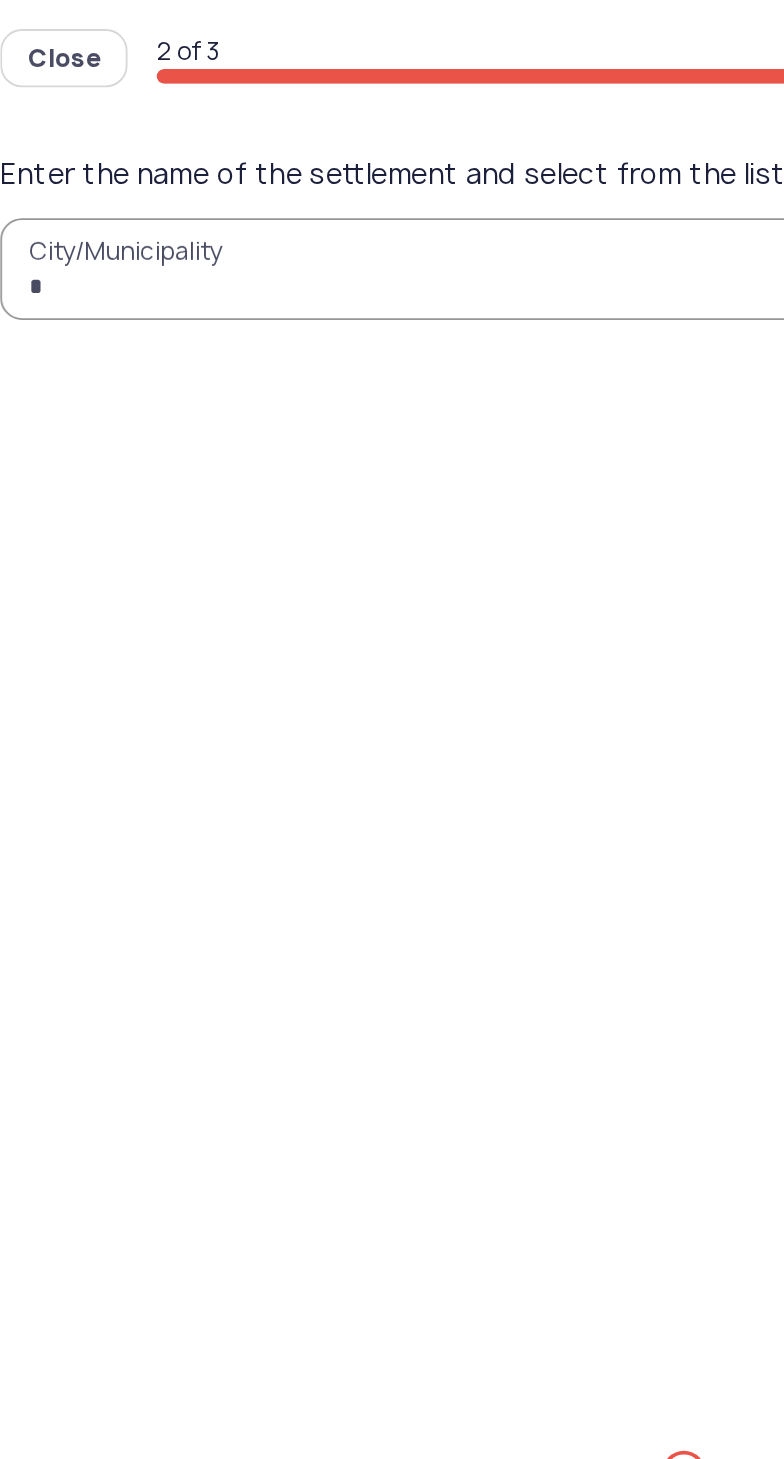 type on "**" 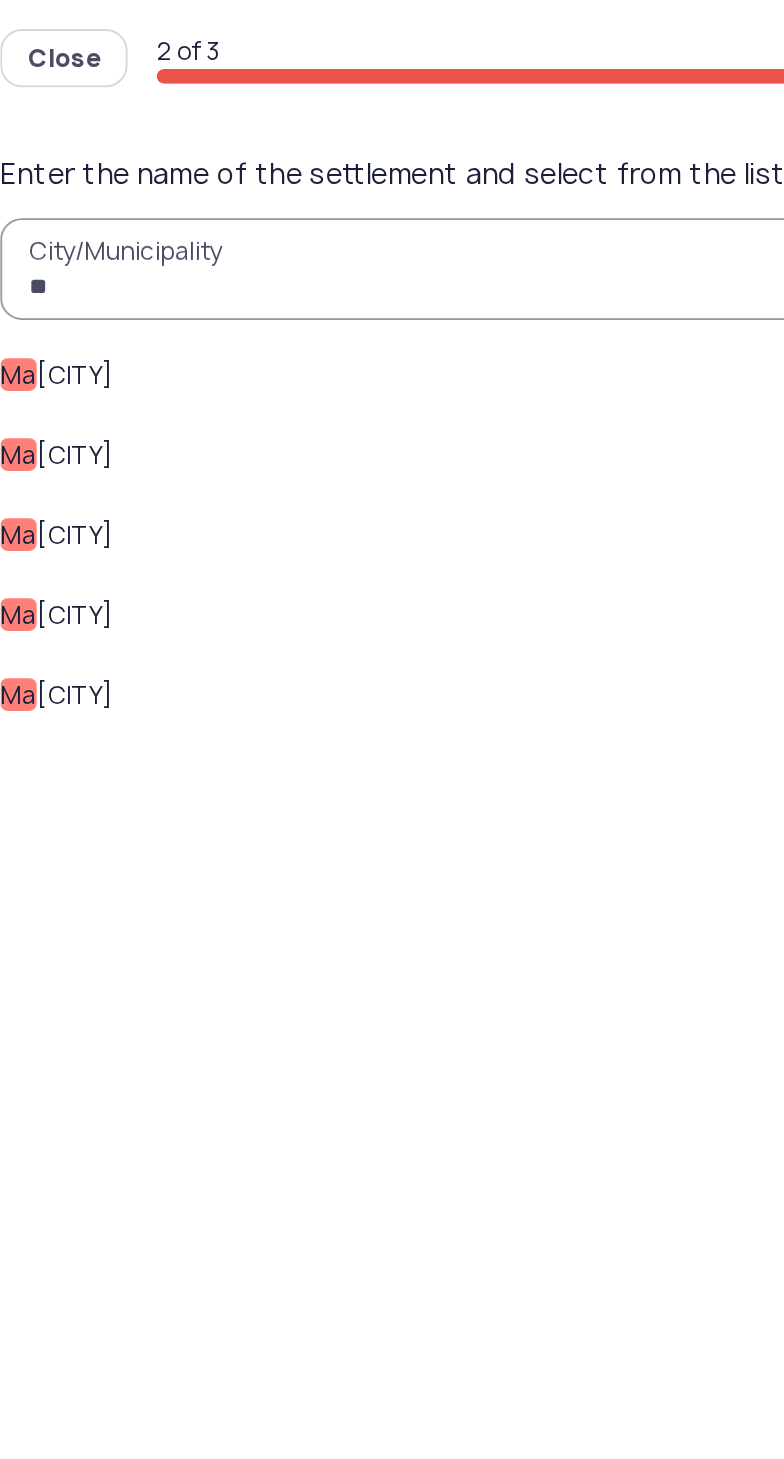 click on "Ma" 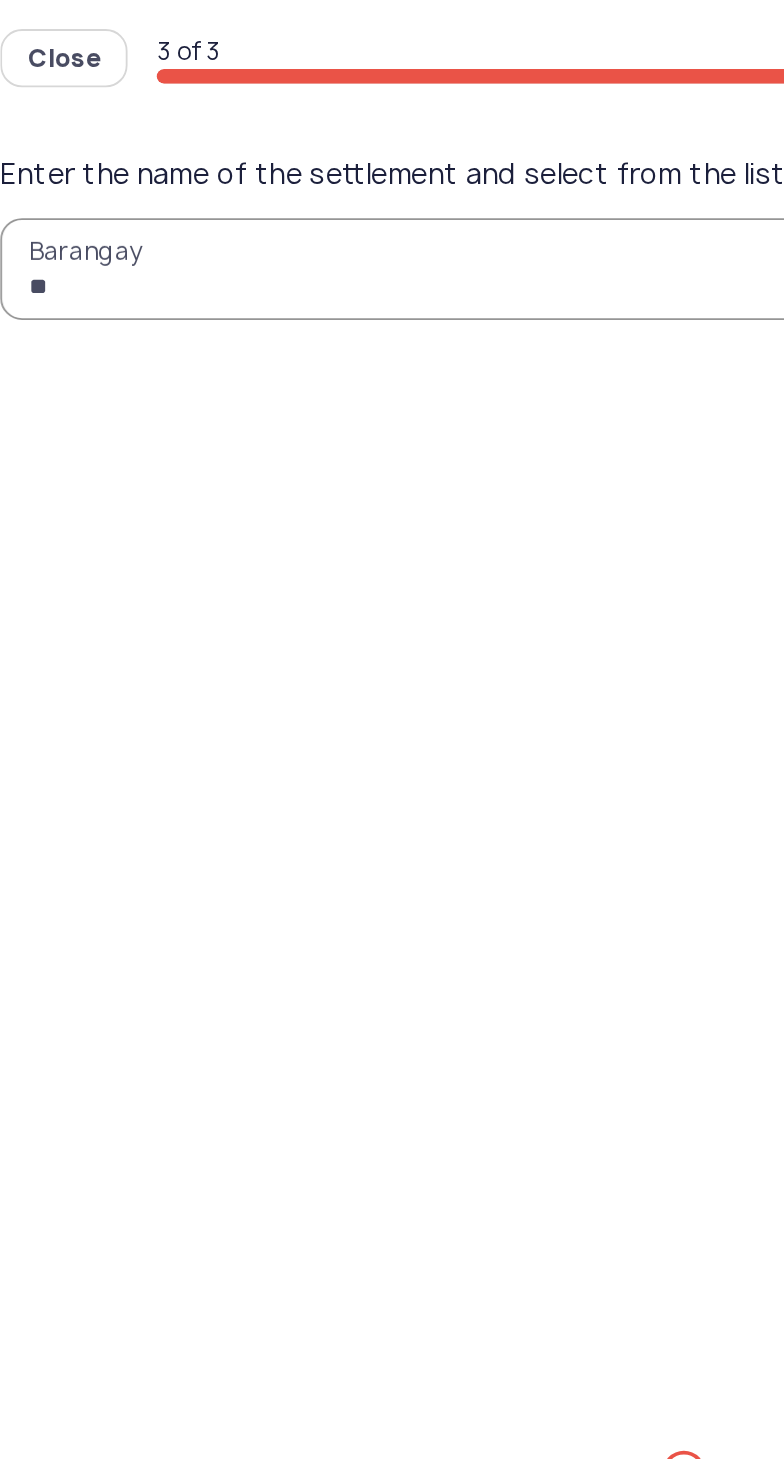 type on "*" 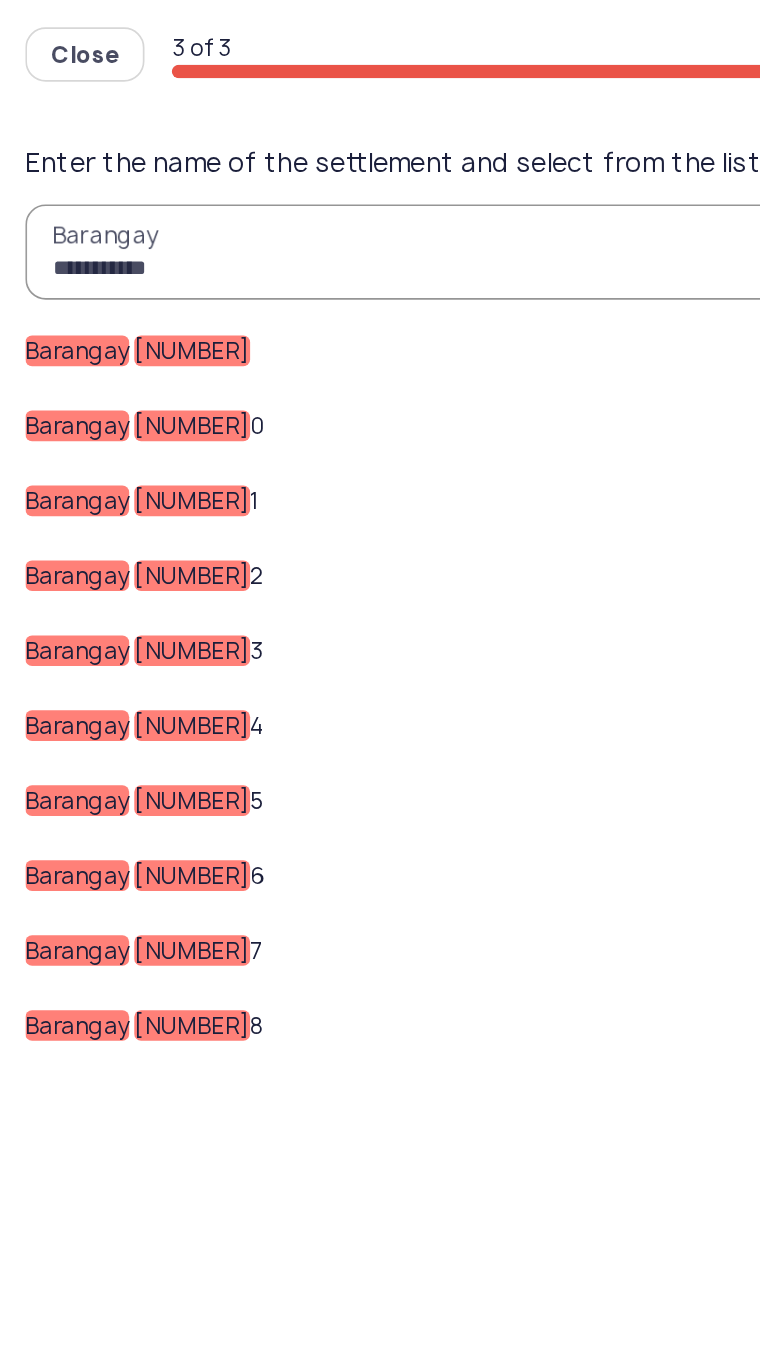 scroll, scrollTop: 0, scrollLeft: 0, axis: both 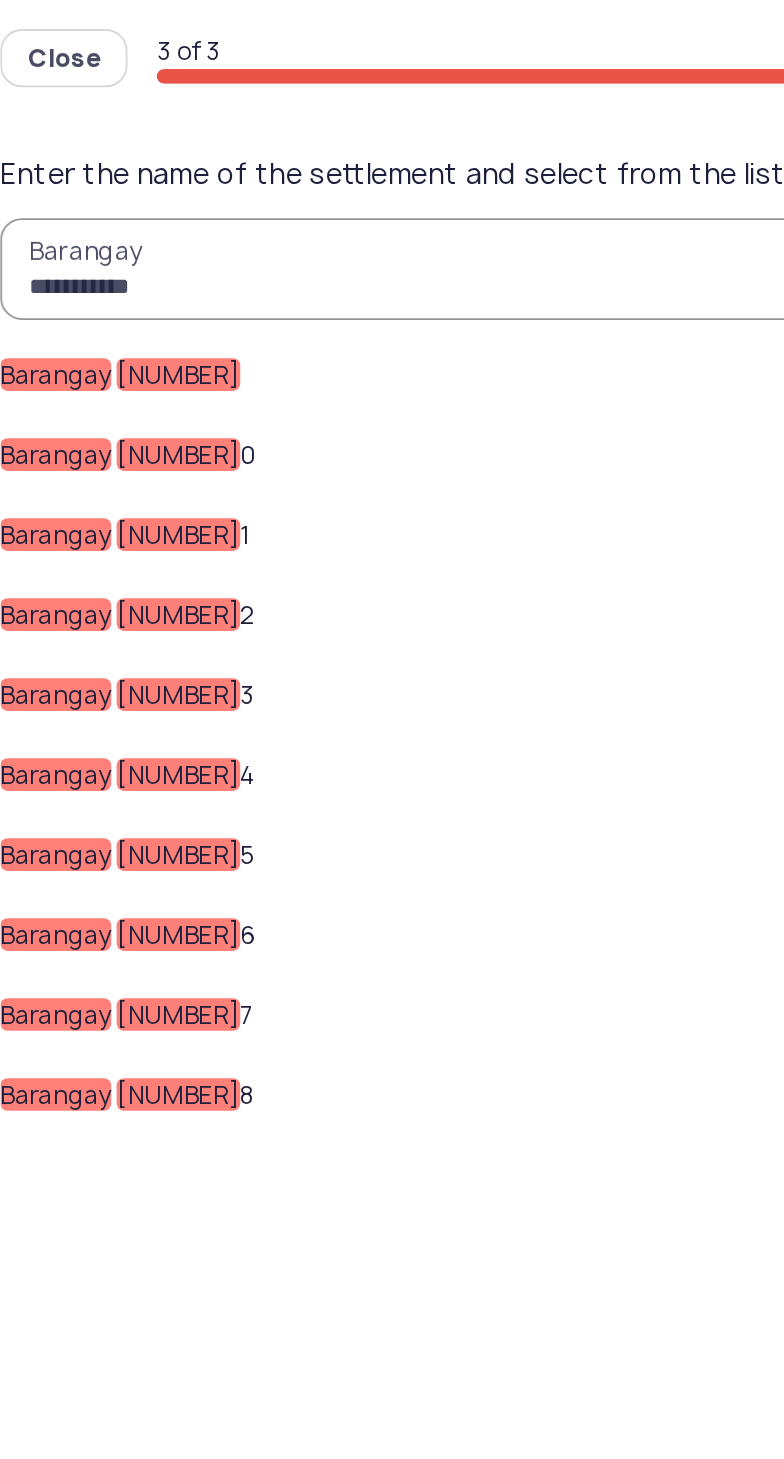 type on "**********" 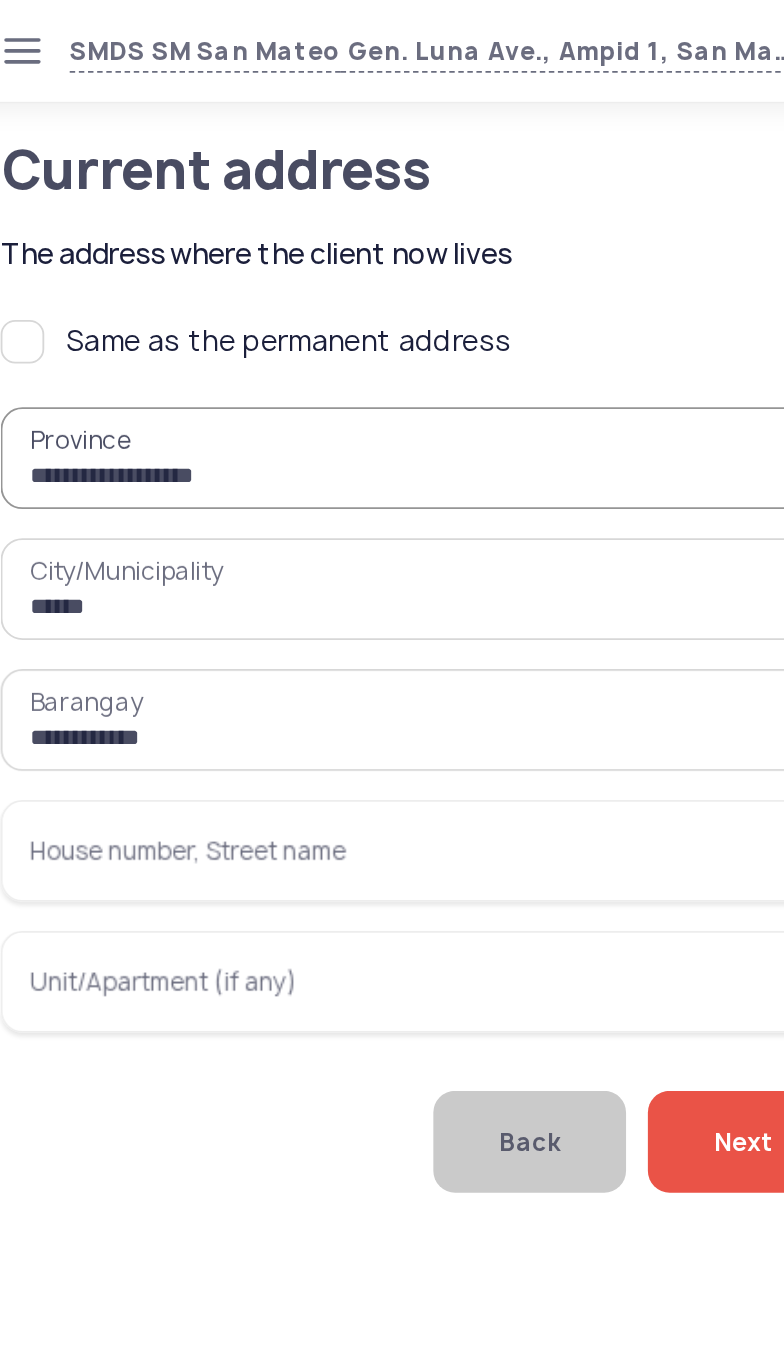 click on "**********" at bounding box center (266, 396) 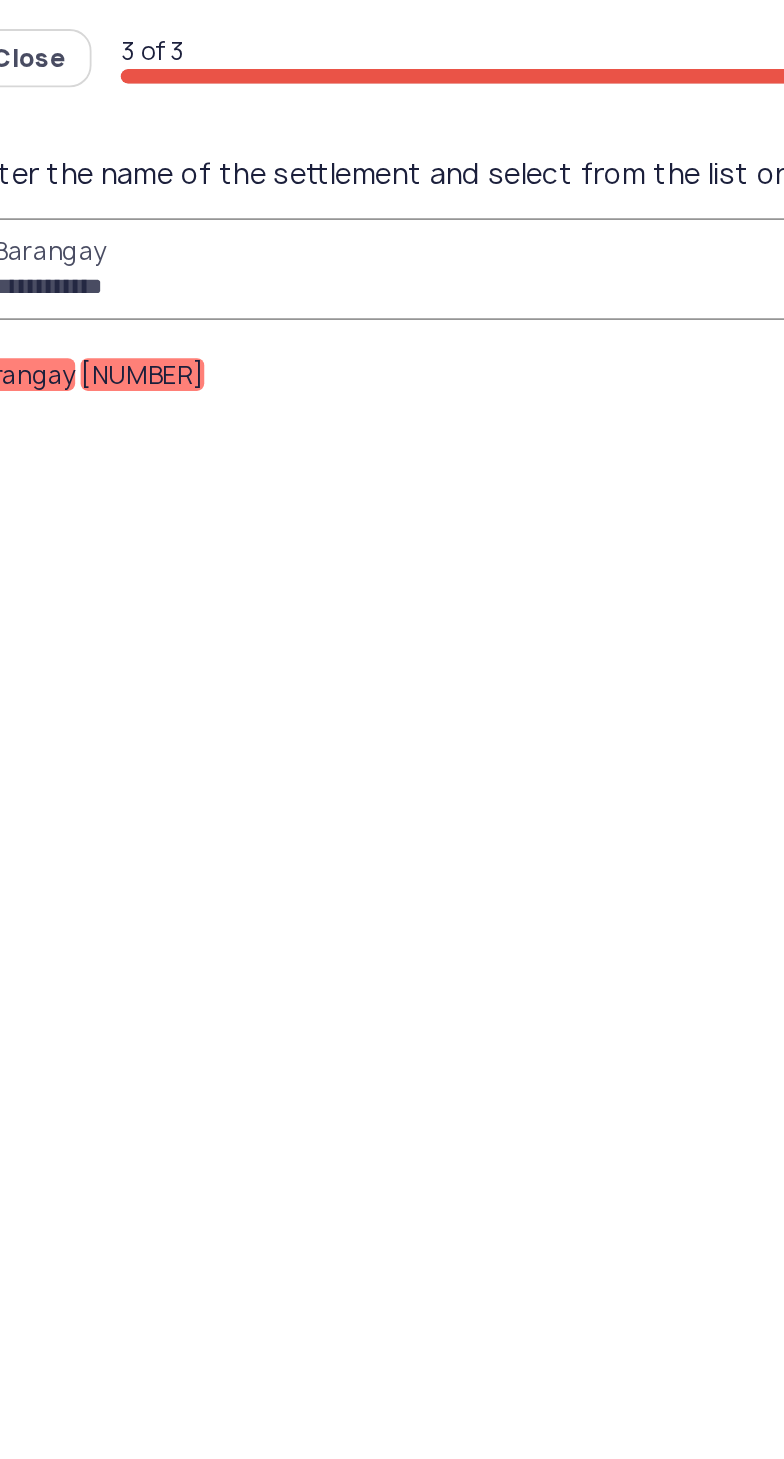 type on "**********" 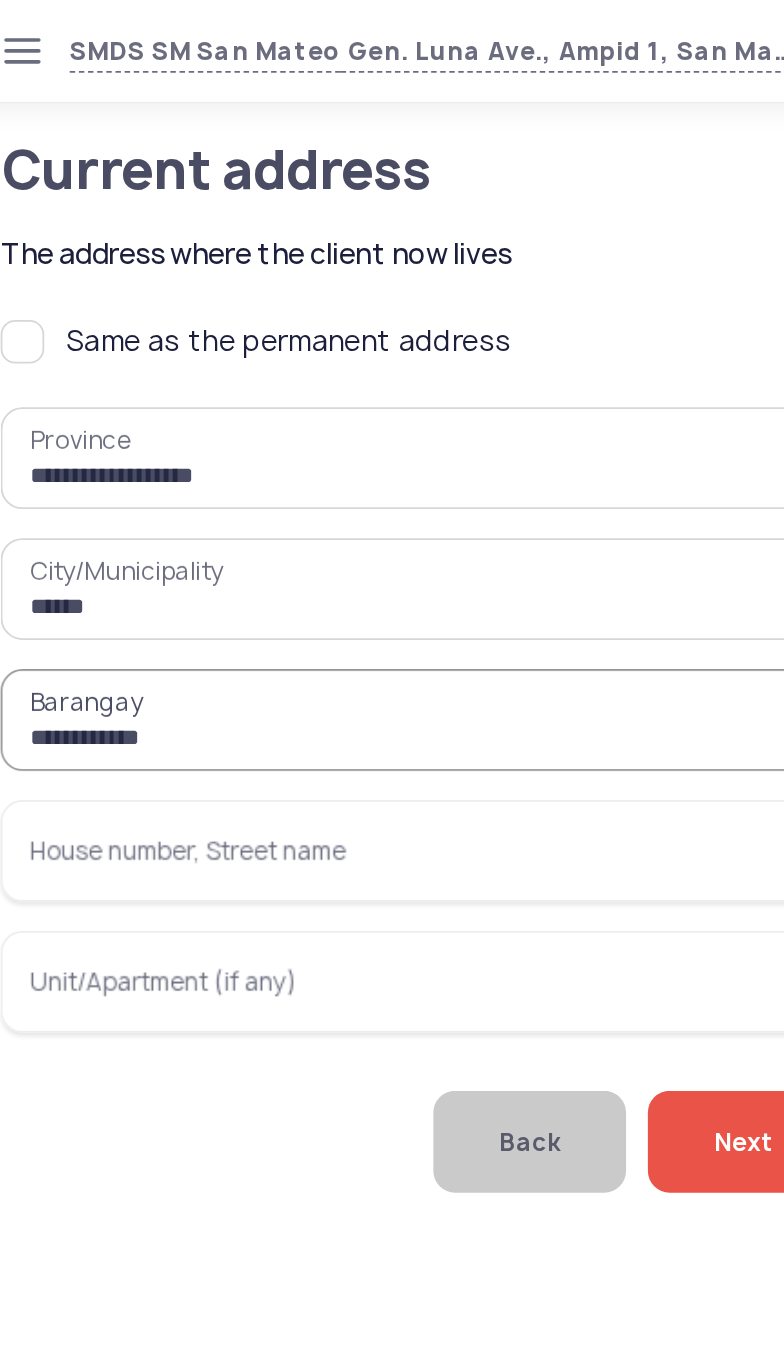 click on "House number, Street name" at bounding box center (266, 468) 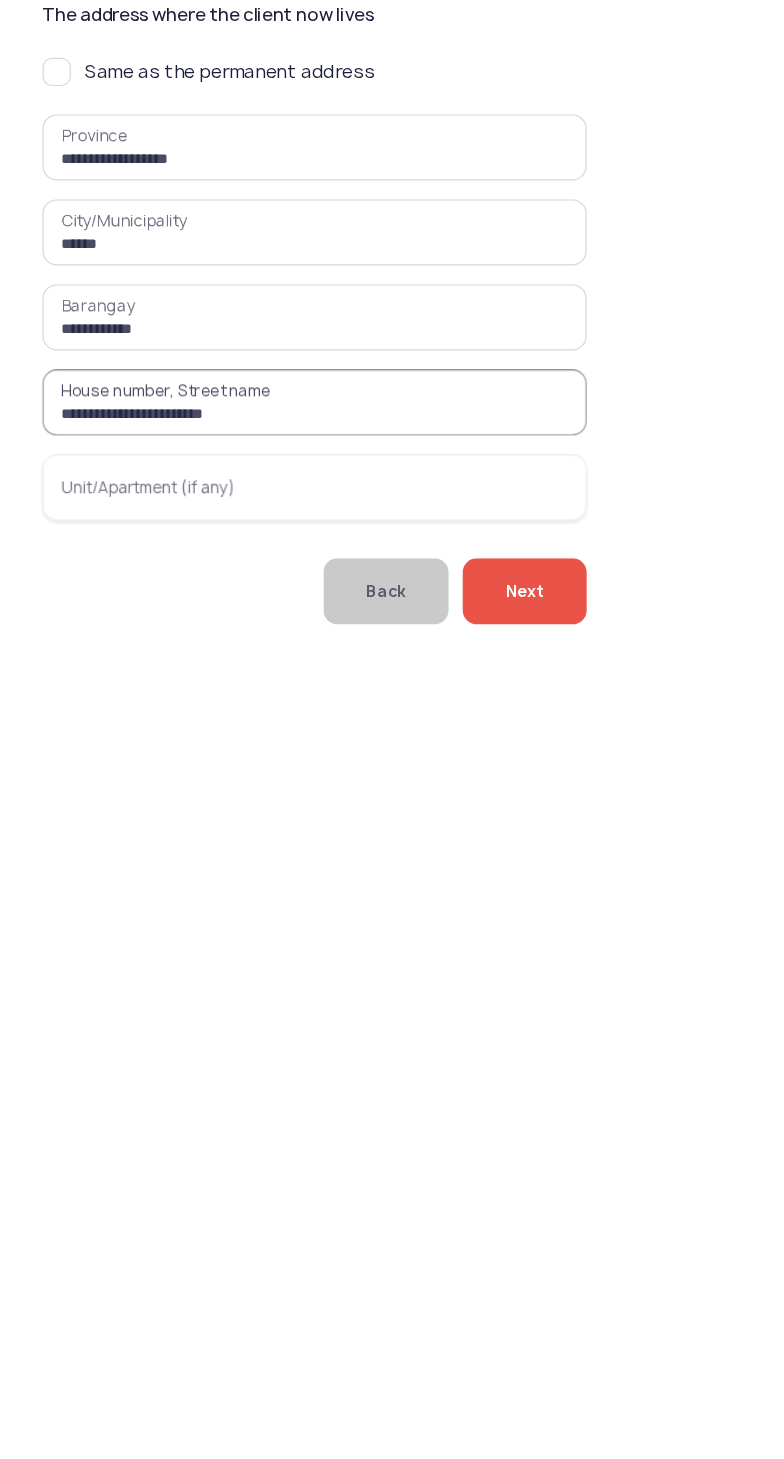 type on "**********" 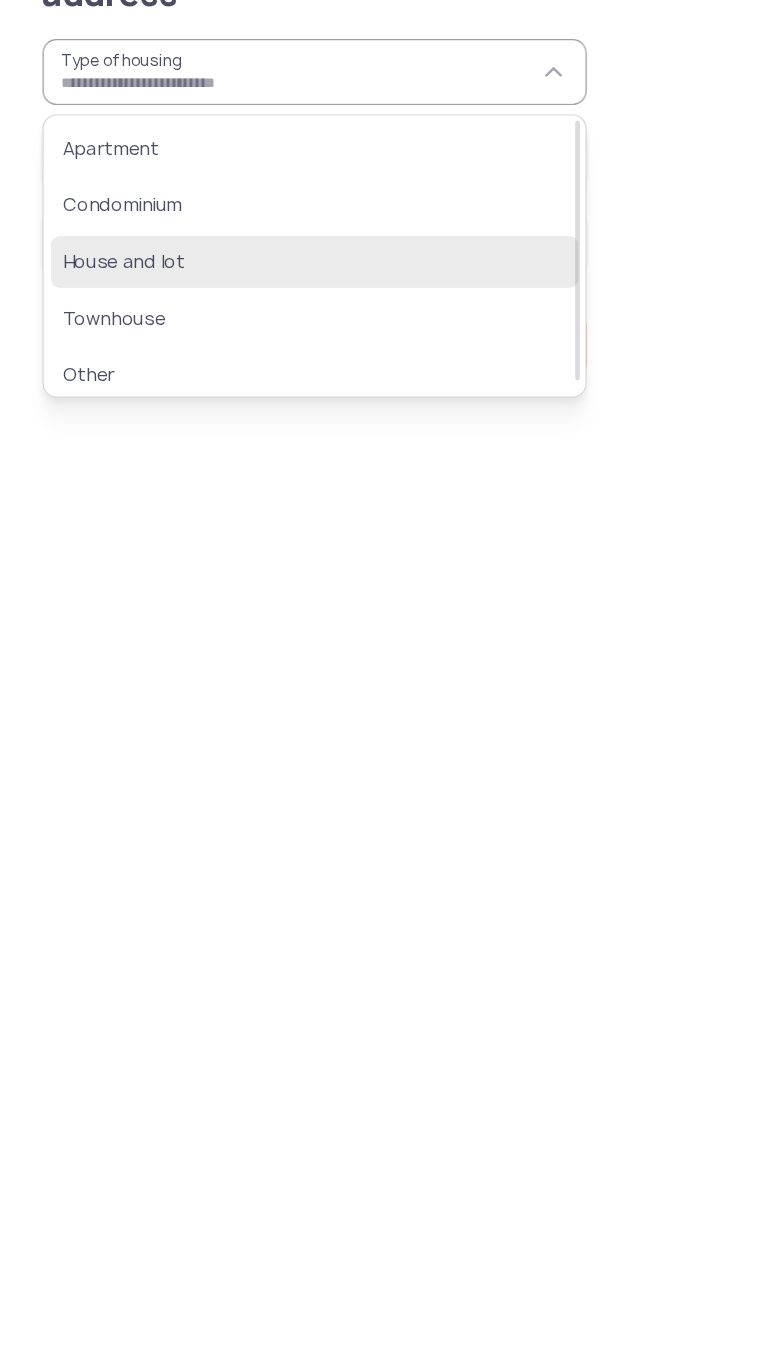 click on "House and lot" 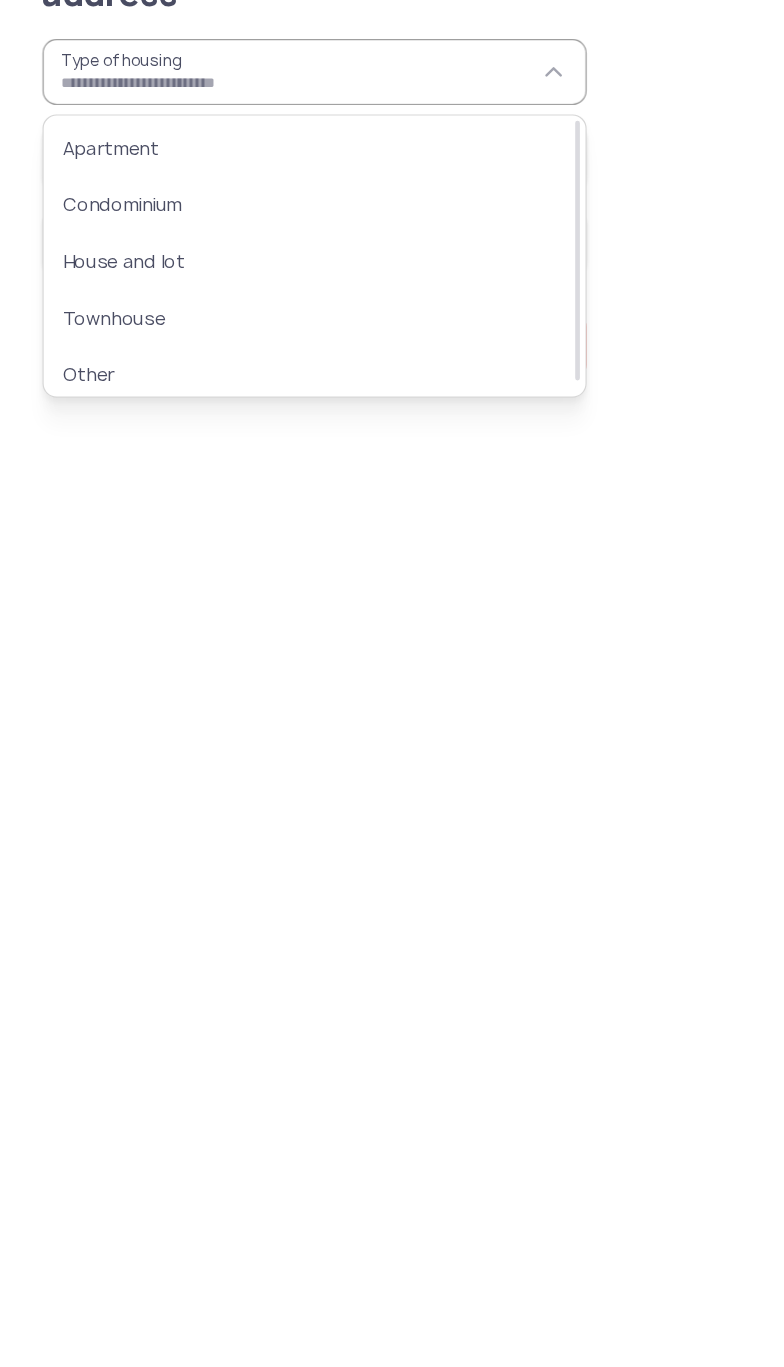 type on "**********" 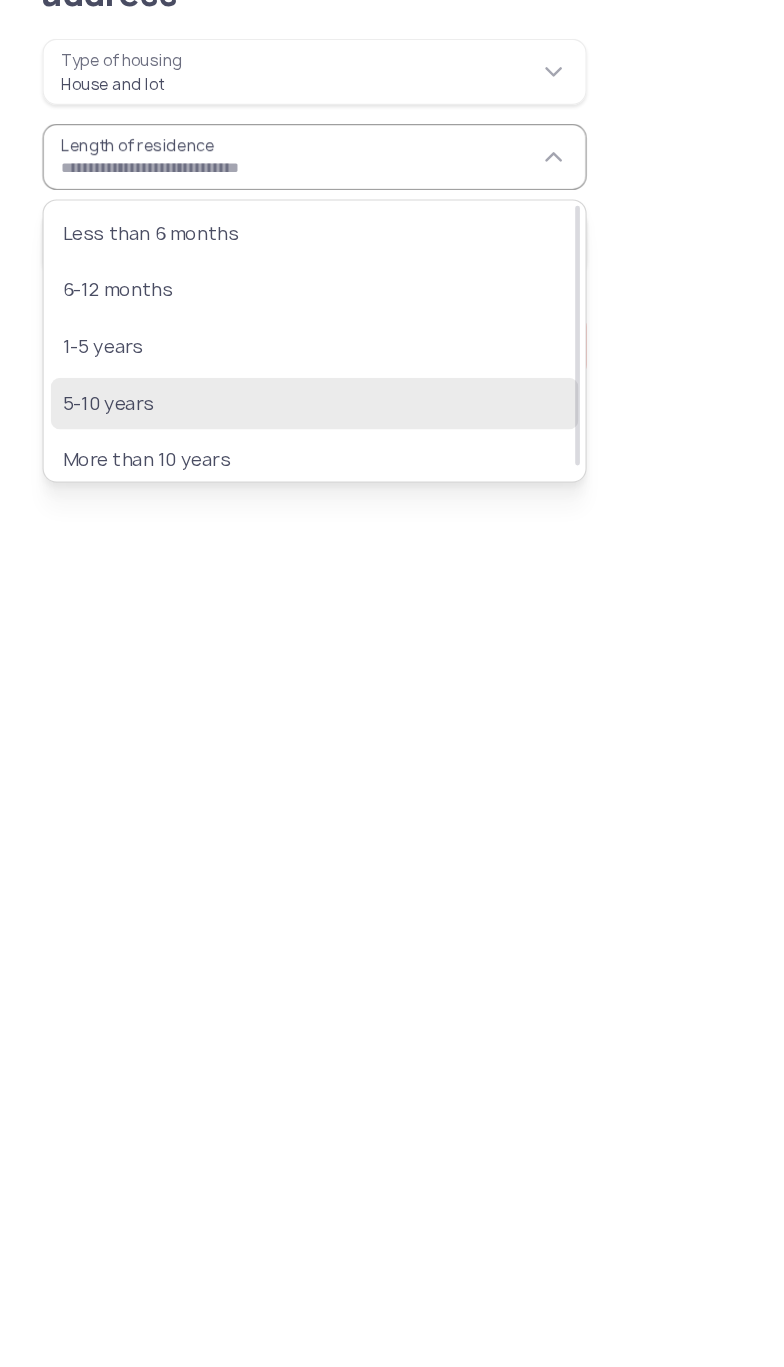 click on "5-10 years" 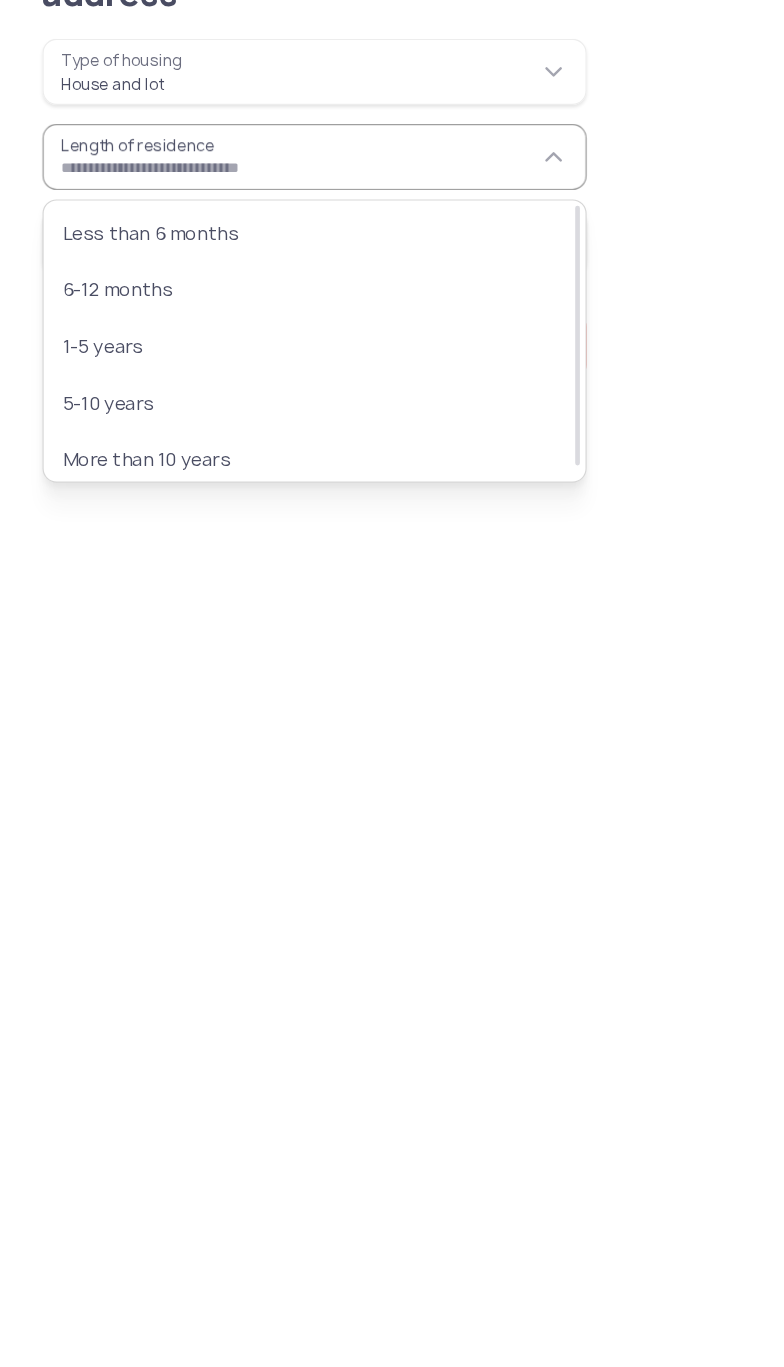 type on "**********" 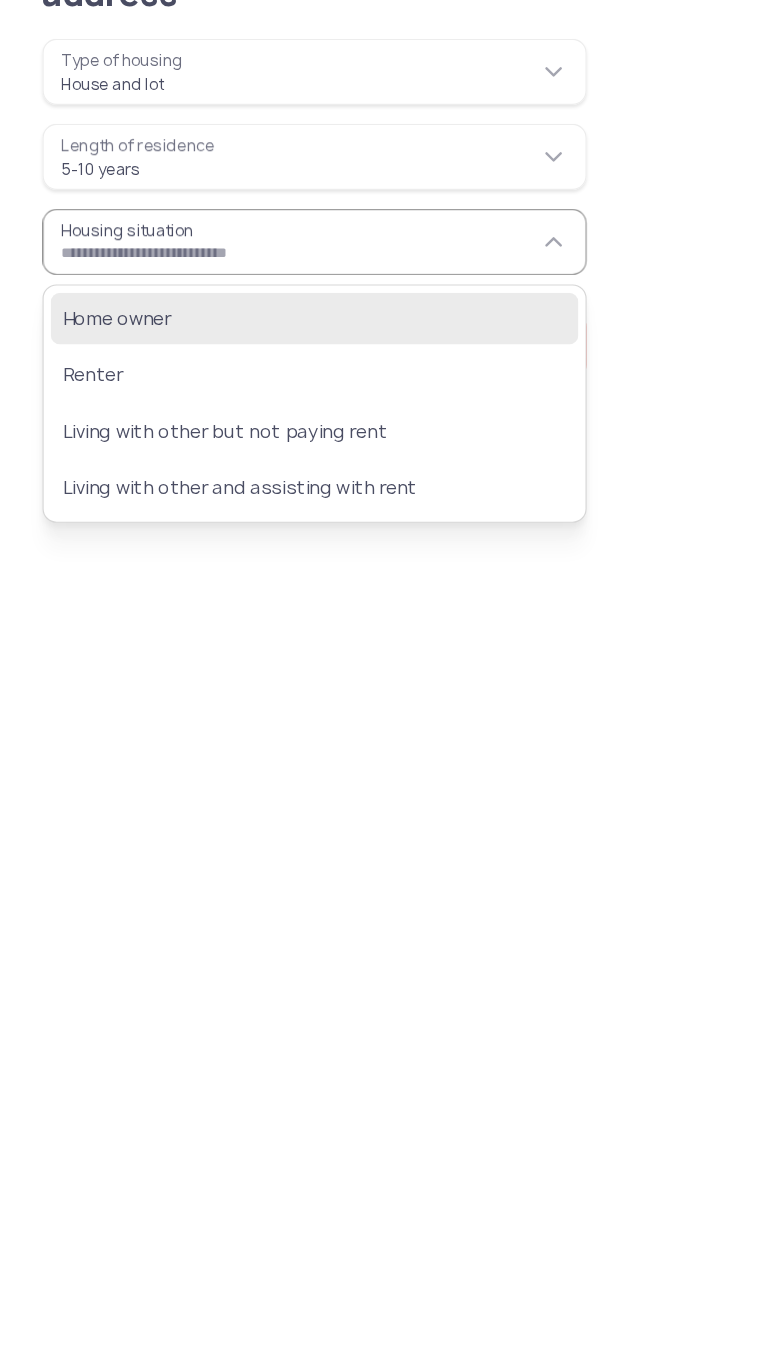 click on "Home owner" 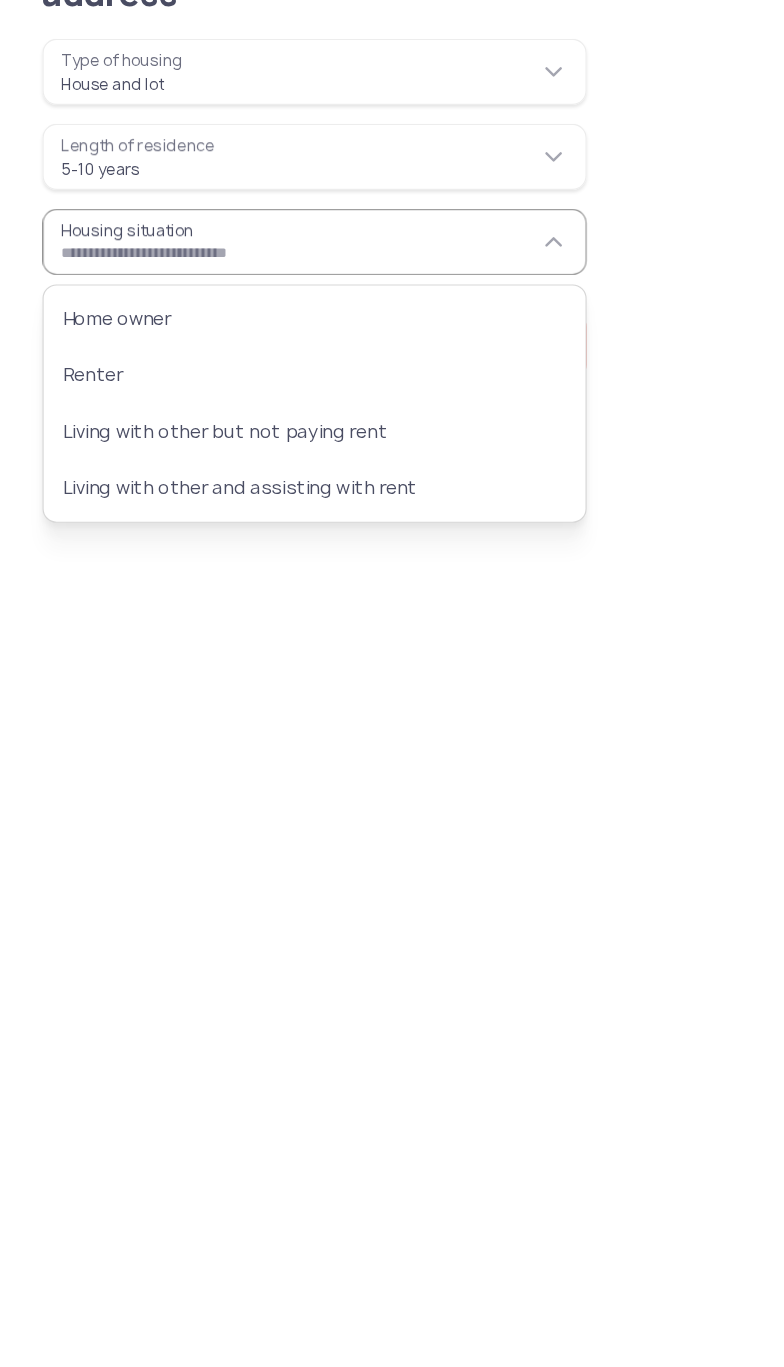type on "**********" 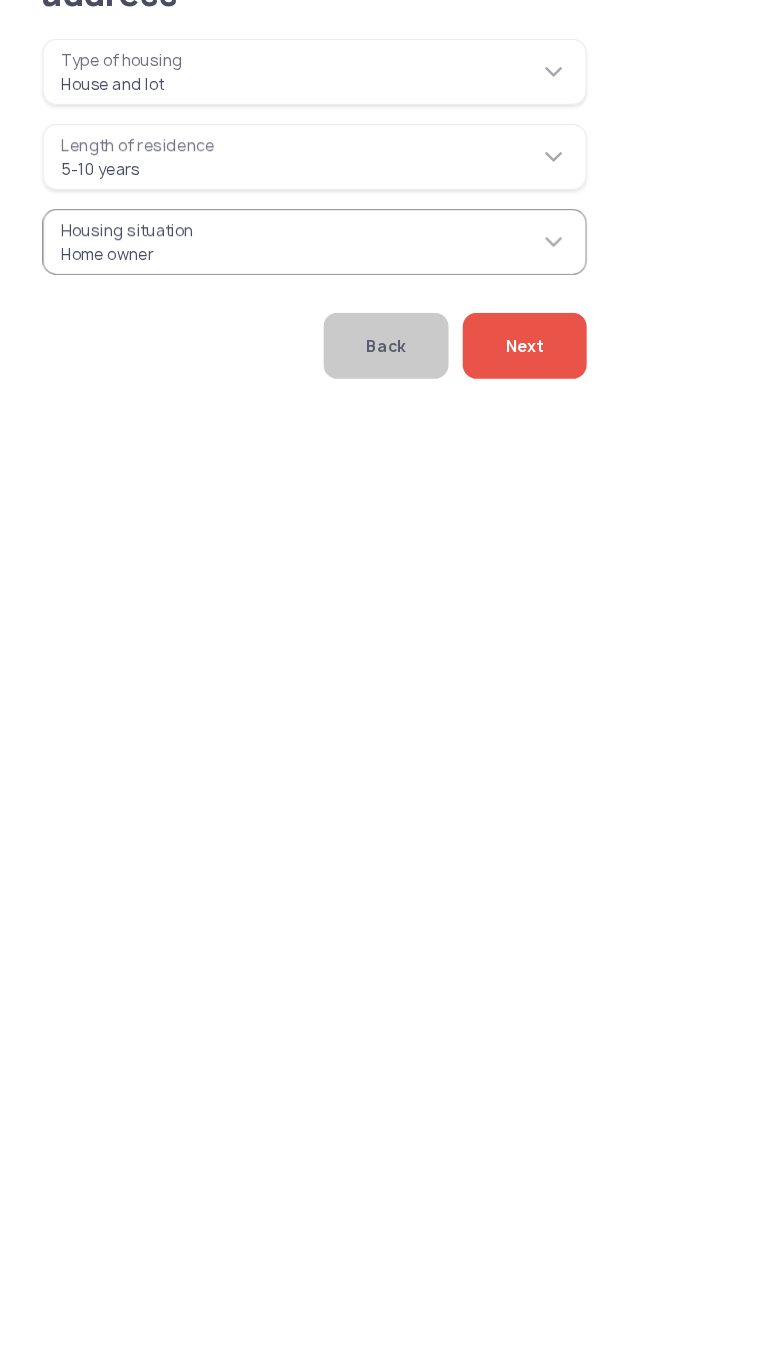 click on "Next" 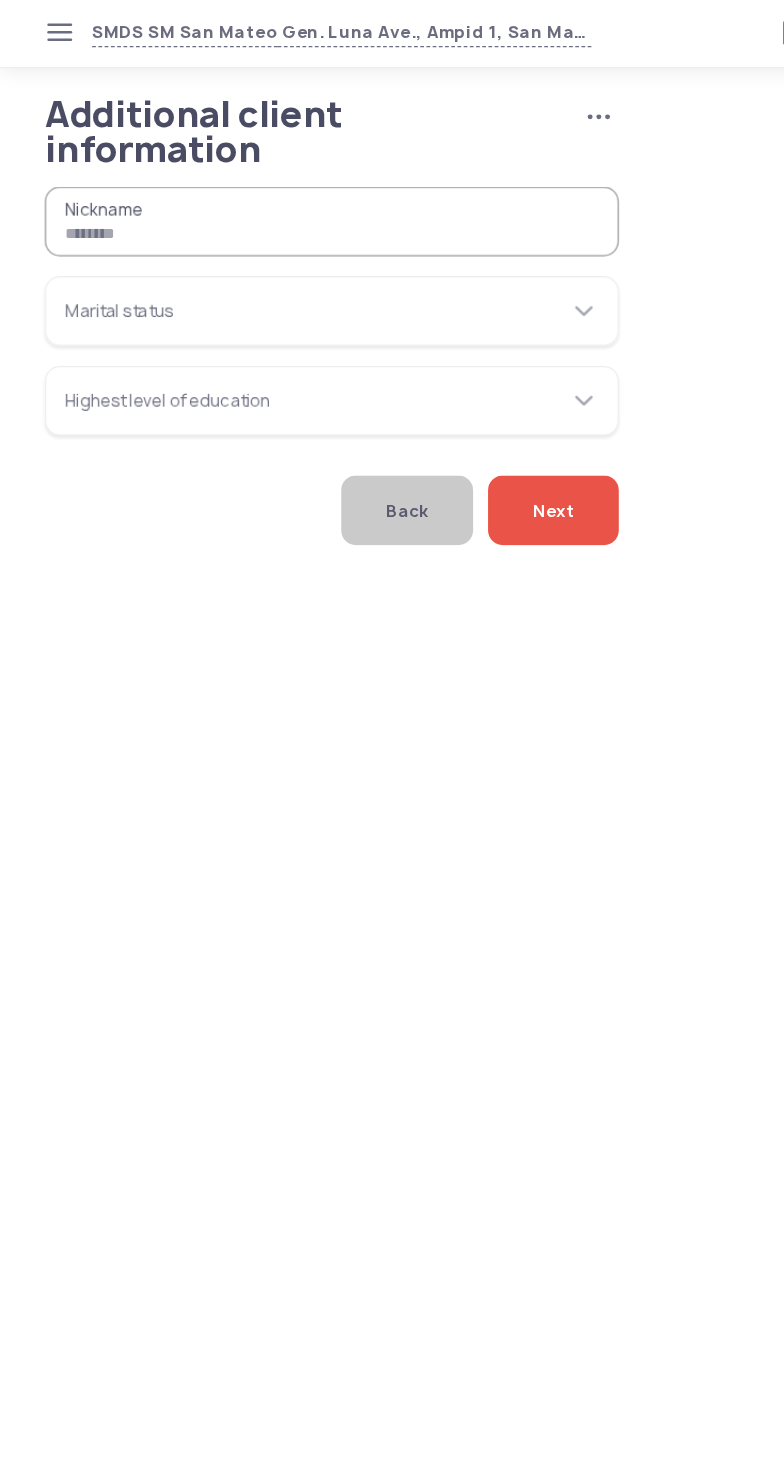 click on "Nickname" at bounding box center (266, 180) 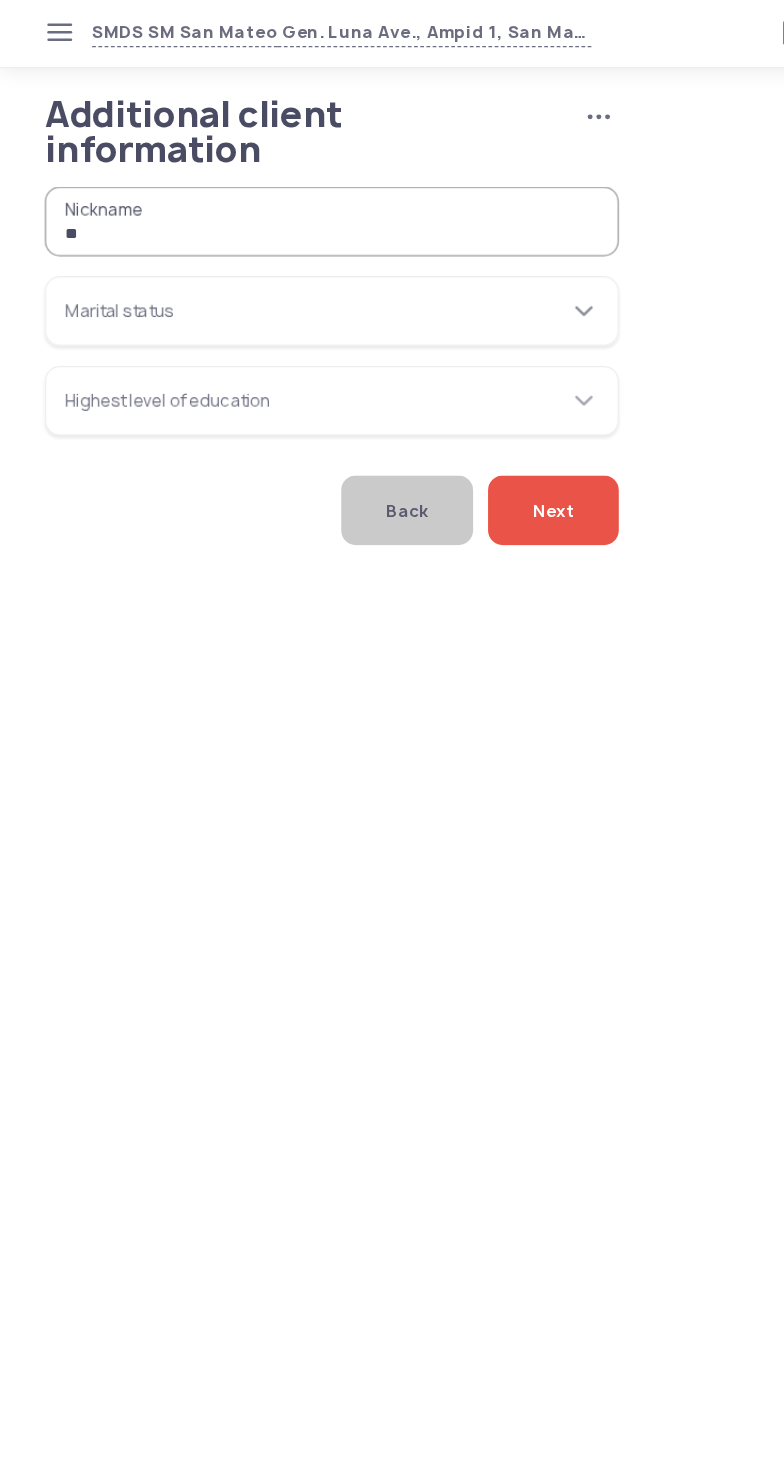 type on "**" 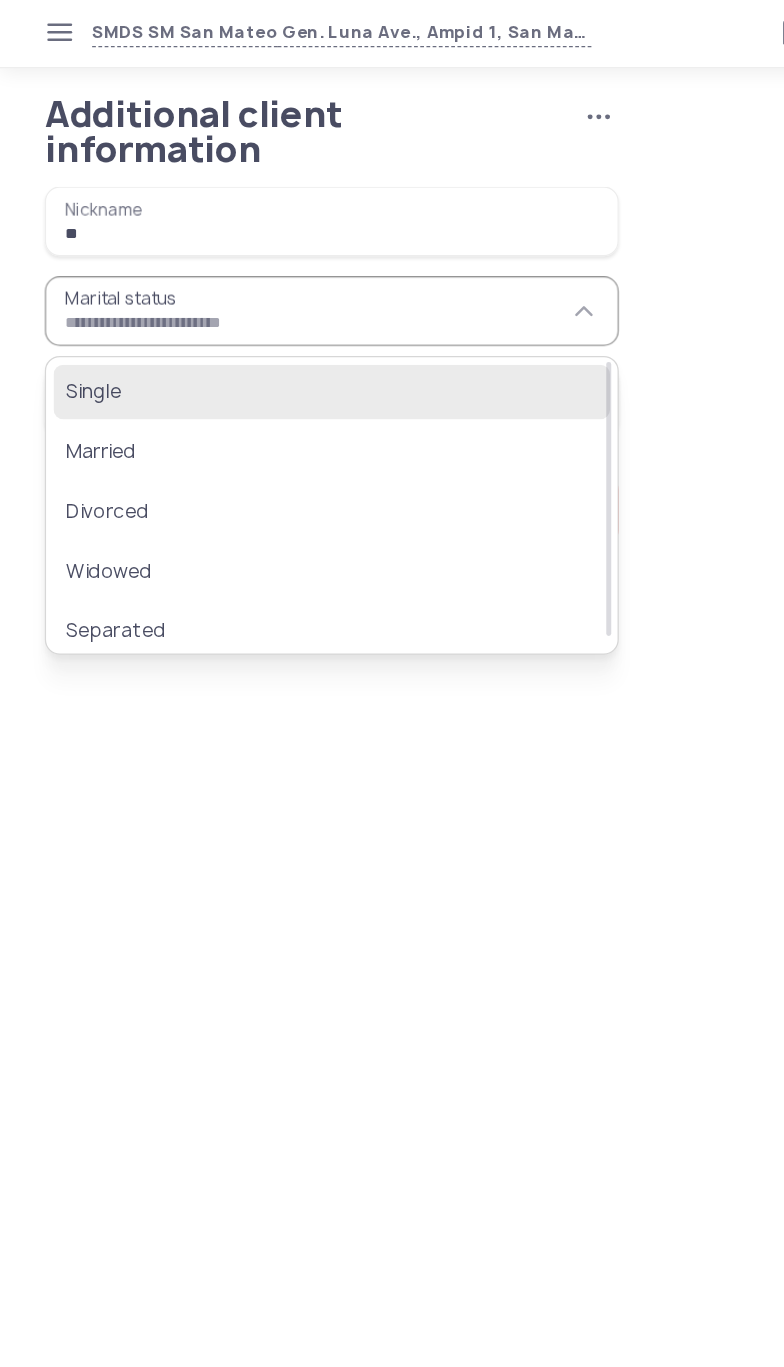 click on "Single" 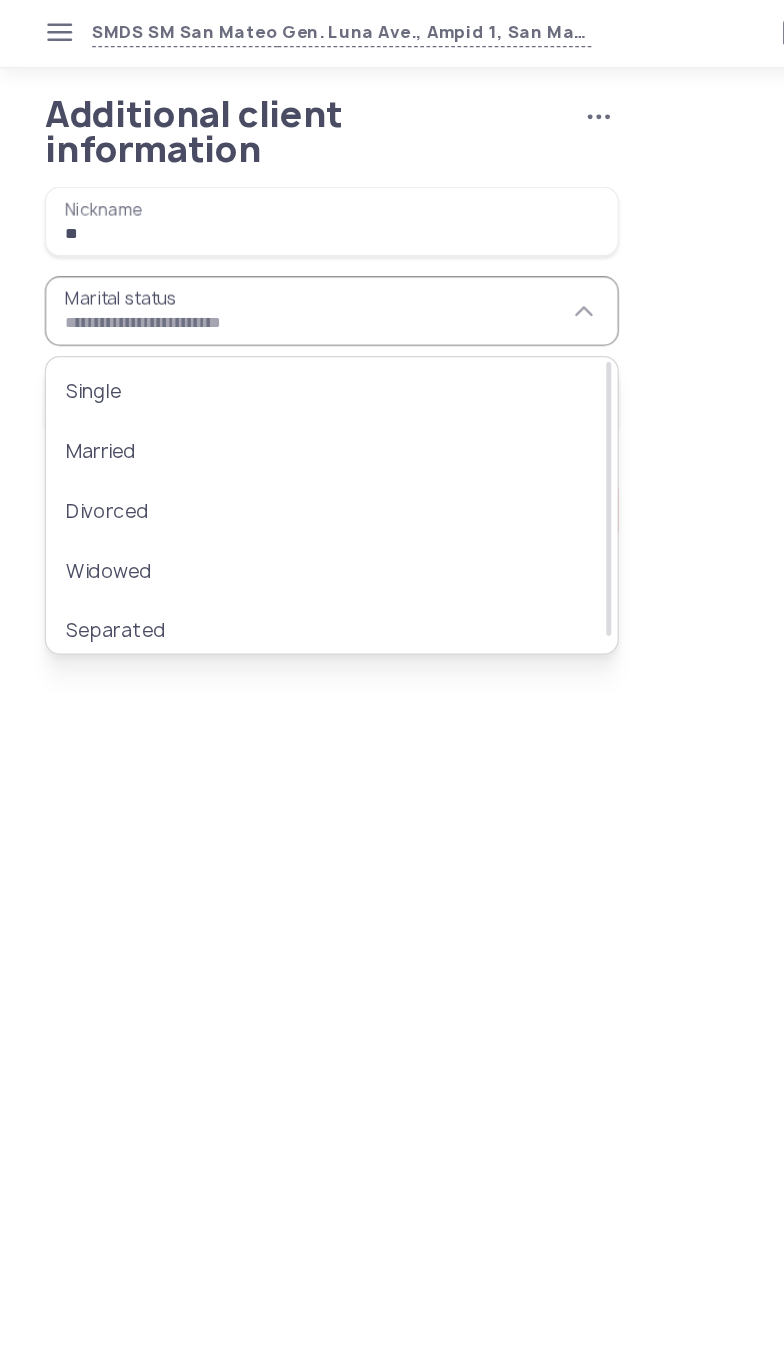 type on "******" 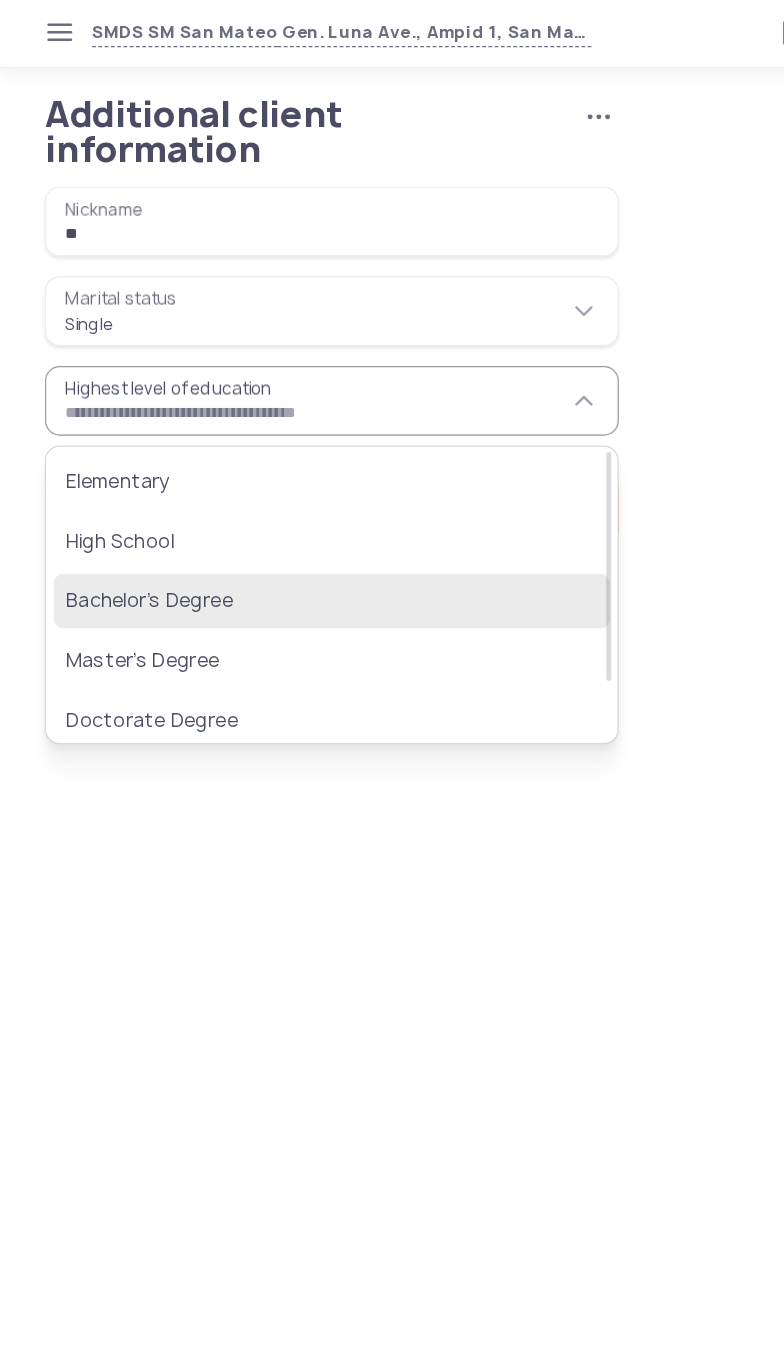 click on "Bachelor’s Degree" 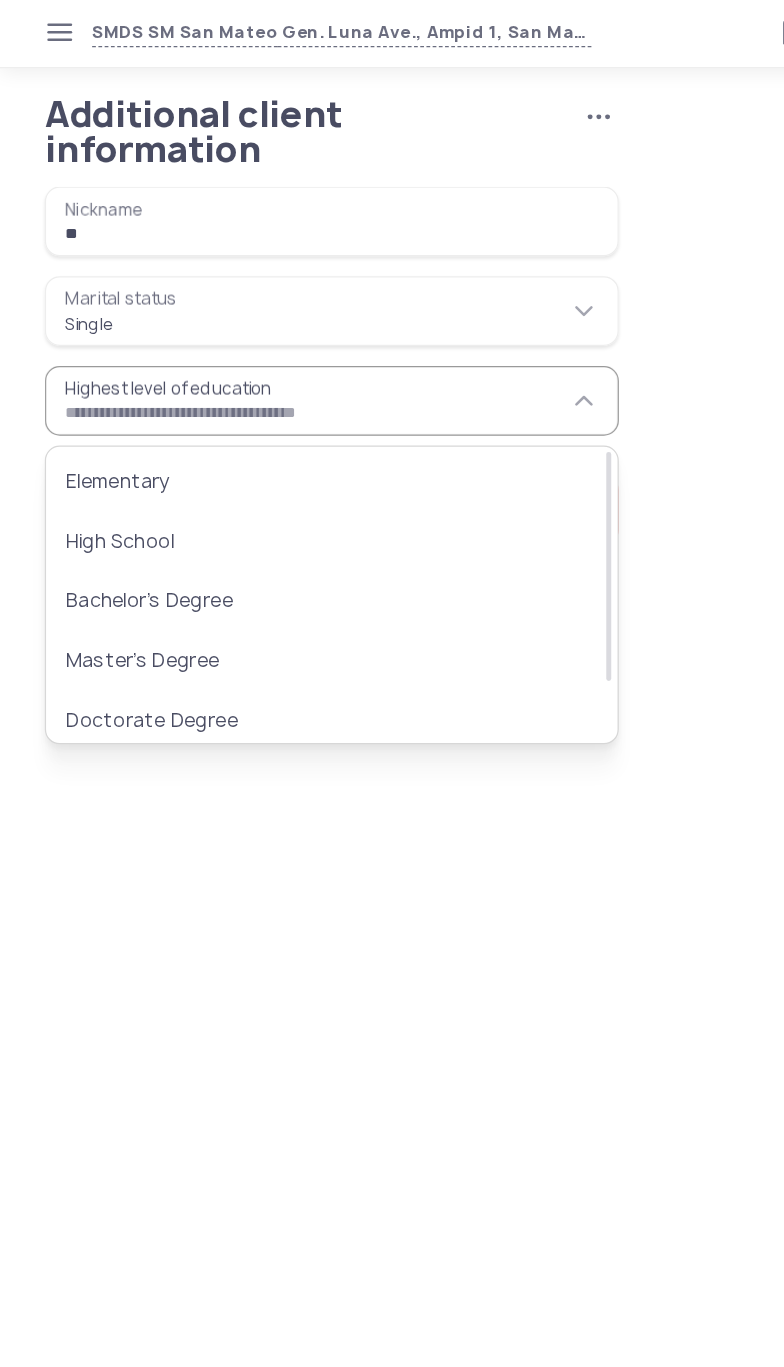 type on "**********" 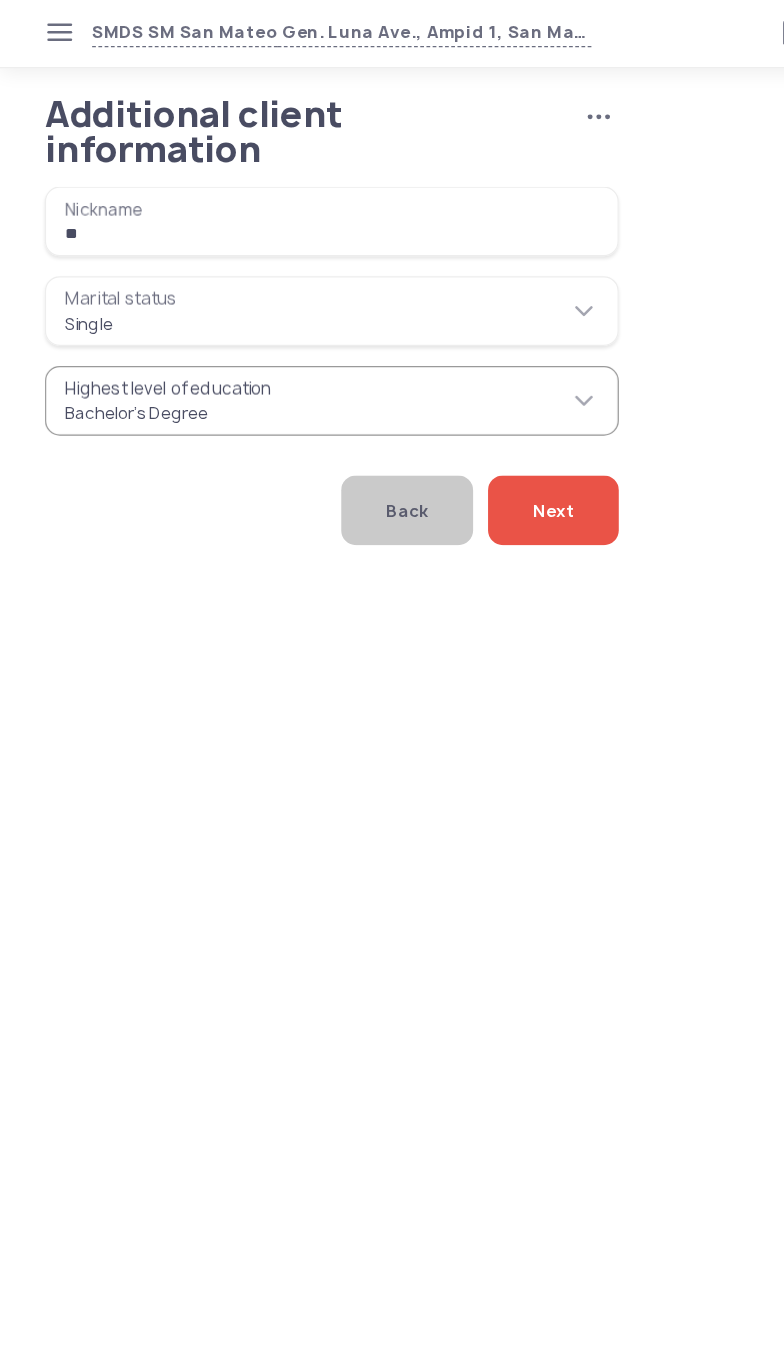 click on "Next" 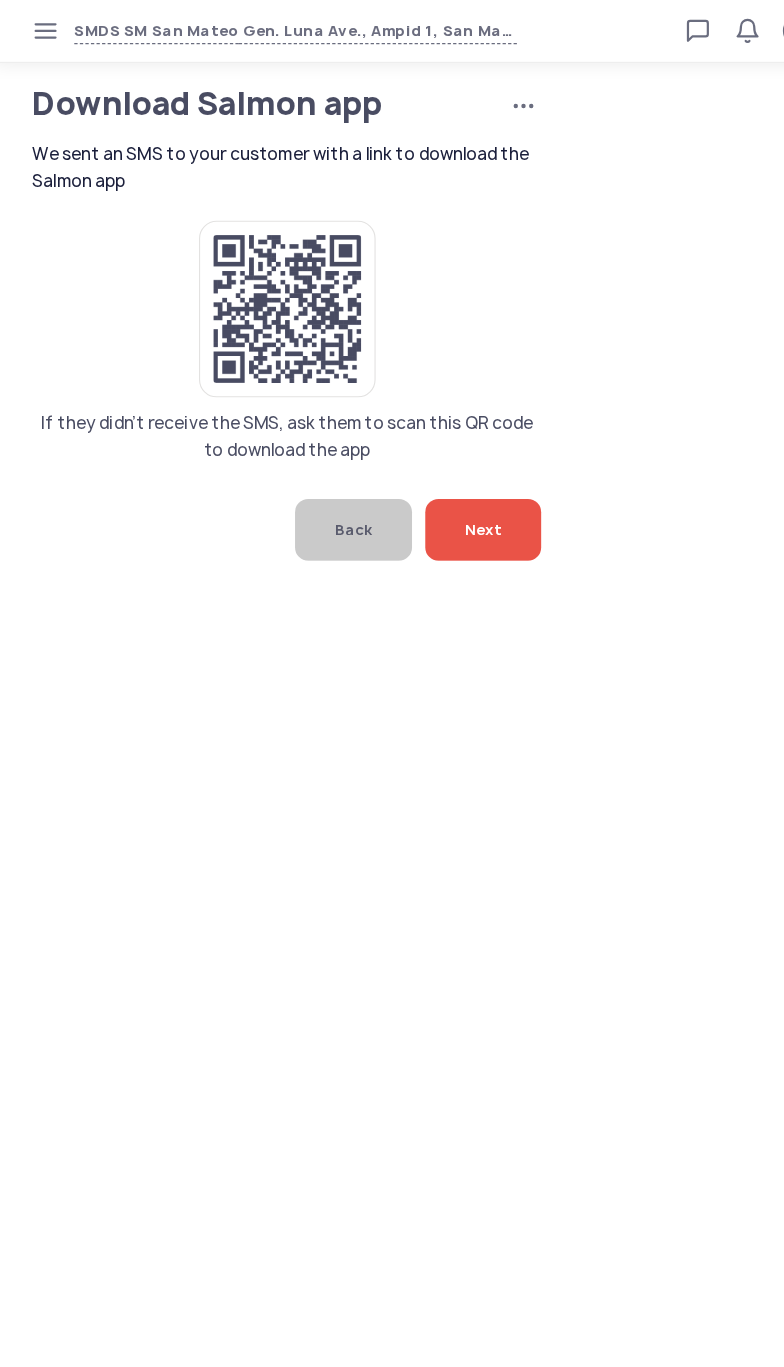 click on "Next" 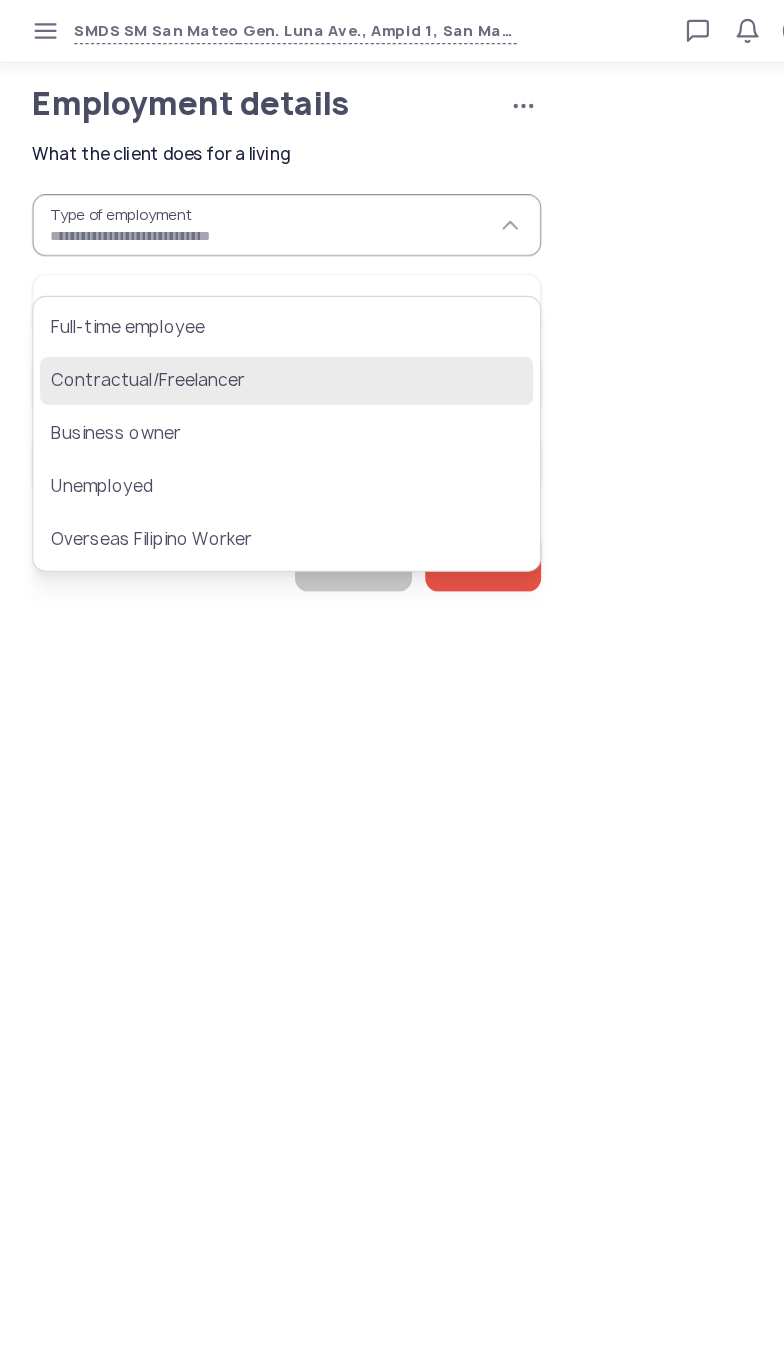 click on "Contractual/Freelancer" 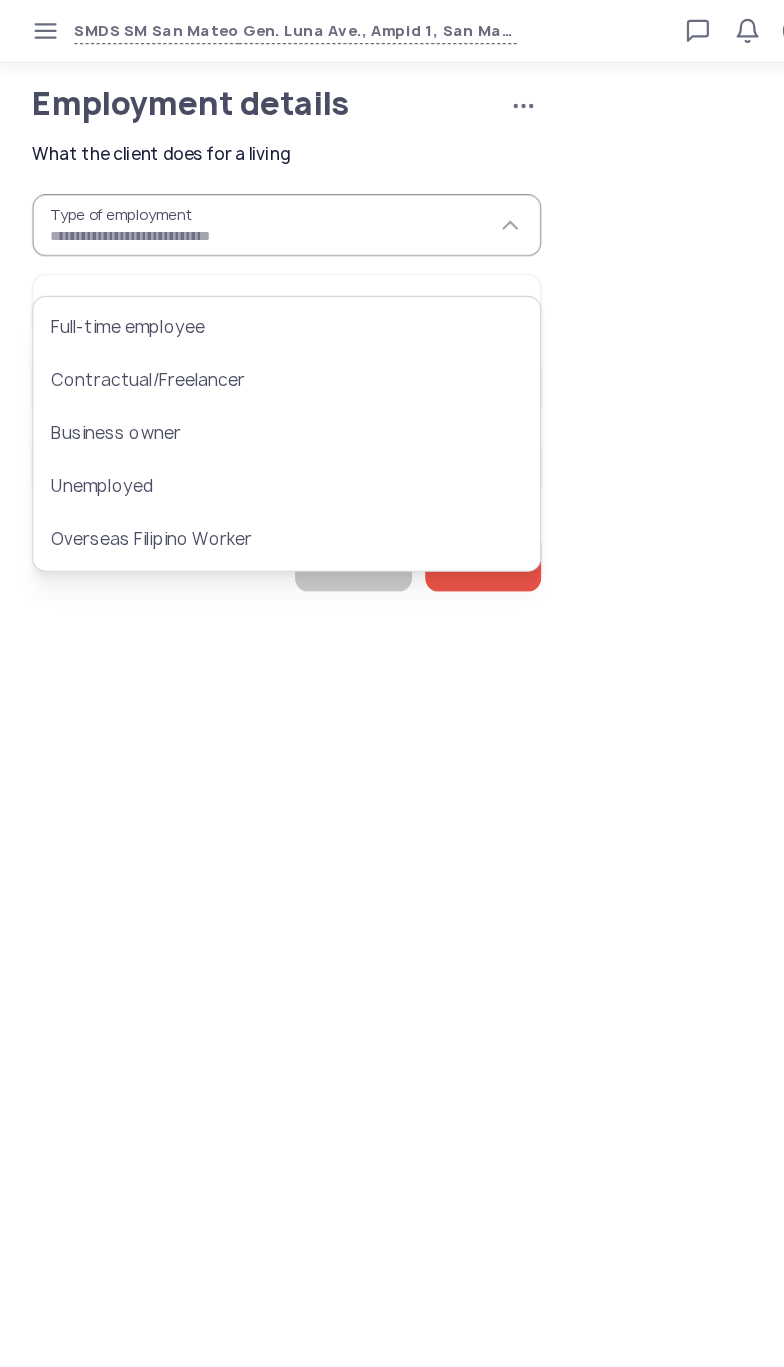 type on "**********" 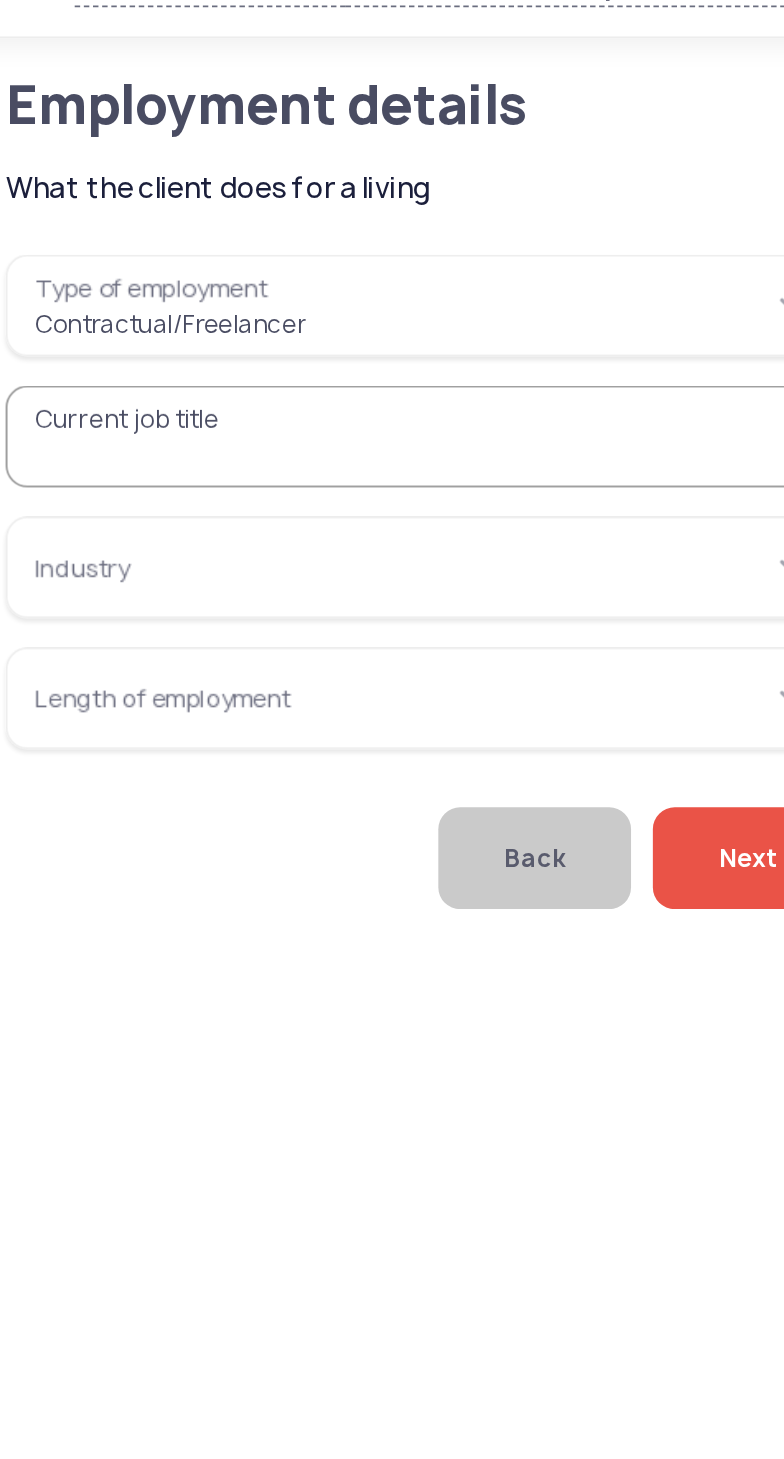 click on "Current job title" at bounding box center [266, 276] 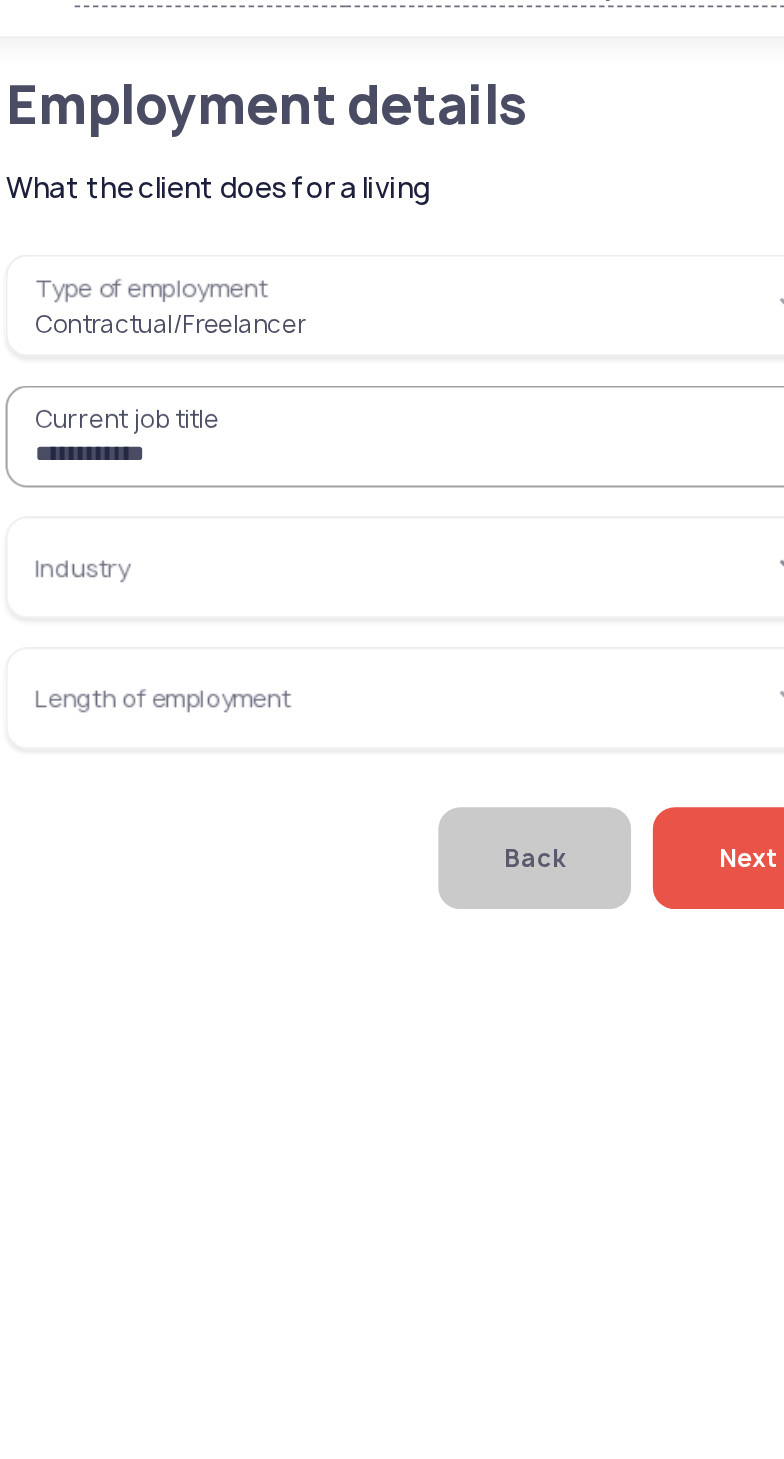 type on "**********" 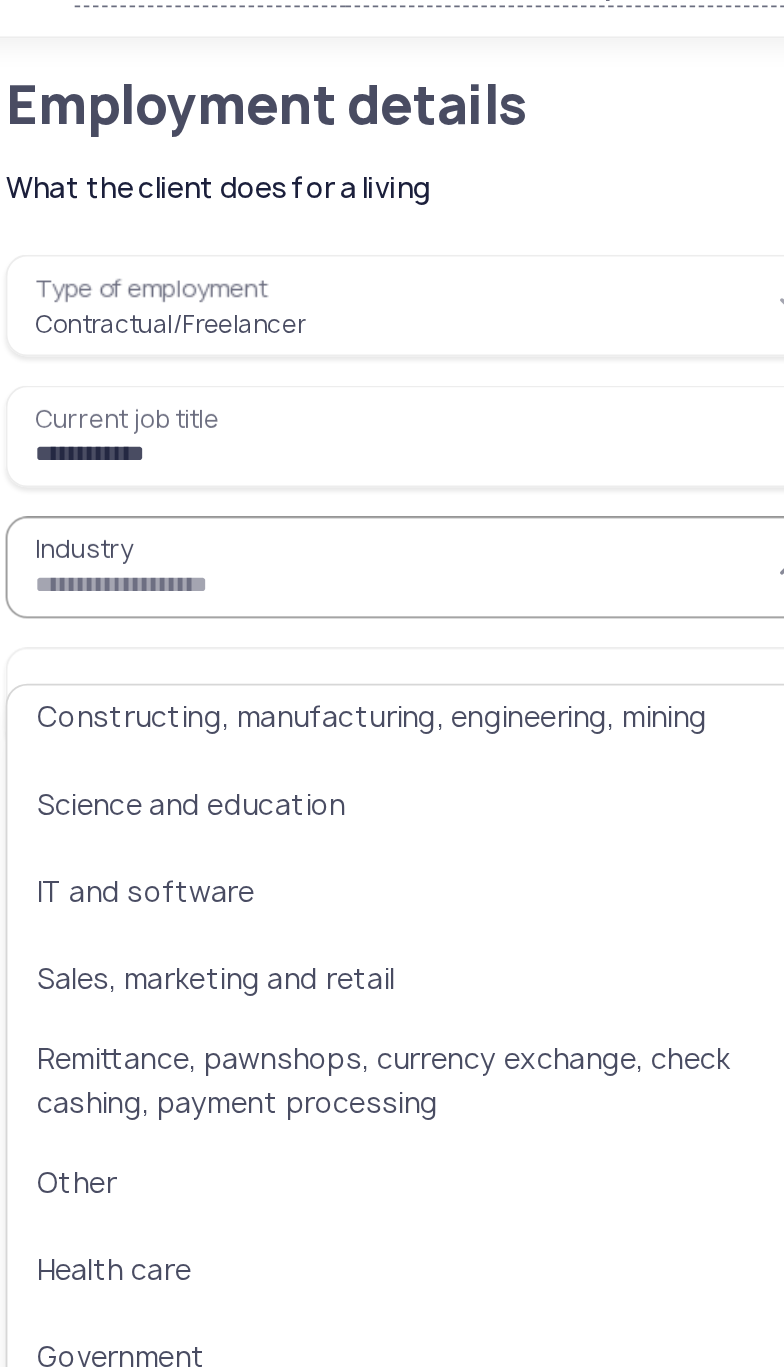 scroll, scrollTop: 405, scrollLeft: 0, axis: vertical 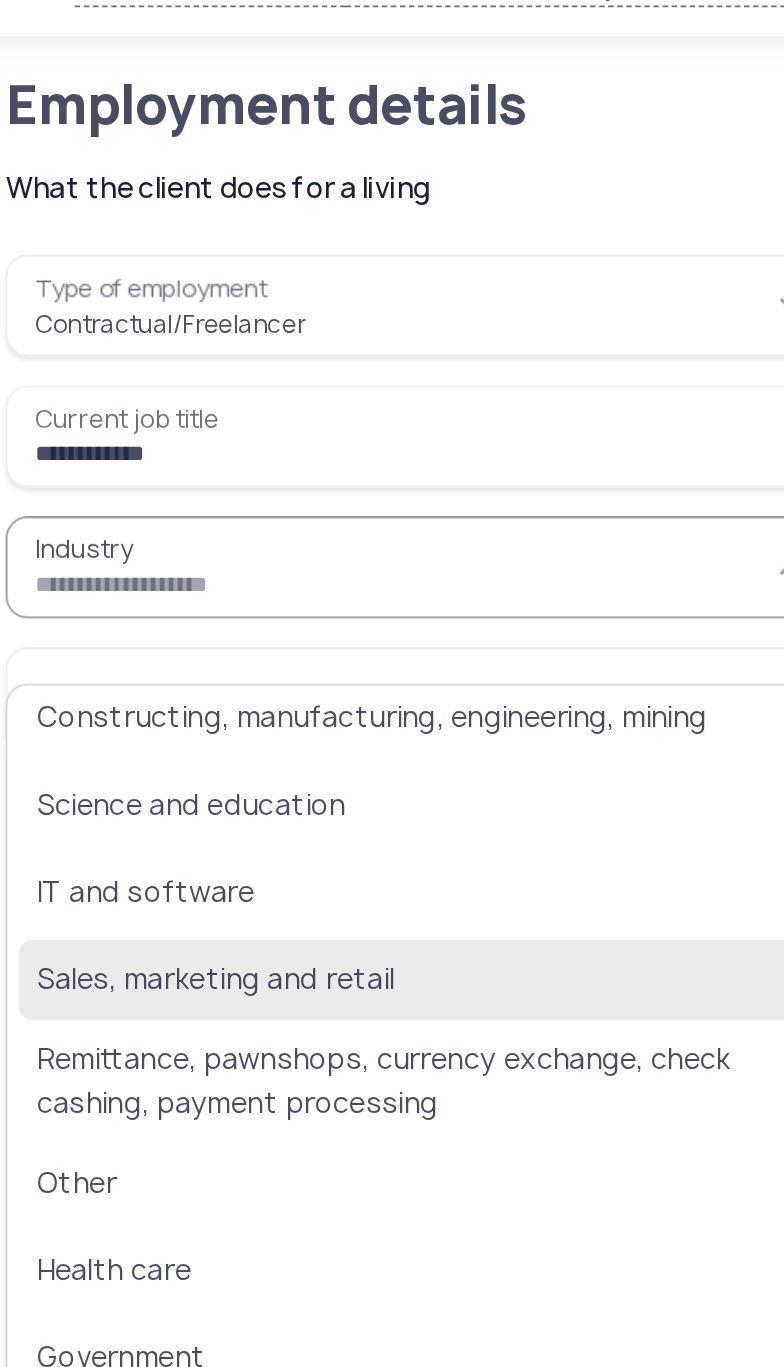 click on "Sales, marketing and retail" 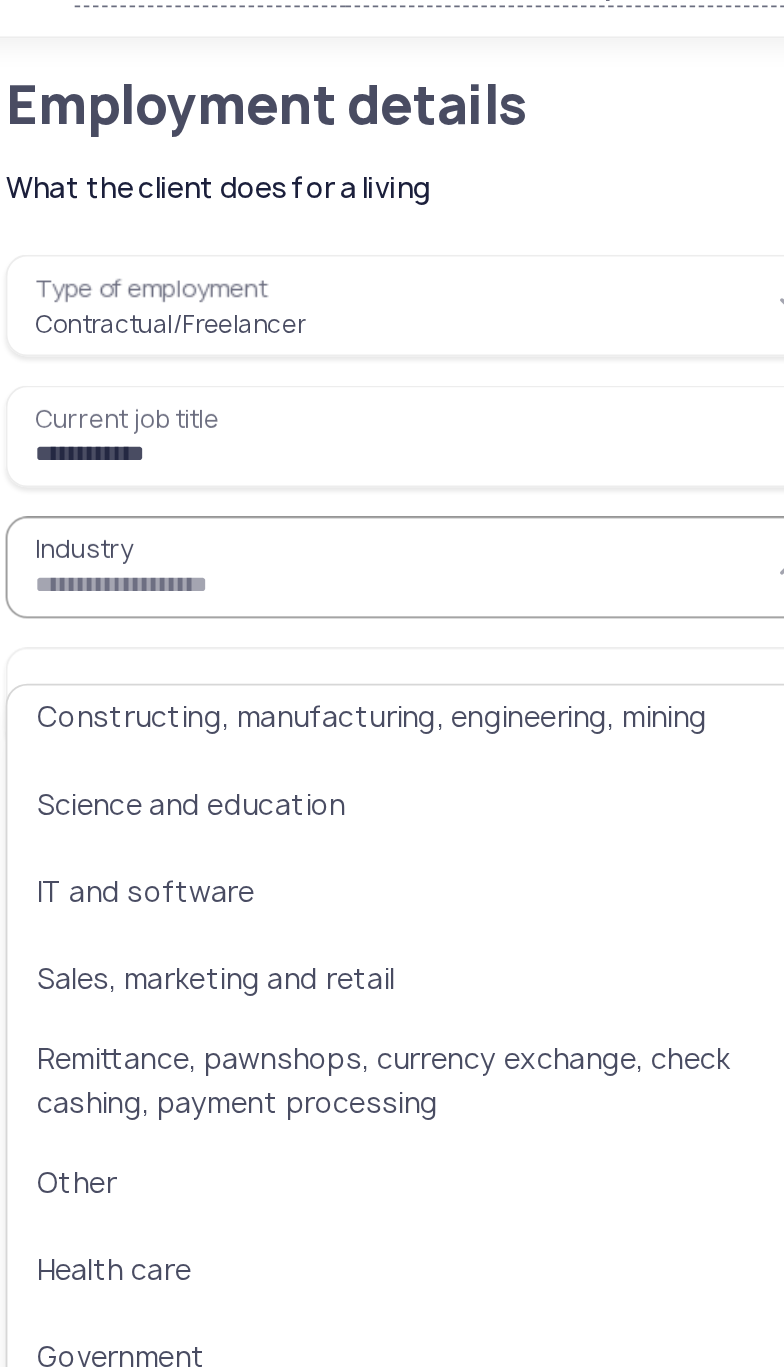 type on "**********" 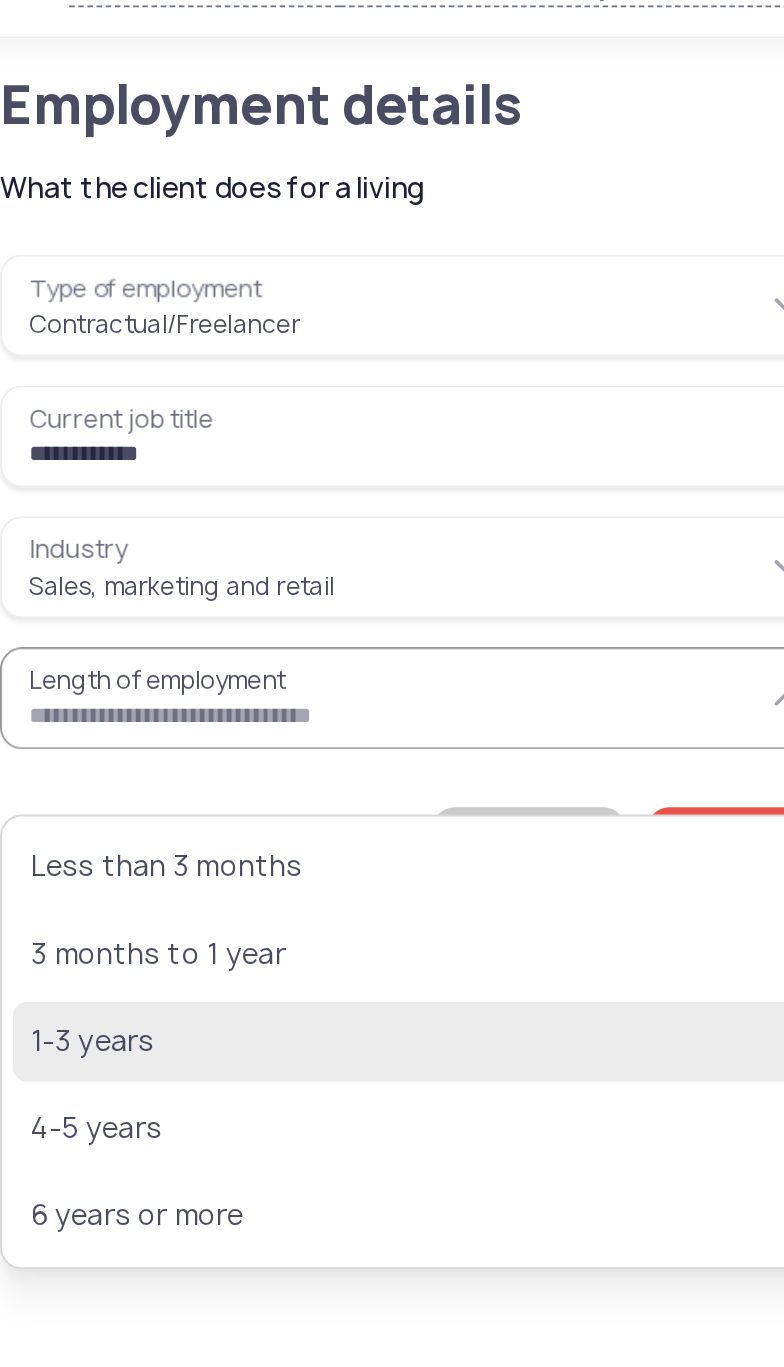 click on "1-3 years" 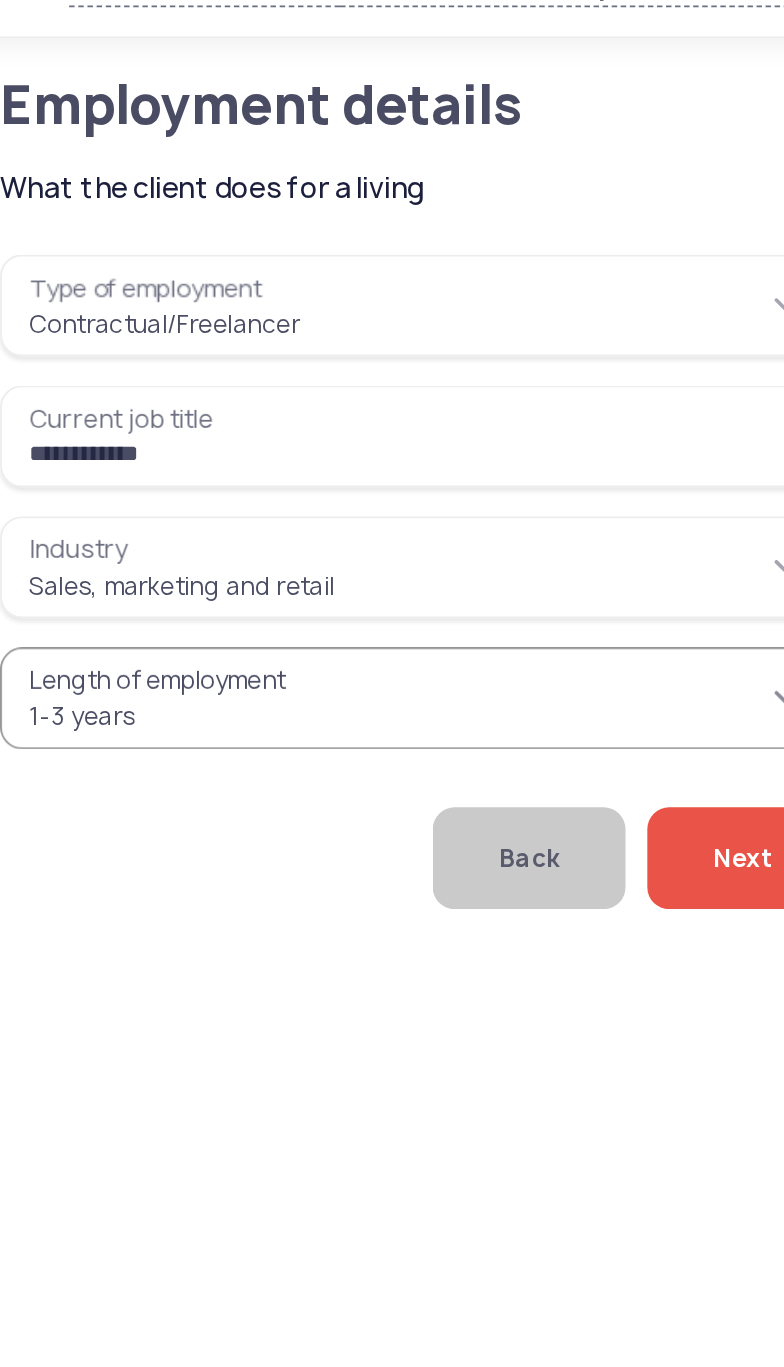 click on "*********" at bounding box center [266, 420] 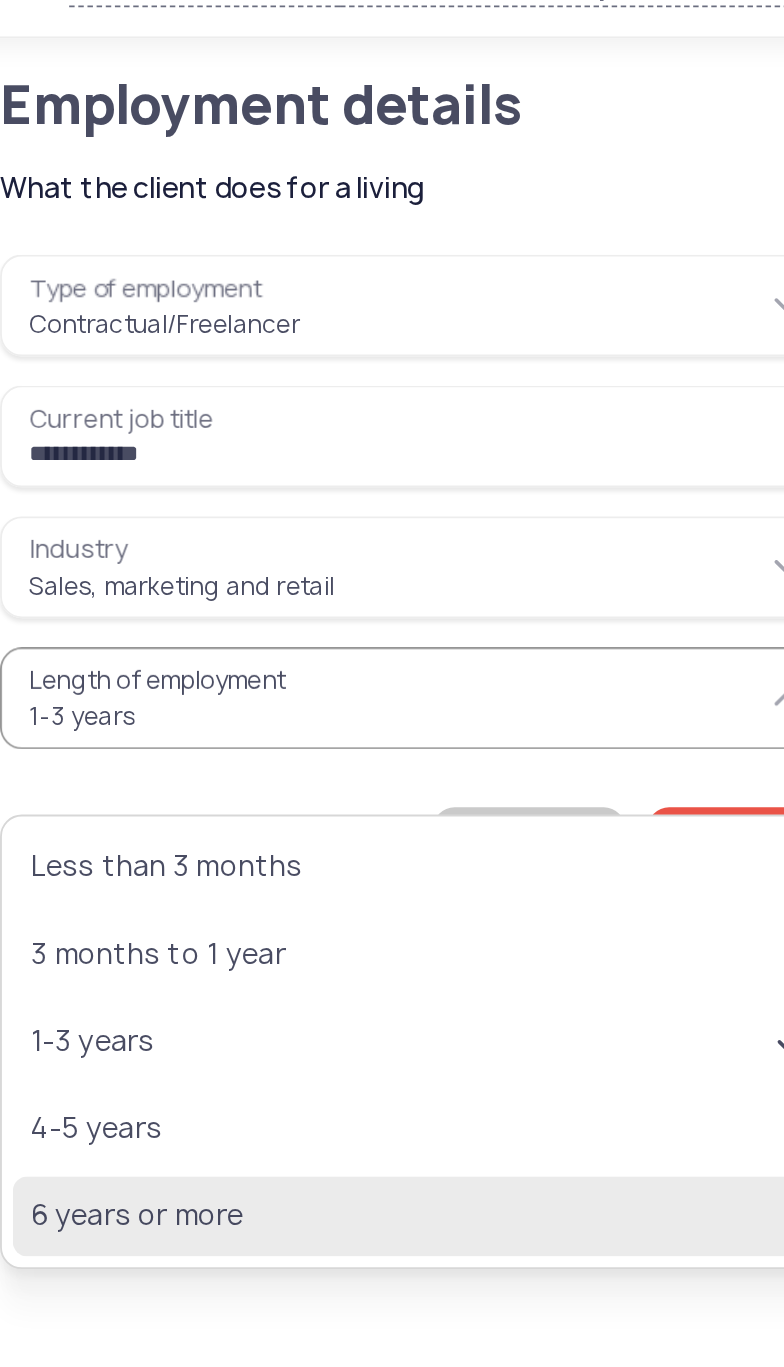 click on "6 years or more" 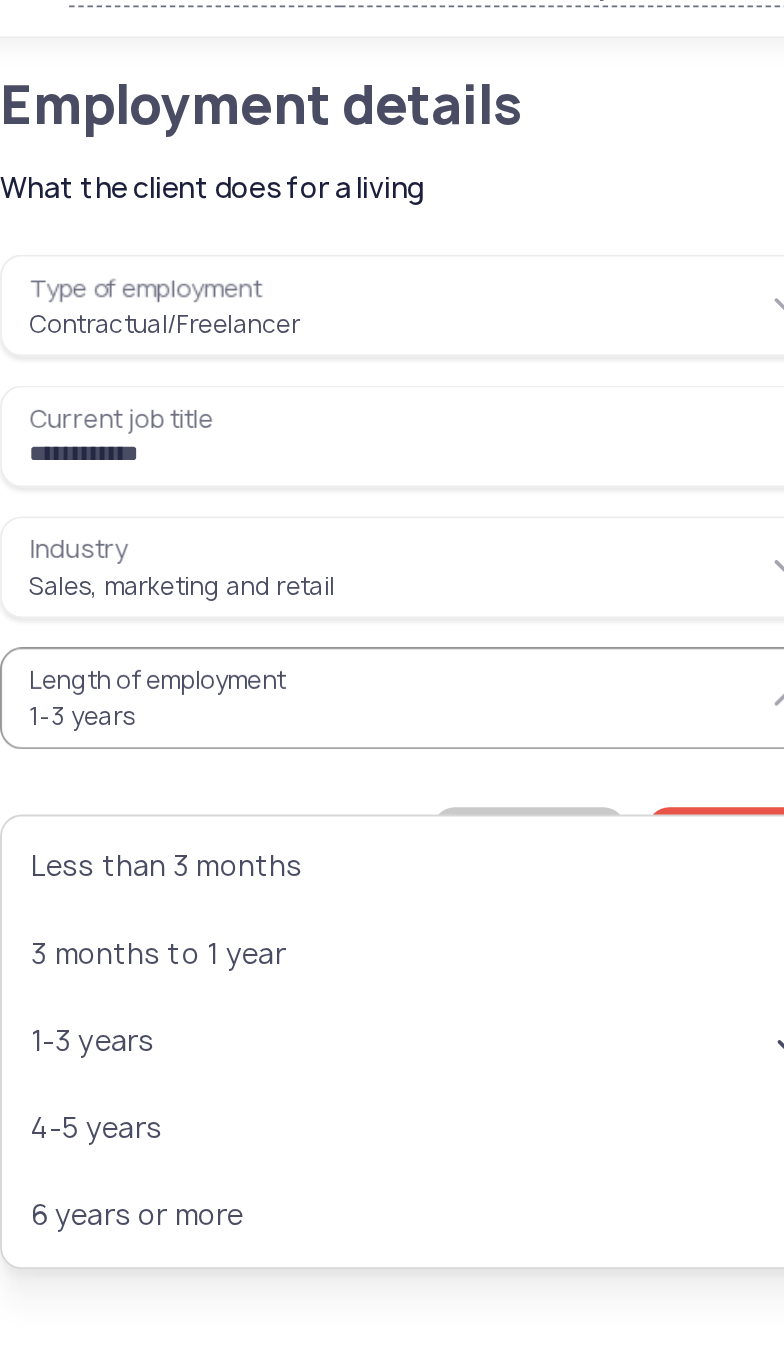 type on "**********" 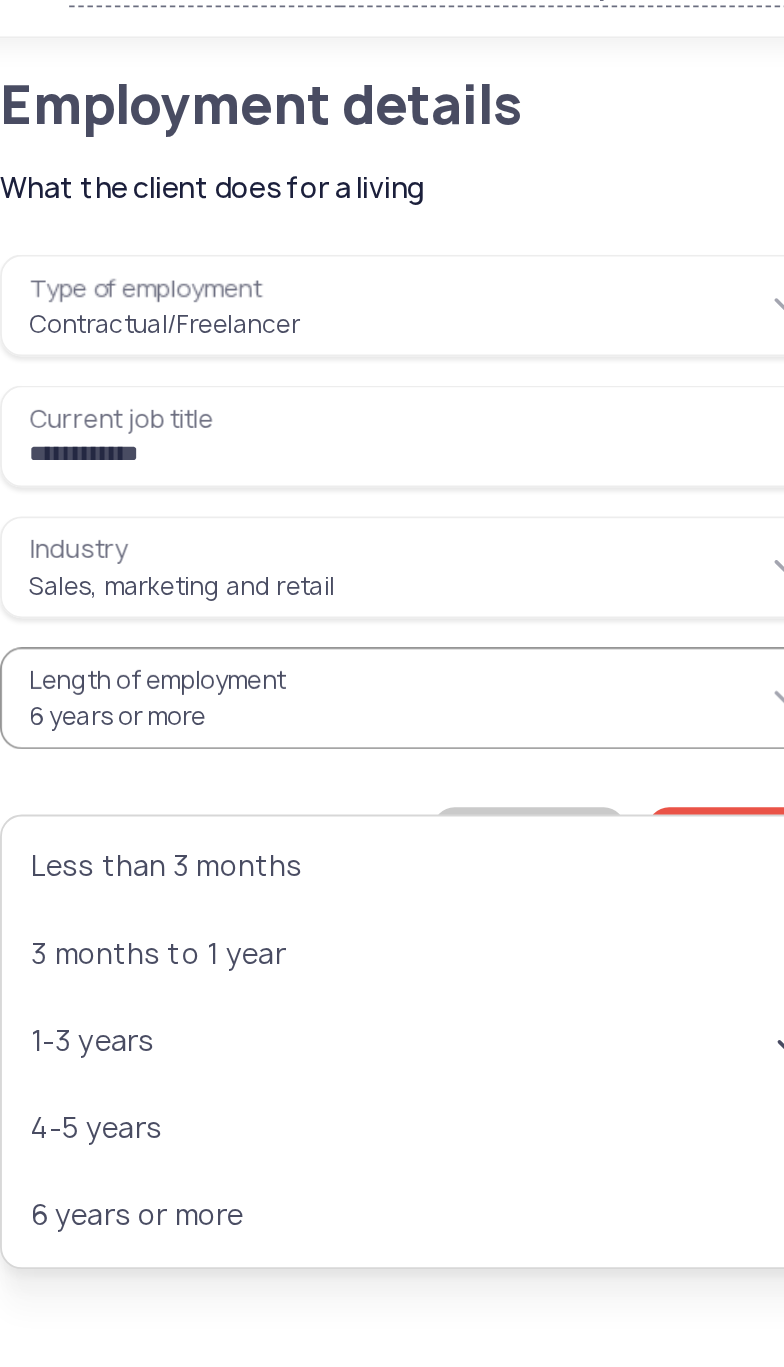 scroll, scrollTop: 0, scrollLeft: -149, axis: horizontal 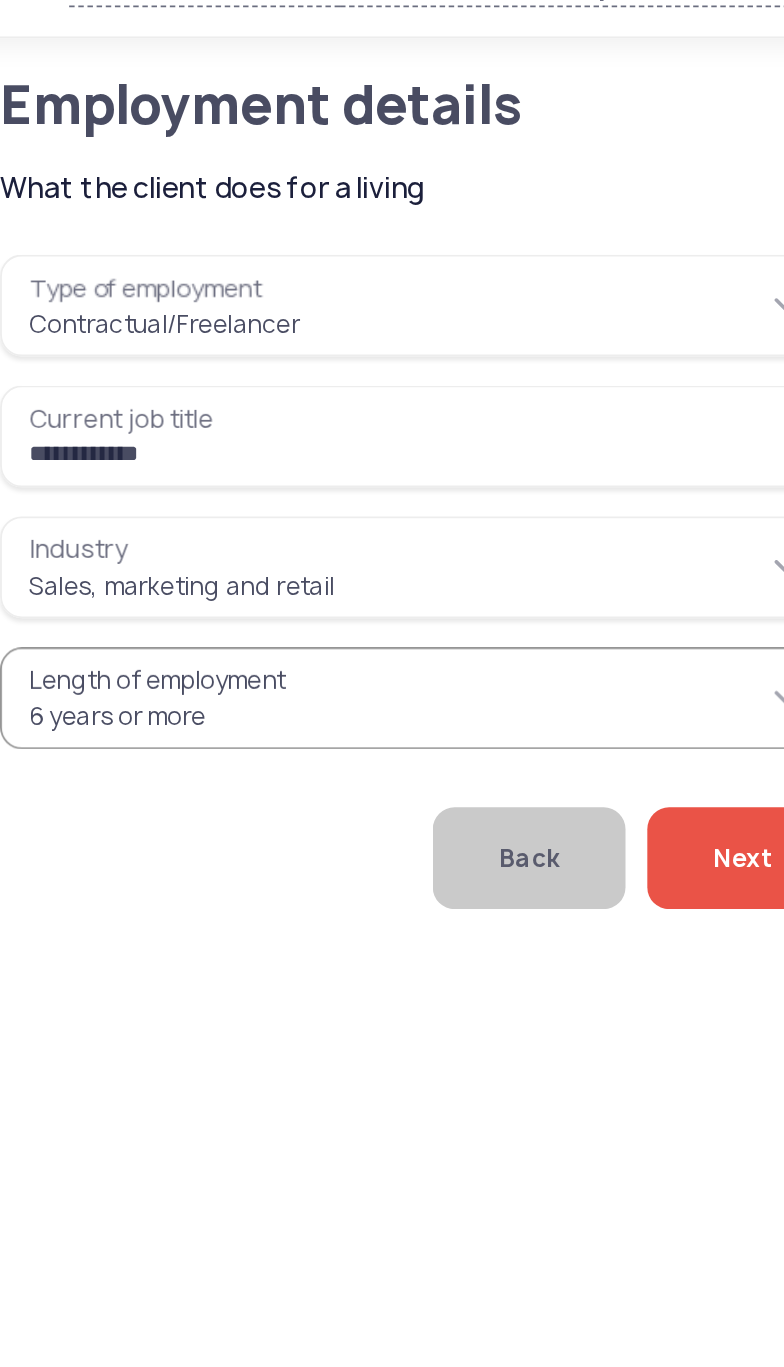 click on "Next" 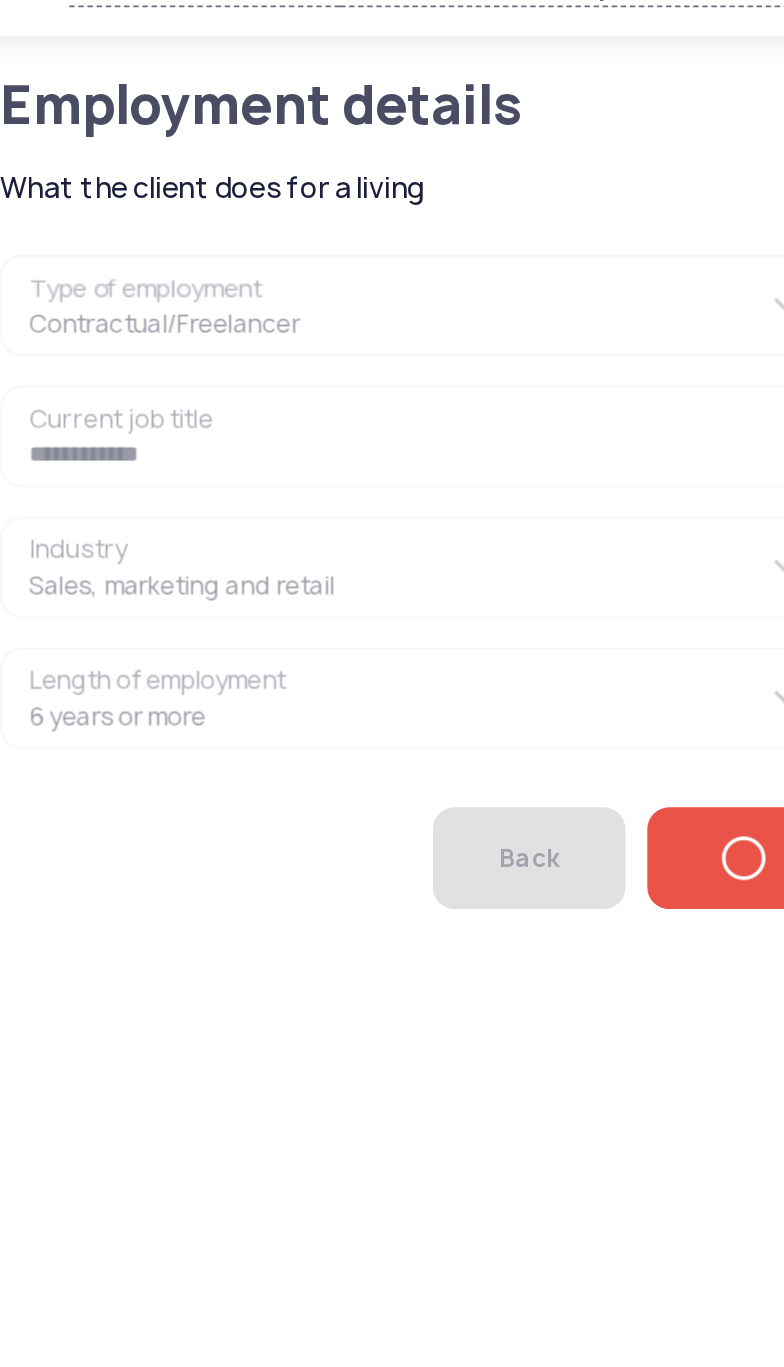 scroll, scrollTop: 0, scrollLeft: 0, axis: both 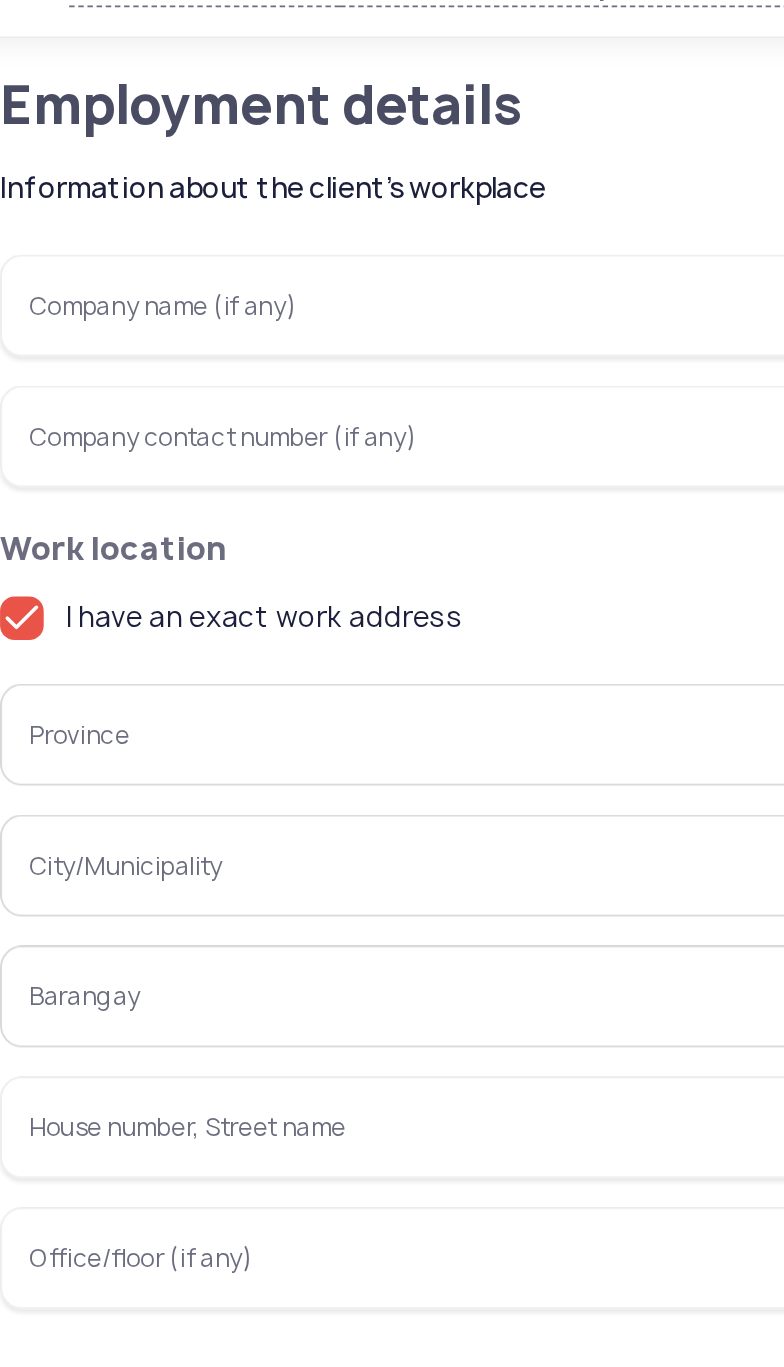 click on "I have an exact work address" 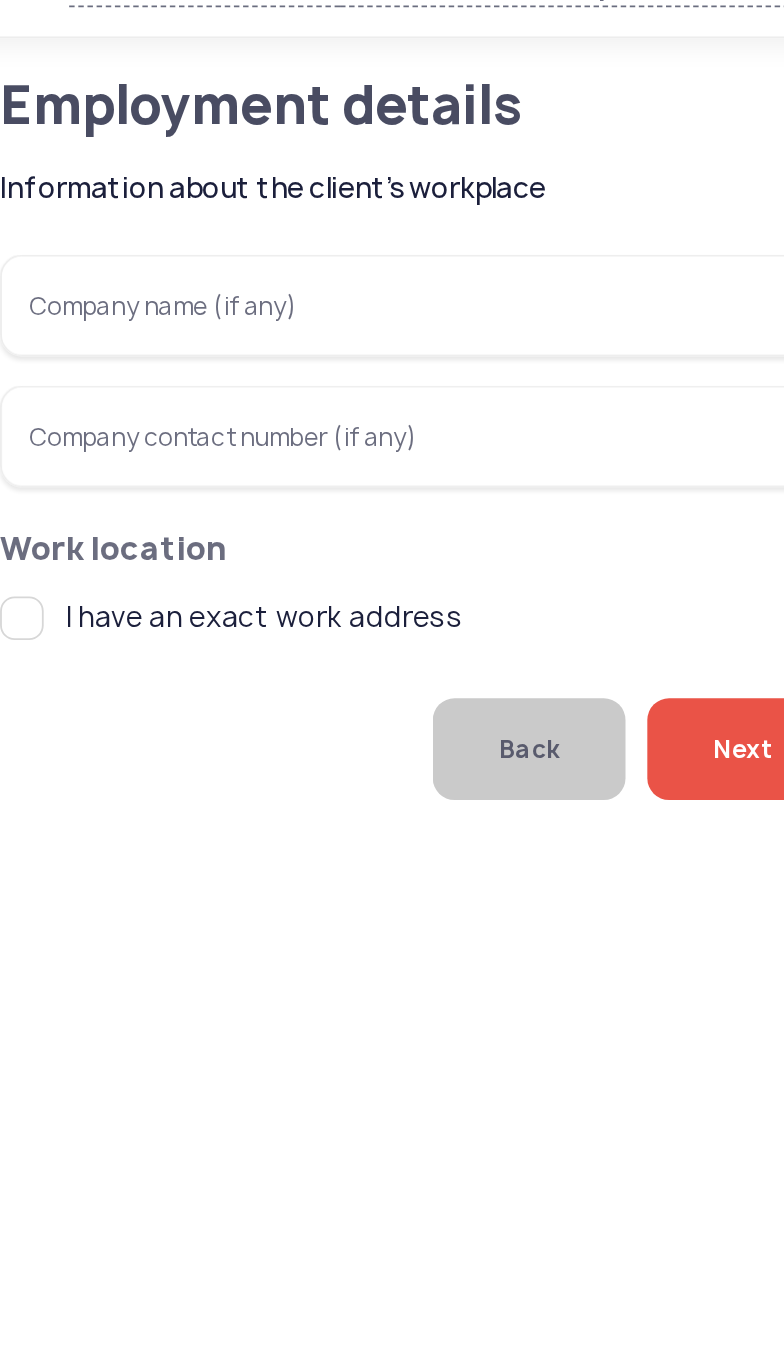 click on "Next" 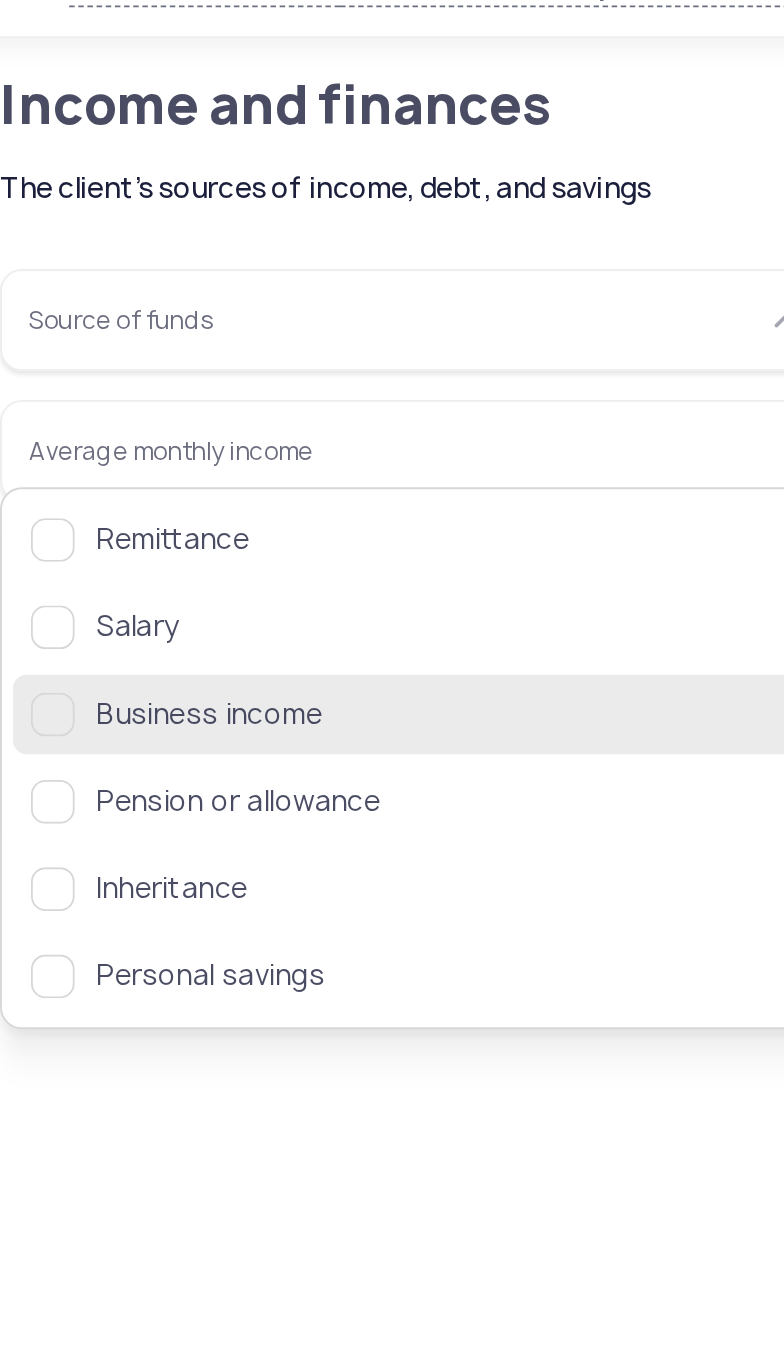 click on "Business income" 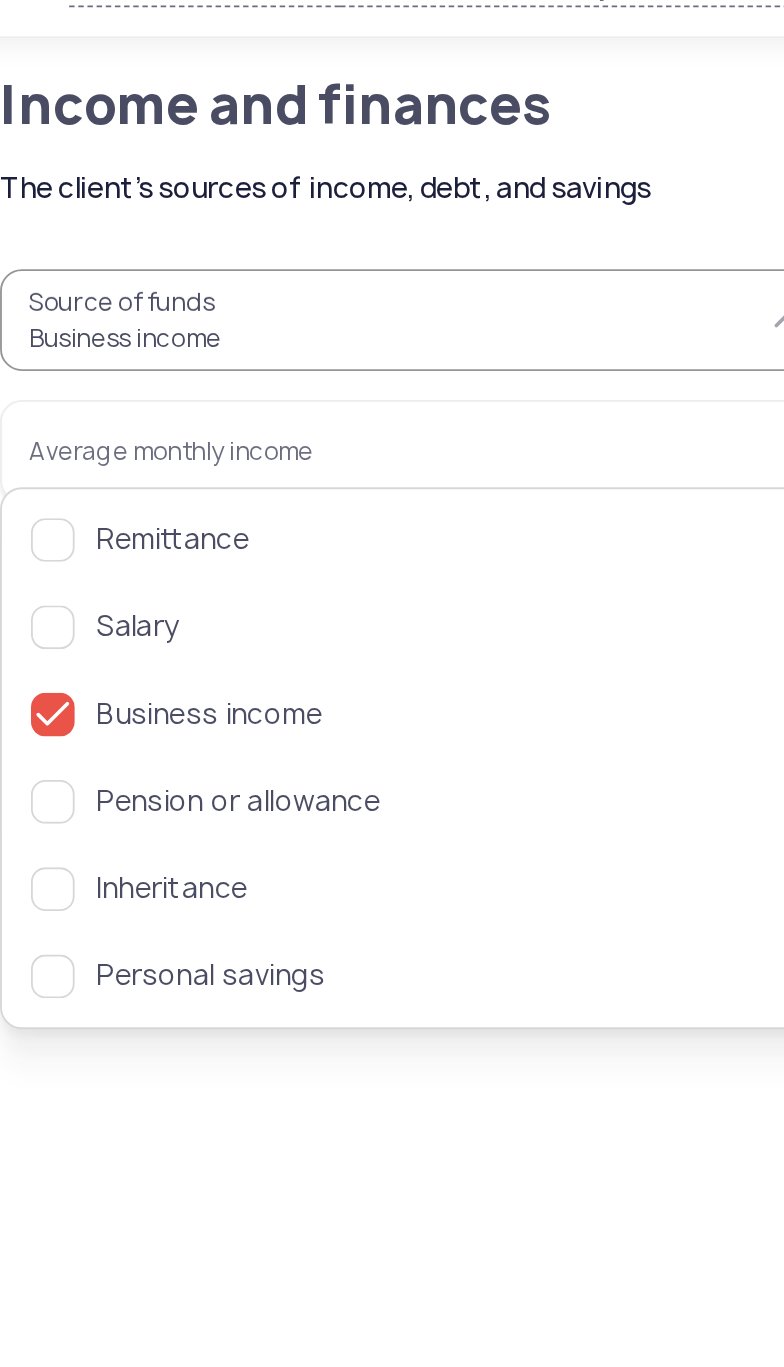 click on "Back   Next" 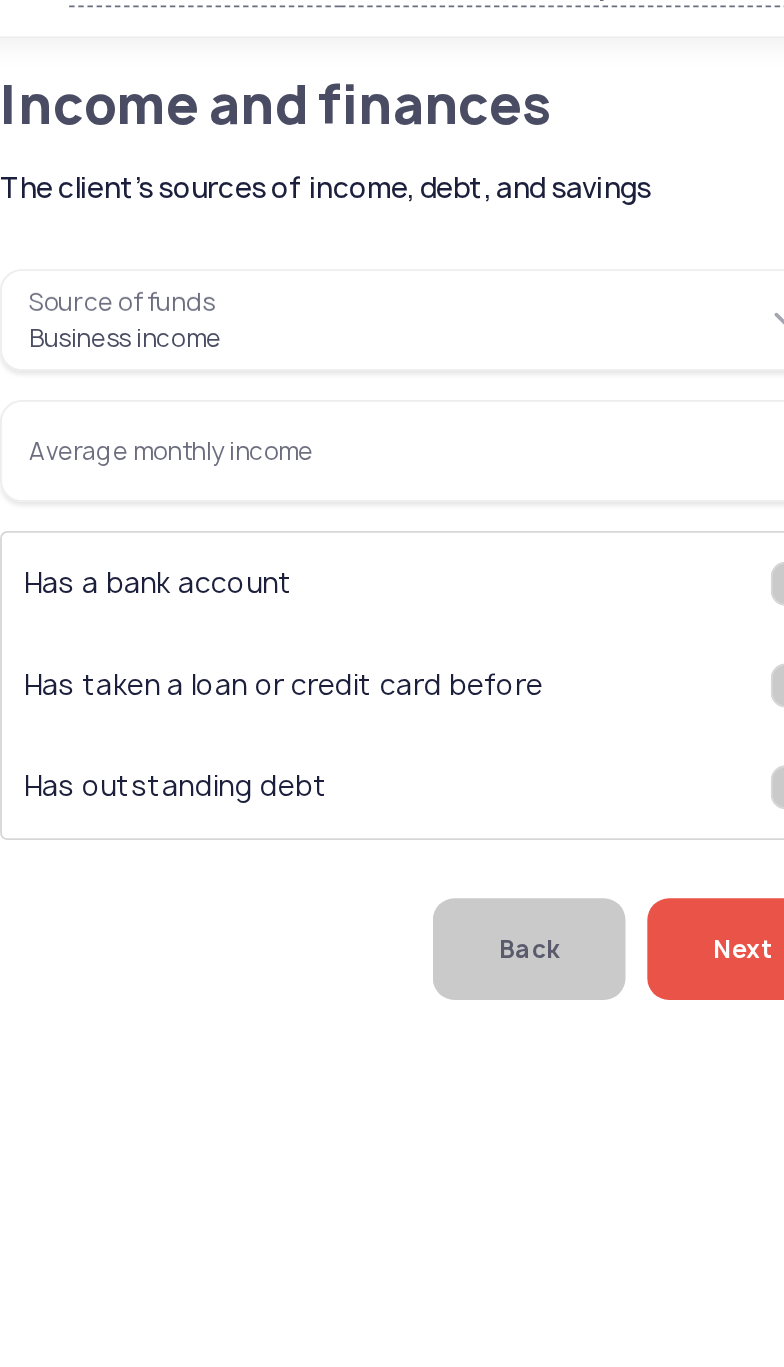 click on "Average monthly income" at bounding box center (266, 284) 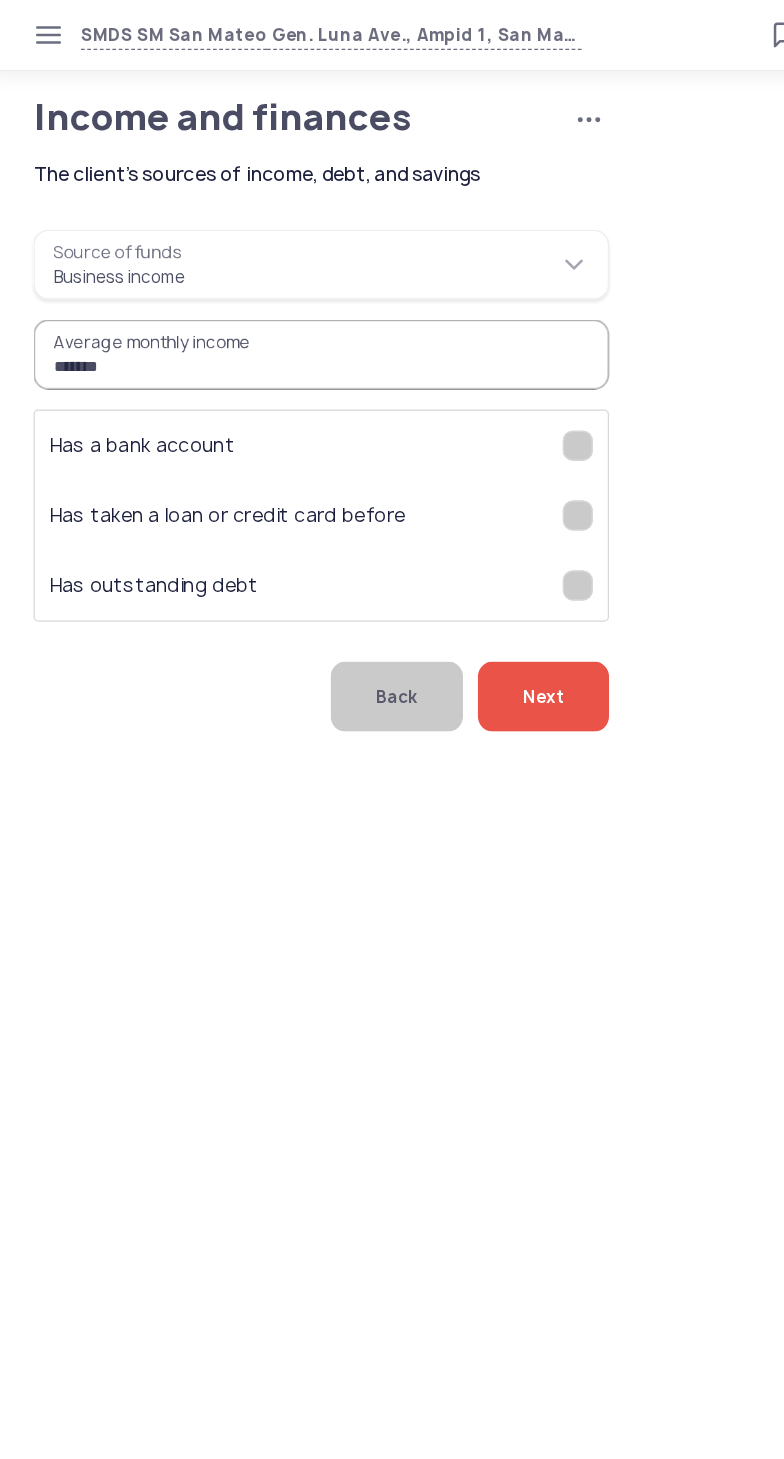 click on "*******" at bounding box center [266, 284] 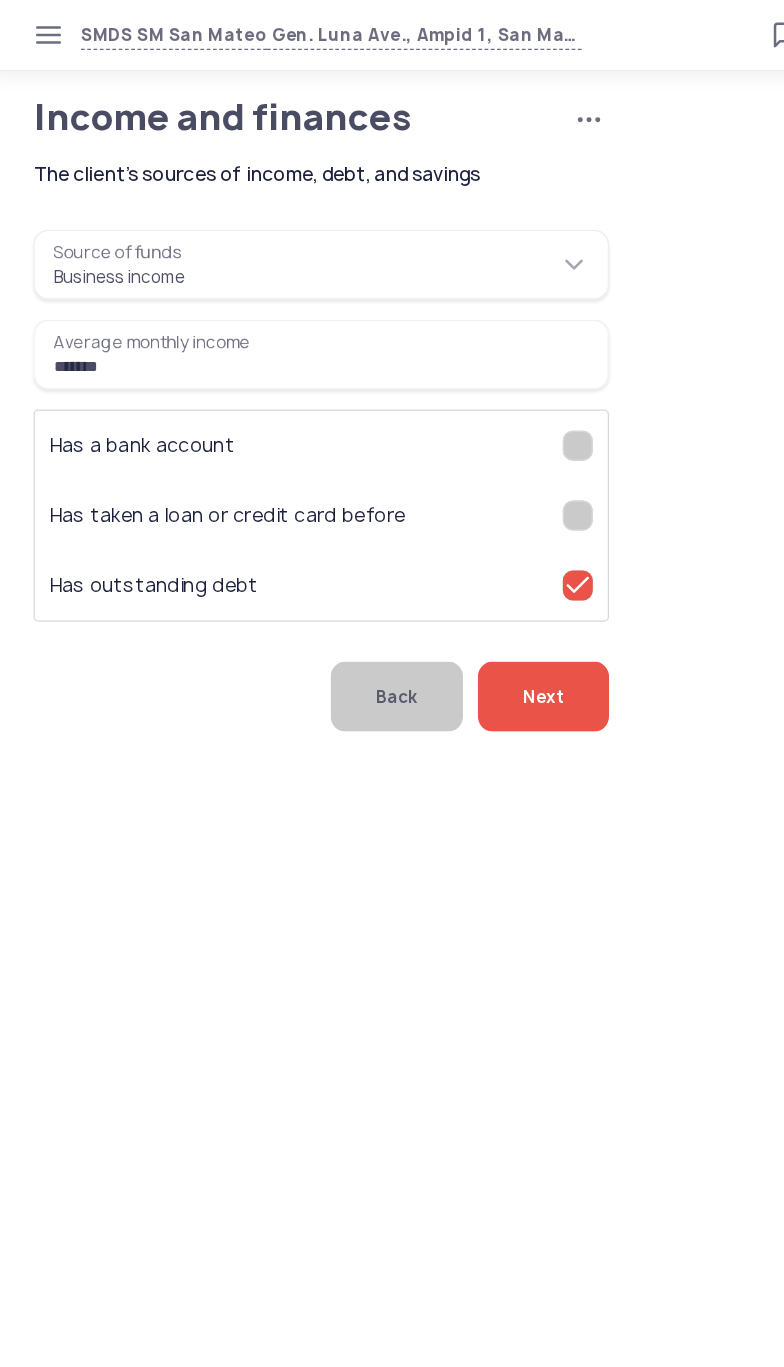 click on "Next" 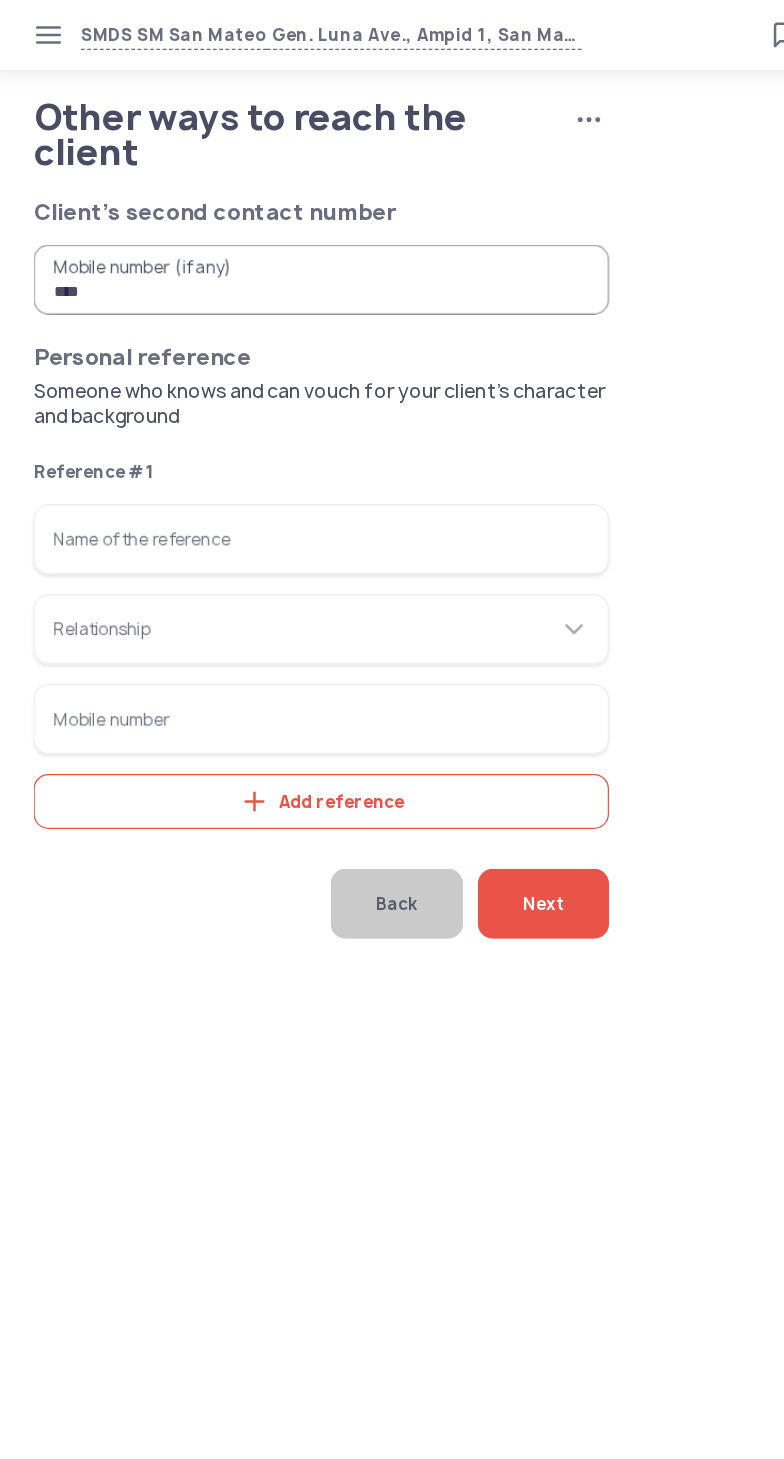click on "Add reference" 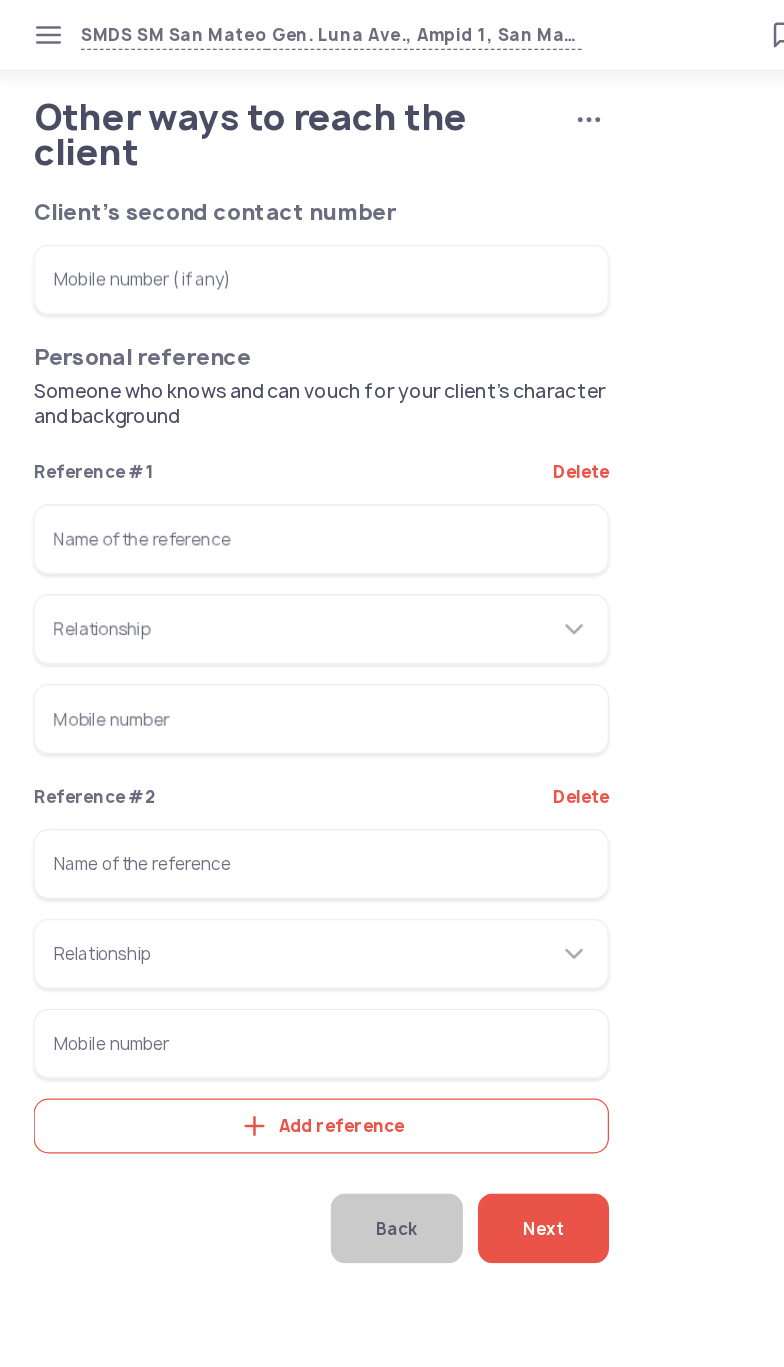click on "Name of the reference" at bounding box center [266, 432] 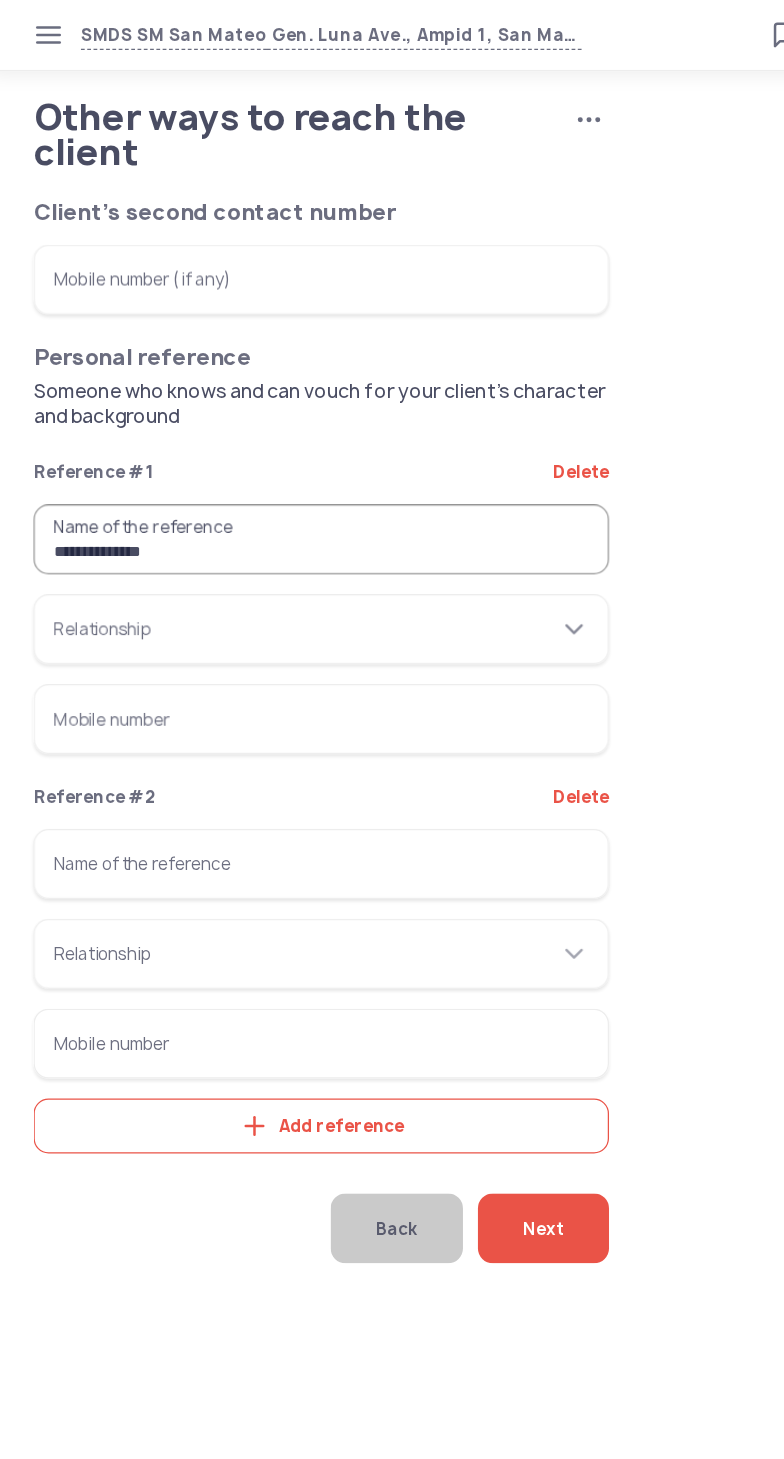 click on "Relationship" at bounding box center [266, 504] 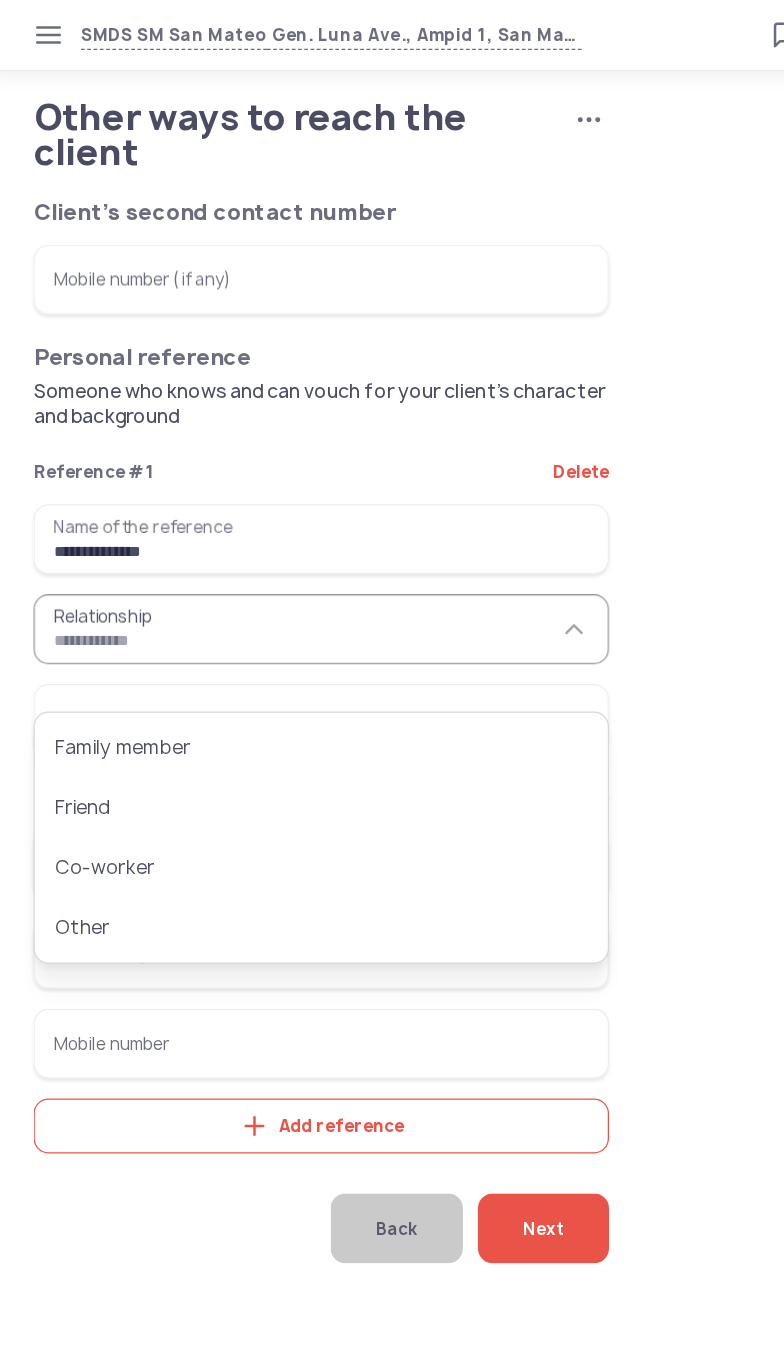 click on "**********" at bounding box center [266, 432] 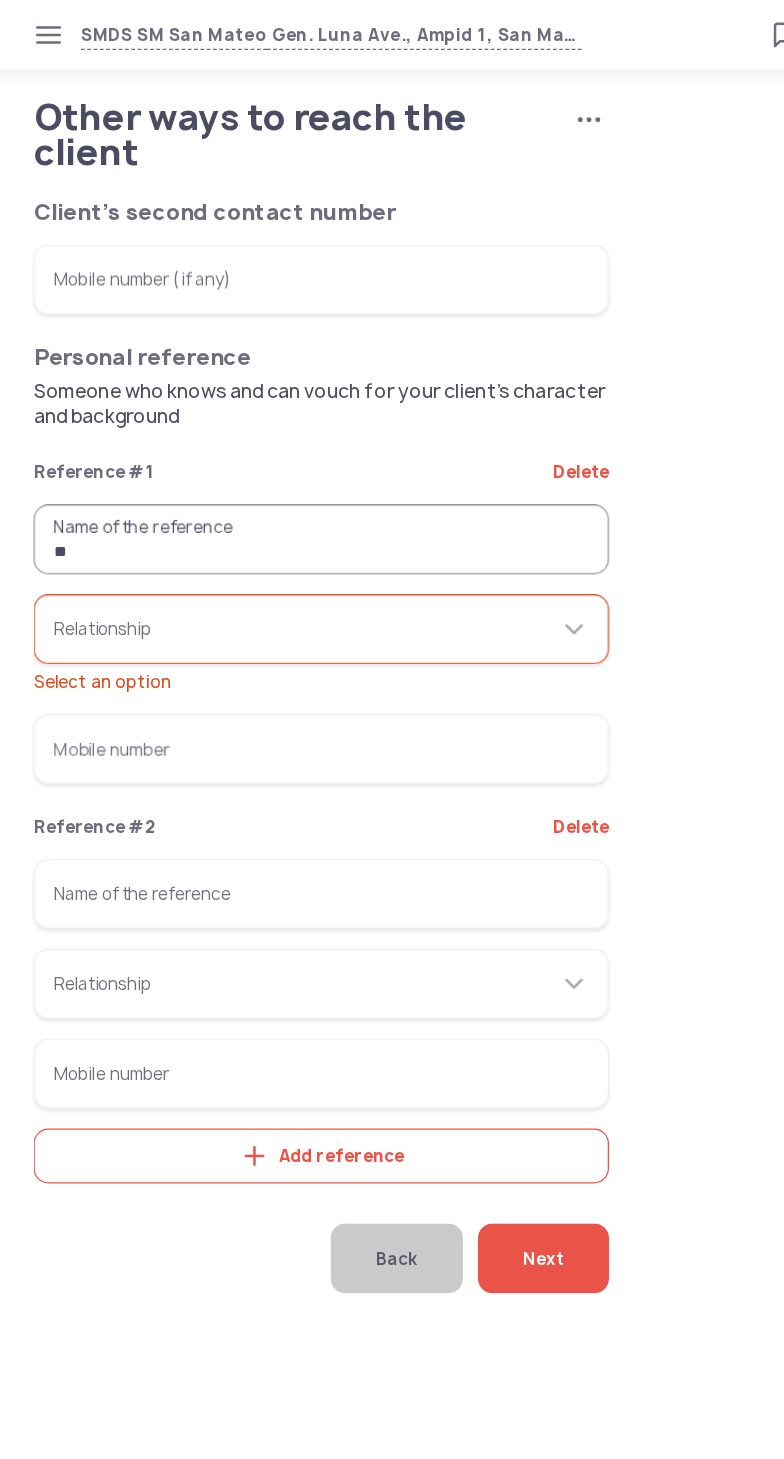 type on "*" 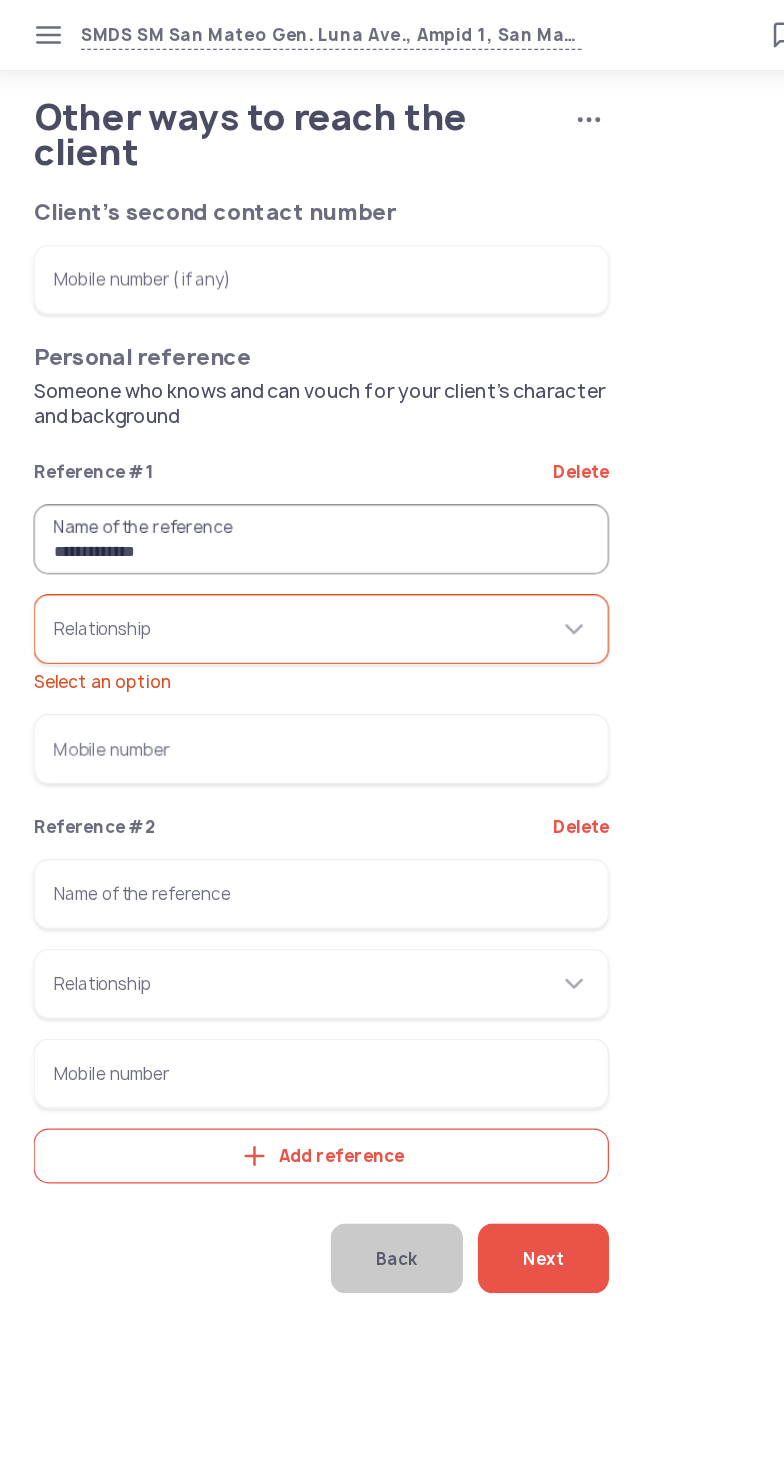 type on "**********" 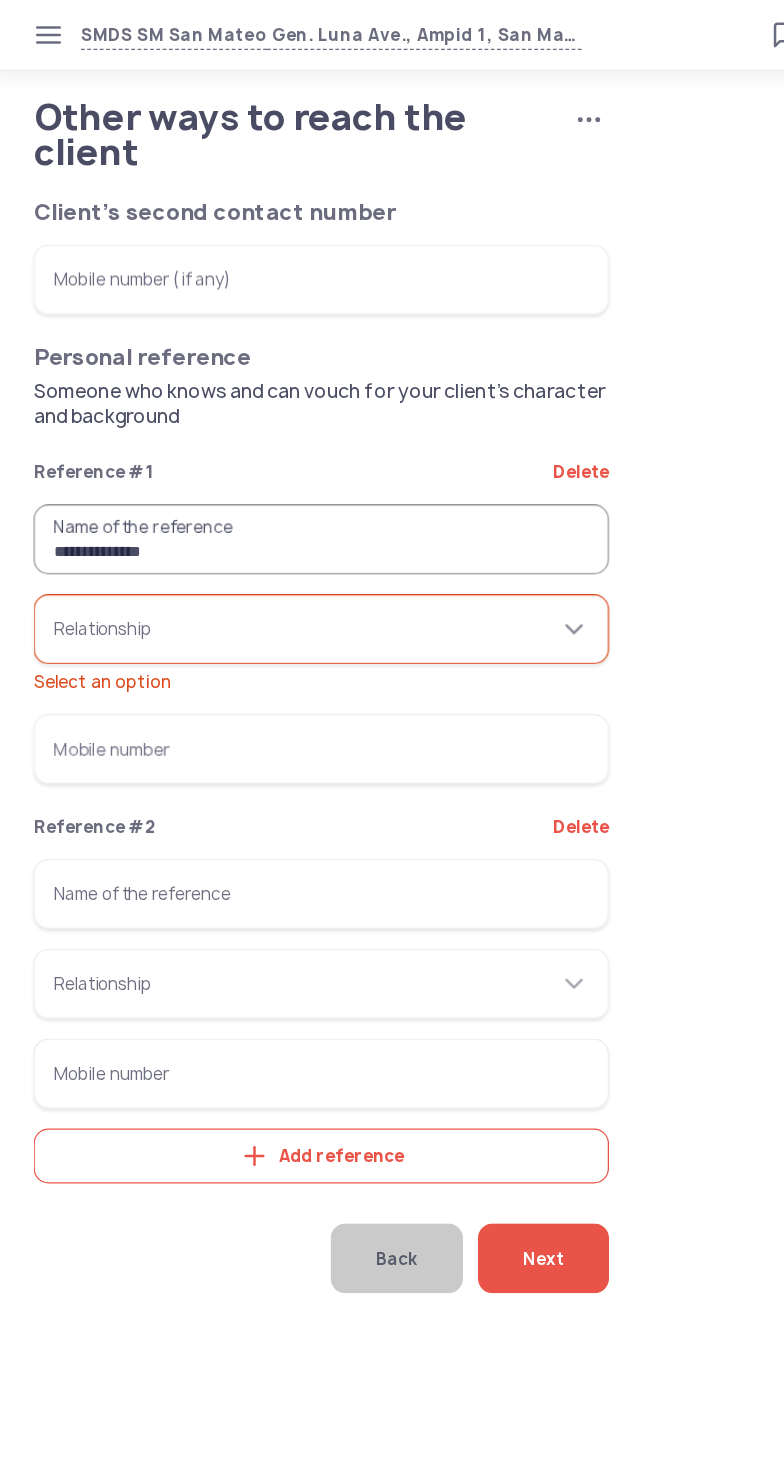 click on "Relationship   Select an option" at bounding box center (266, 504) 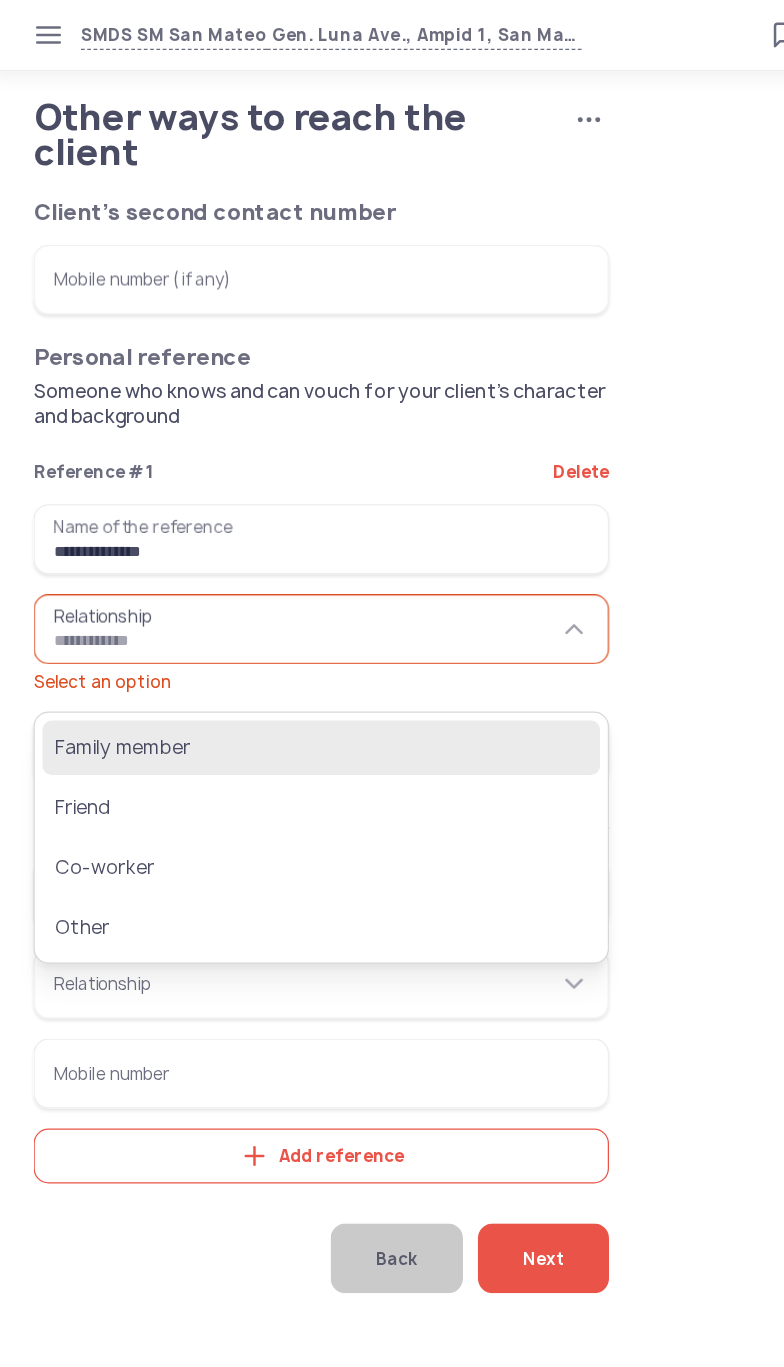 click on "Family member" 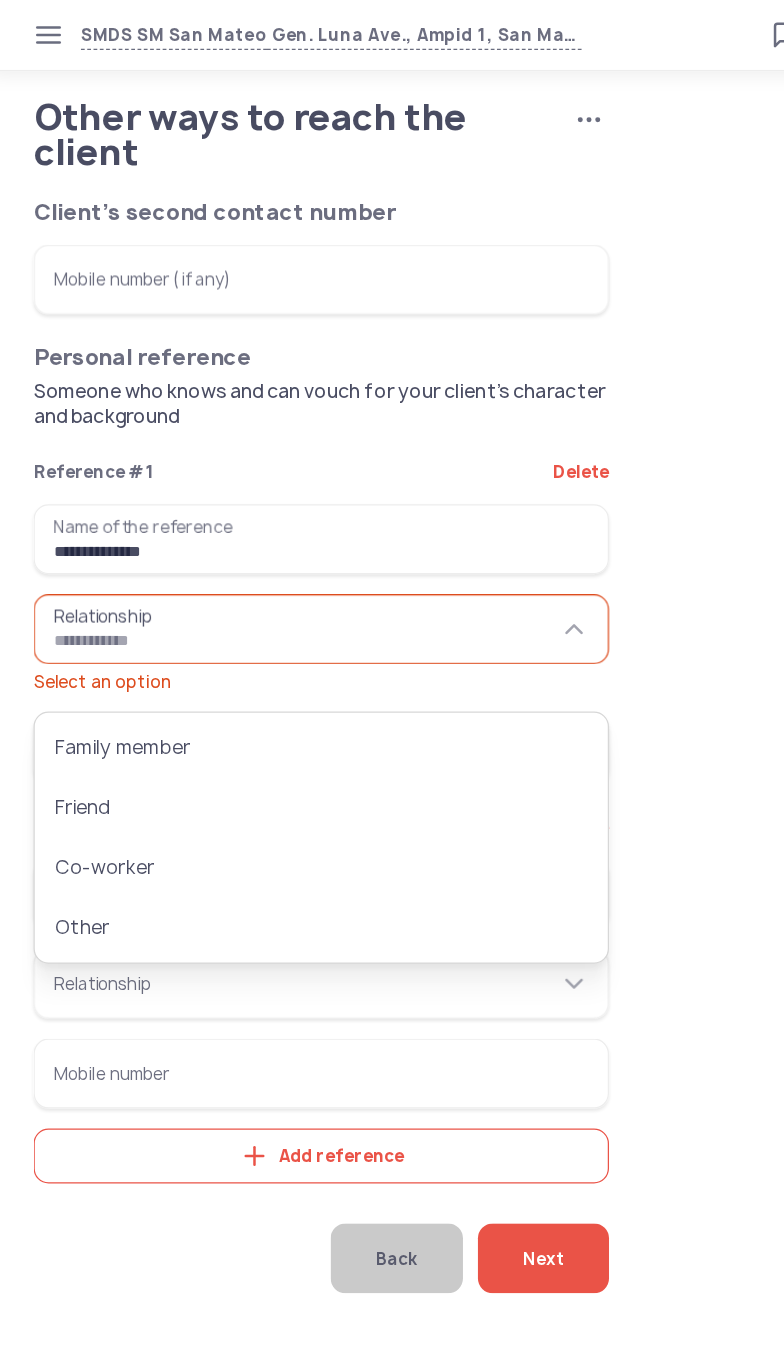 type on "**********" 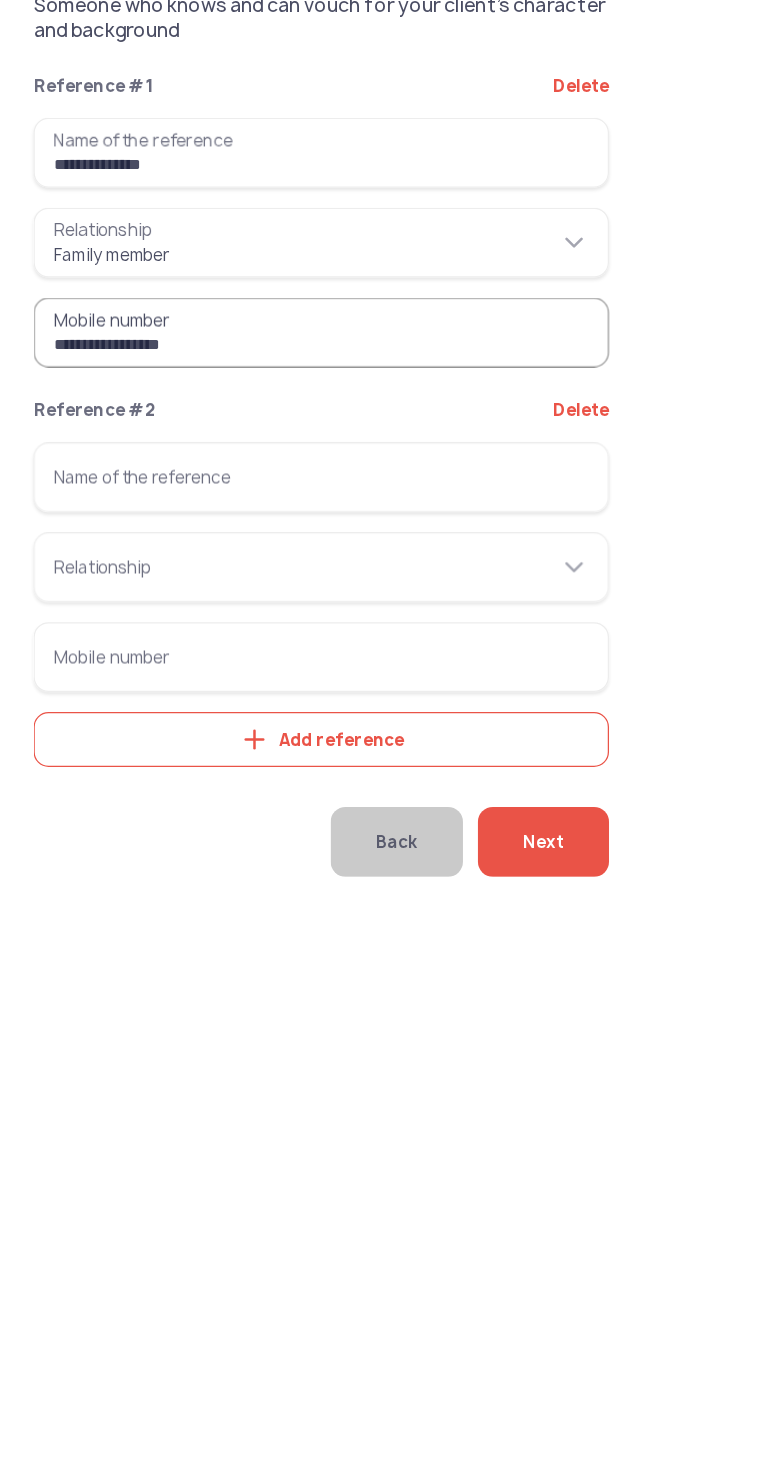 type on "**********" 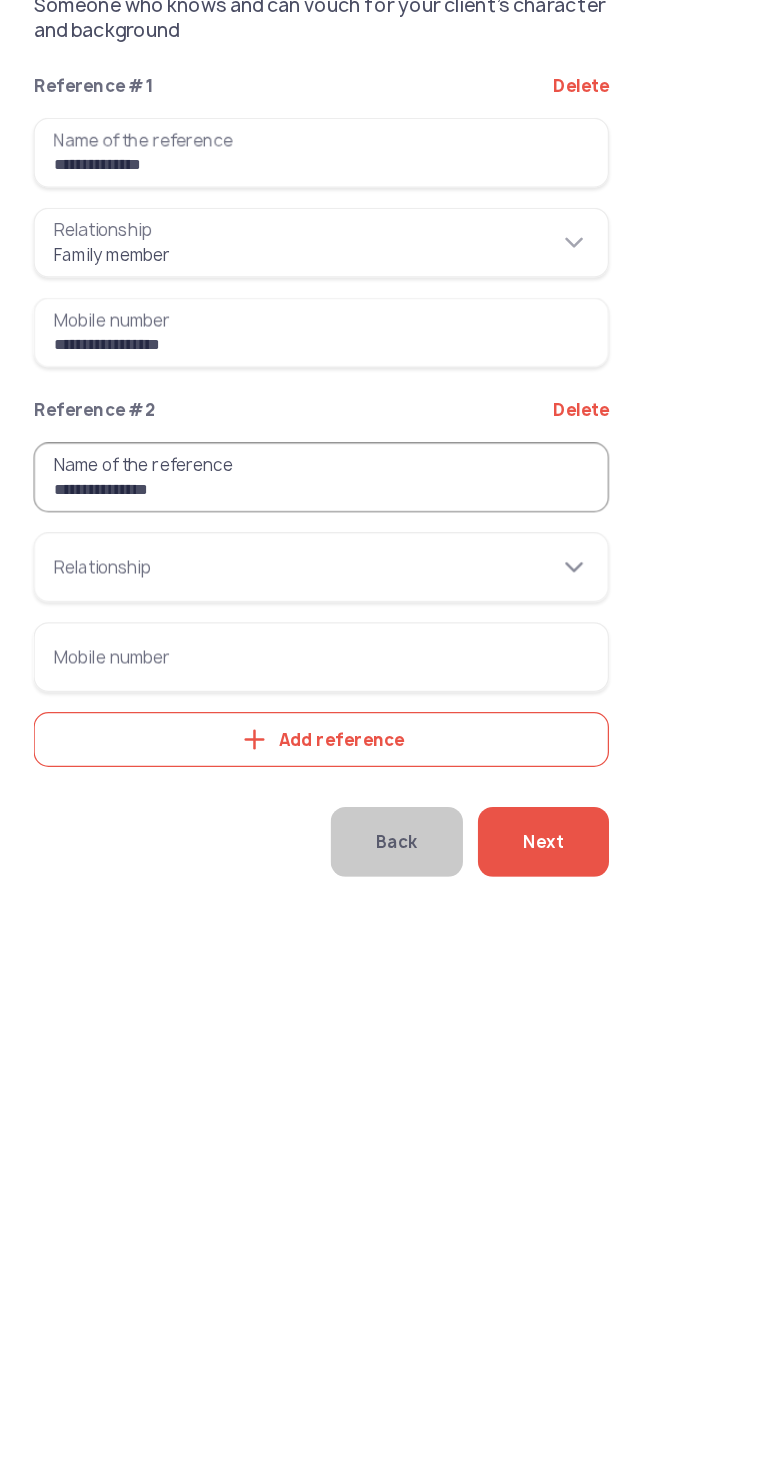type on "**********" 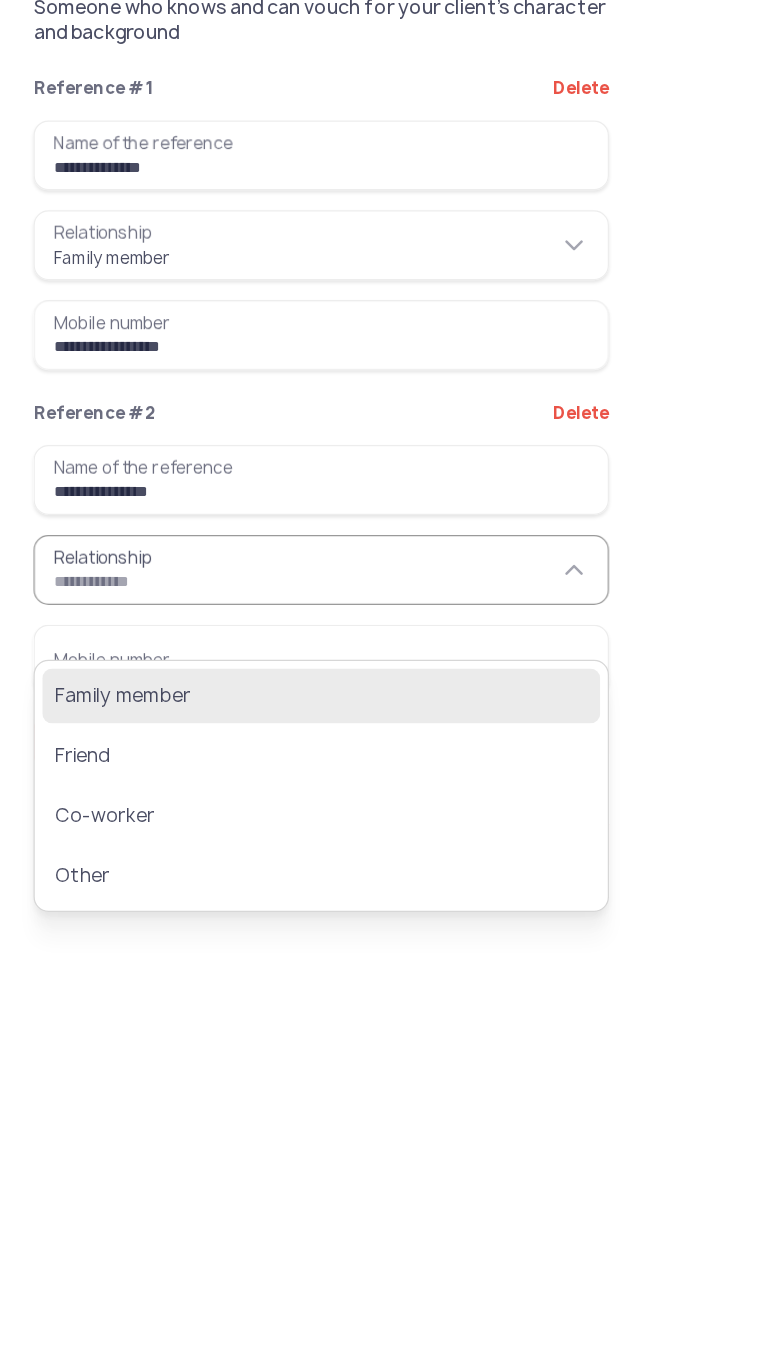 click on "Family member" 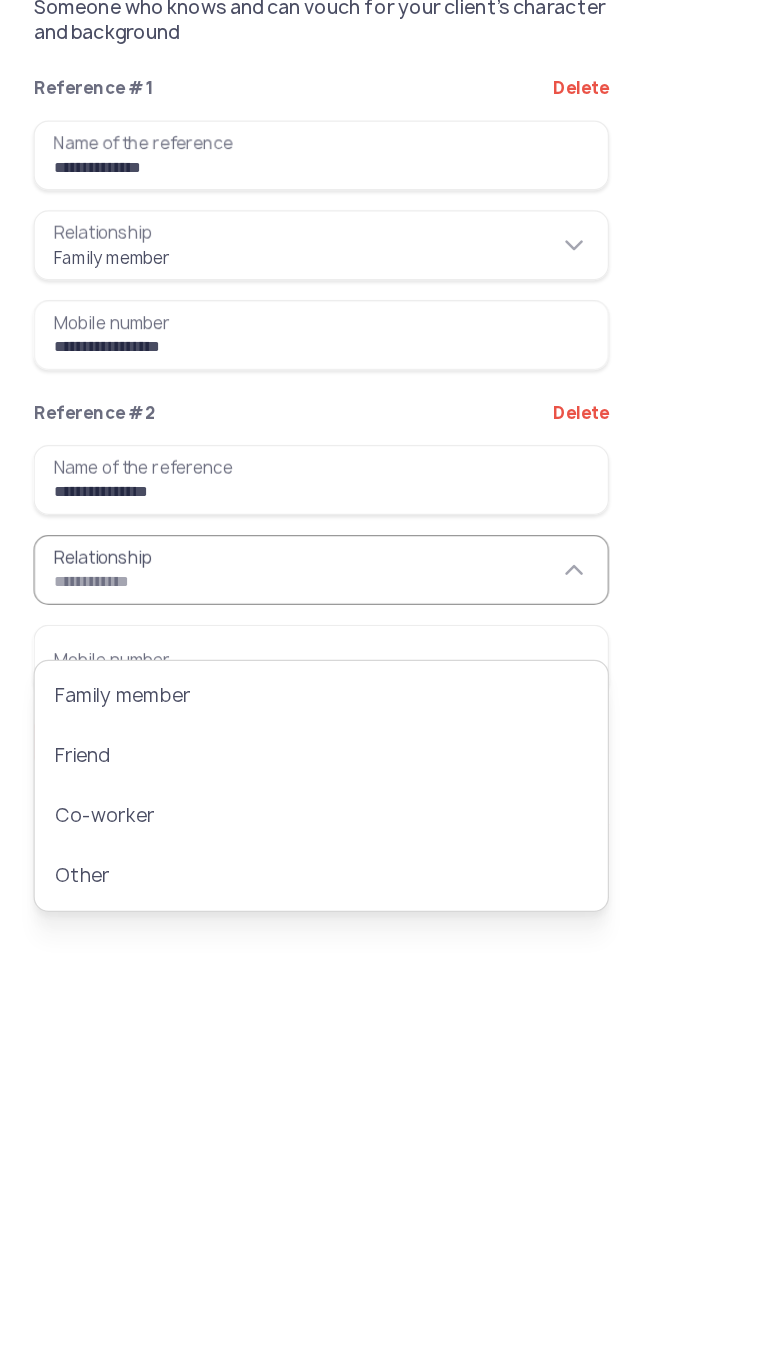 type on "**********" 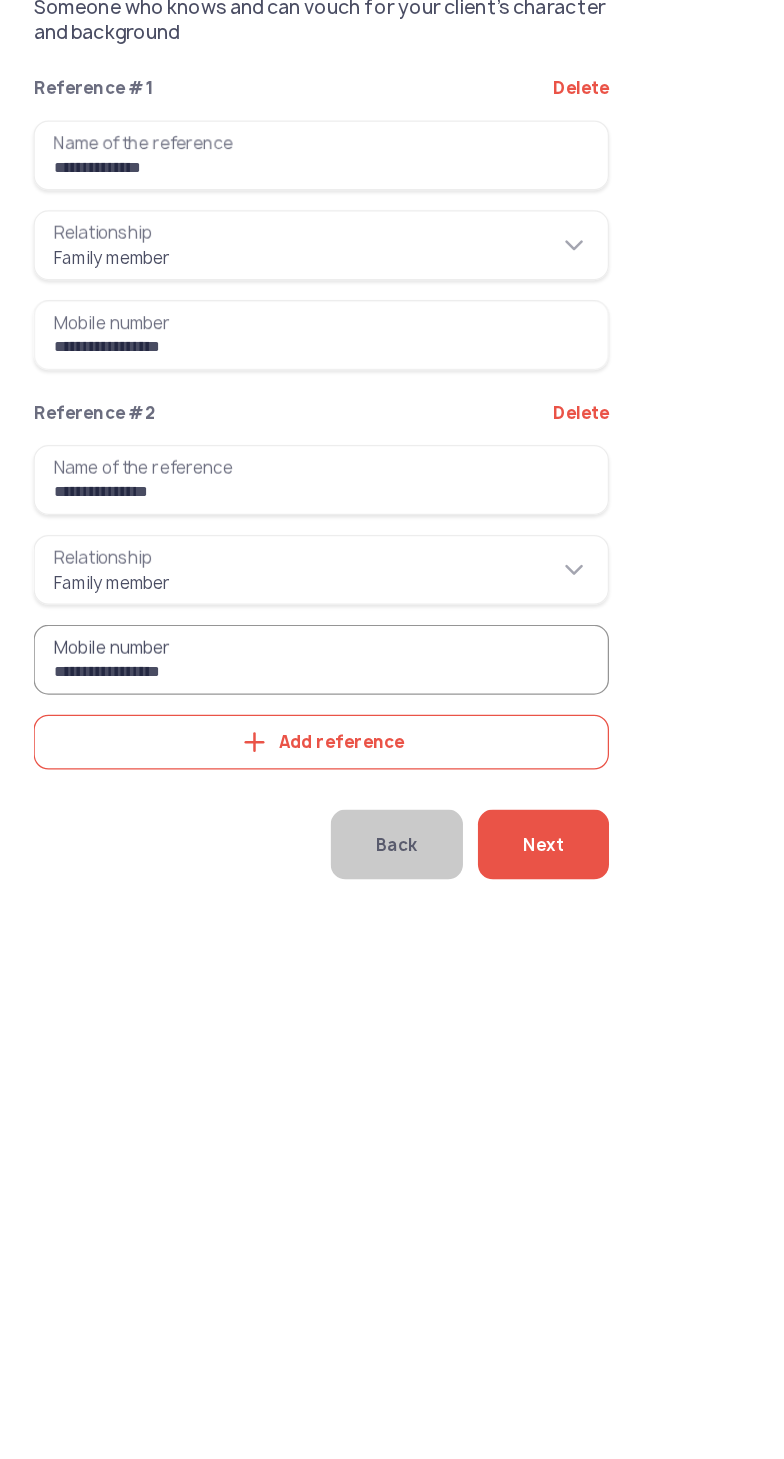 type on "**********" 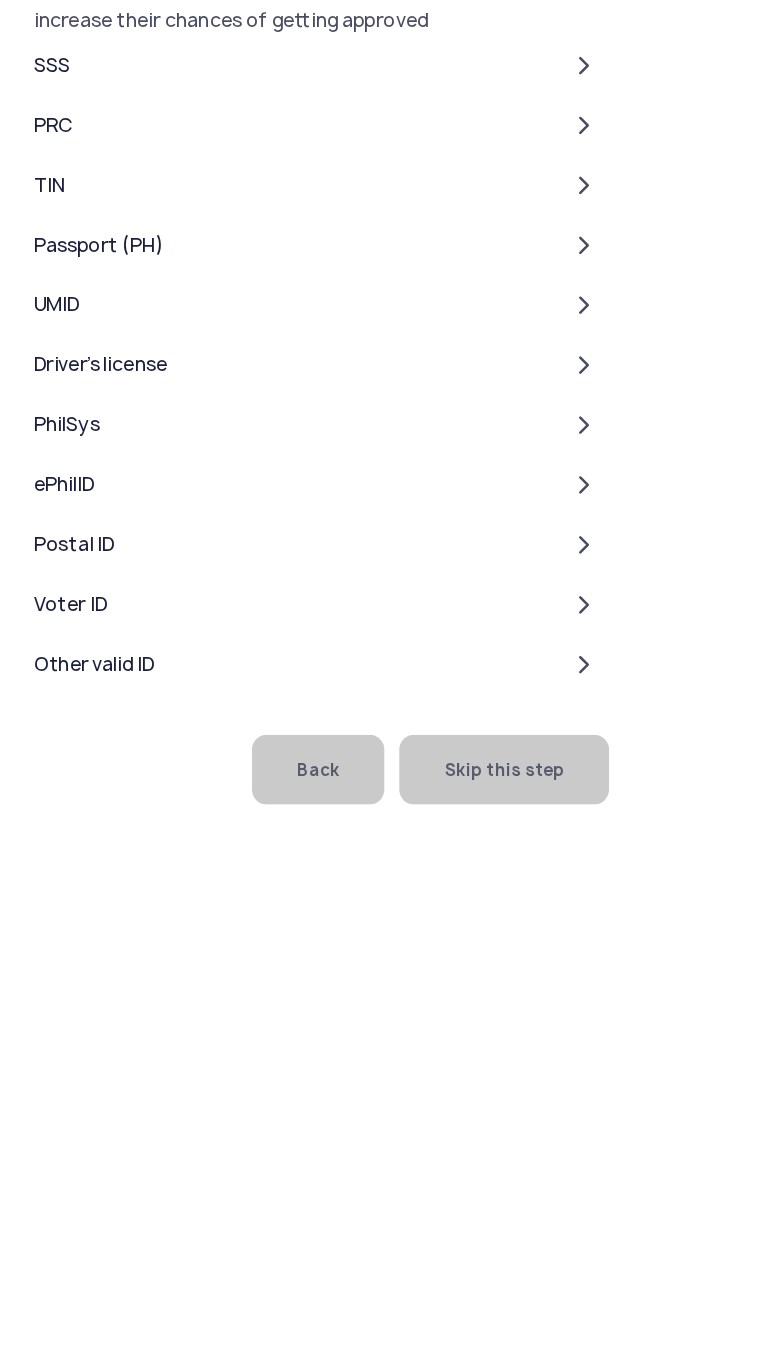click on "Skip this step" 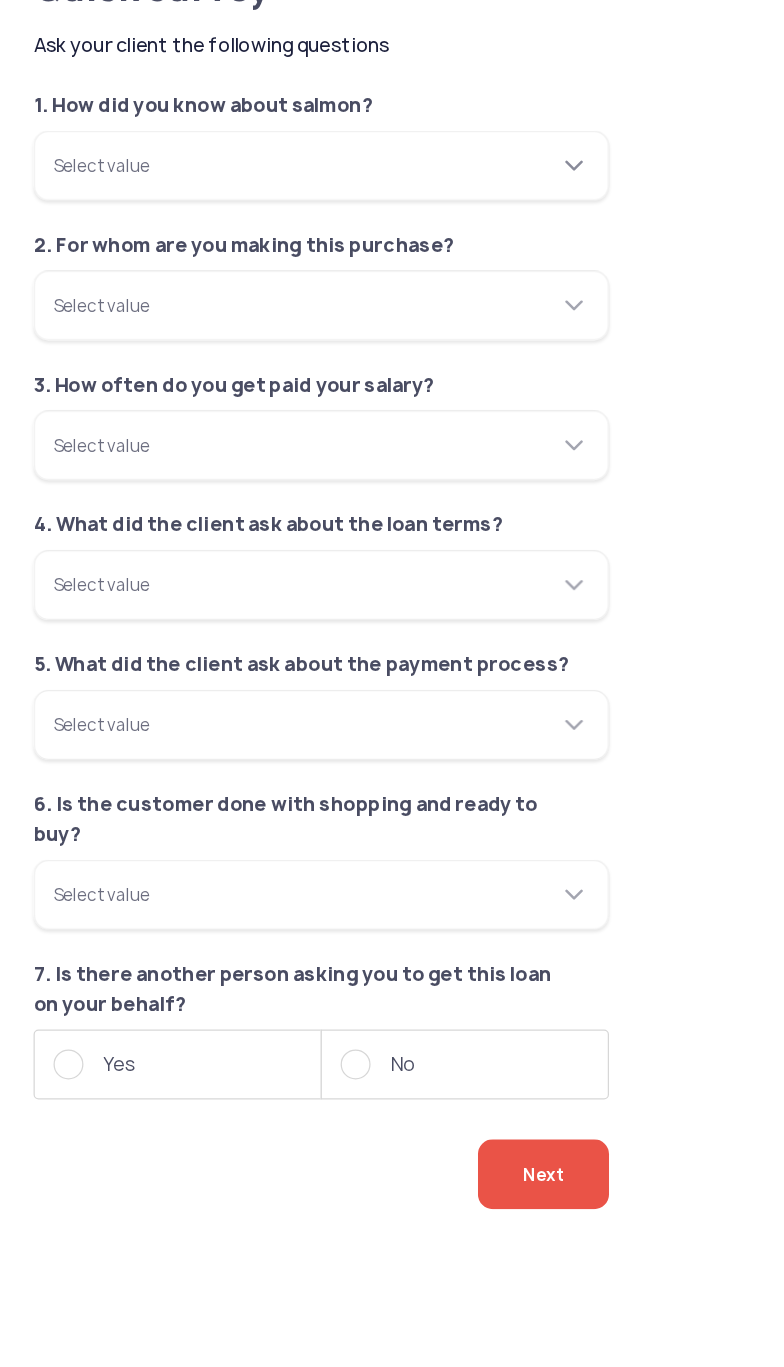 click on "Select value" at bounding box center [266, 236] 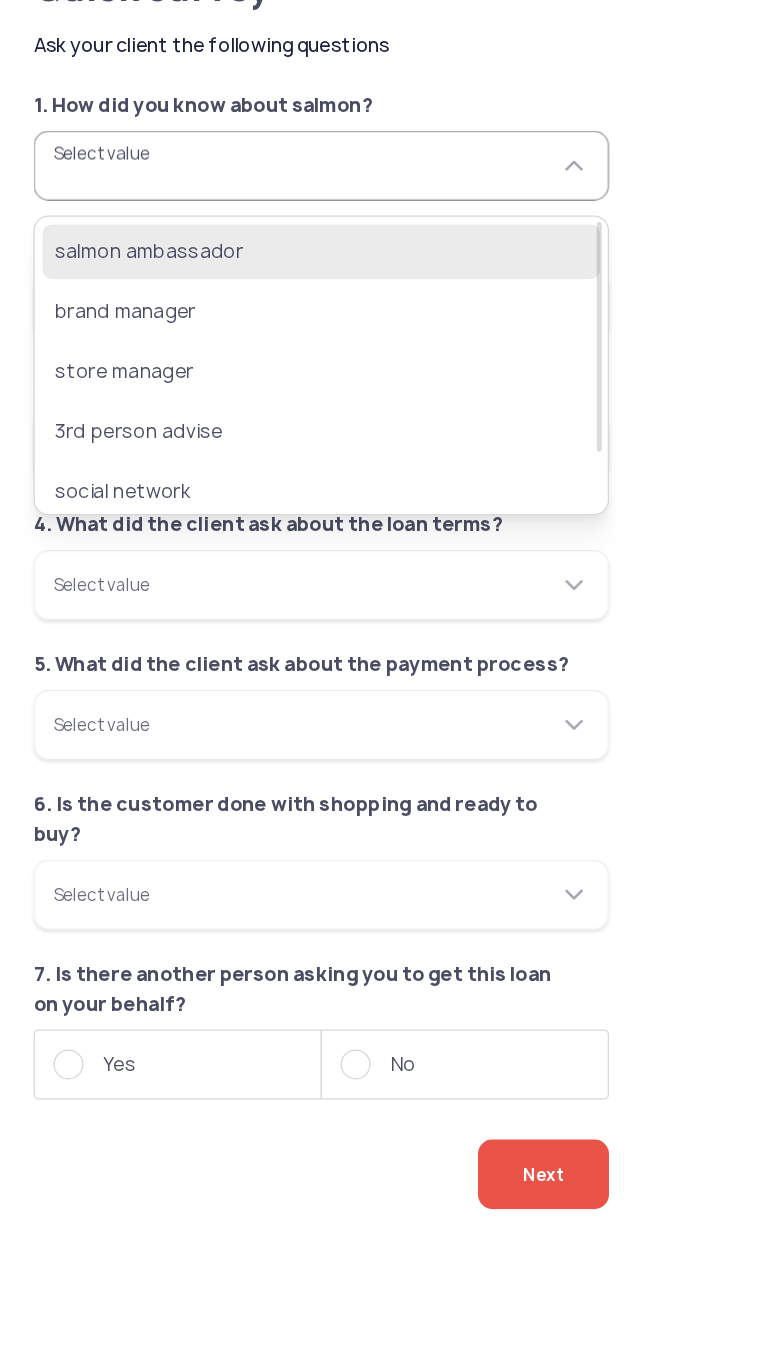 click on "salmon ambassador" 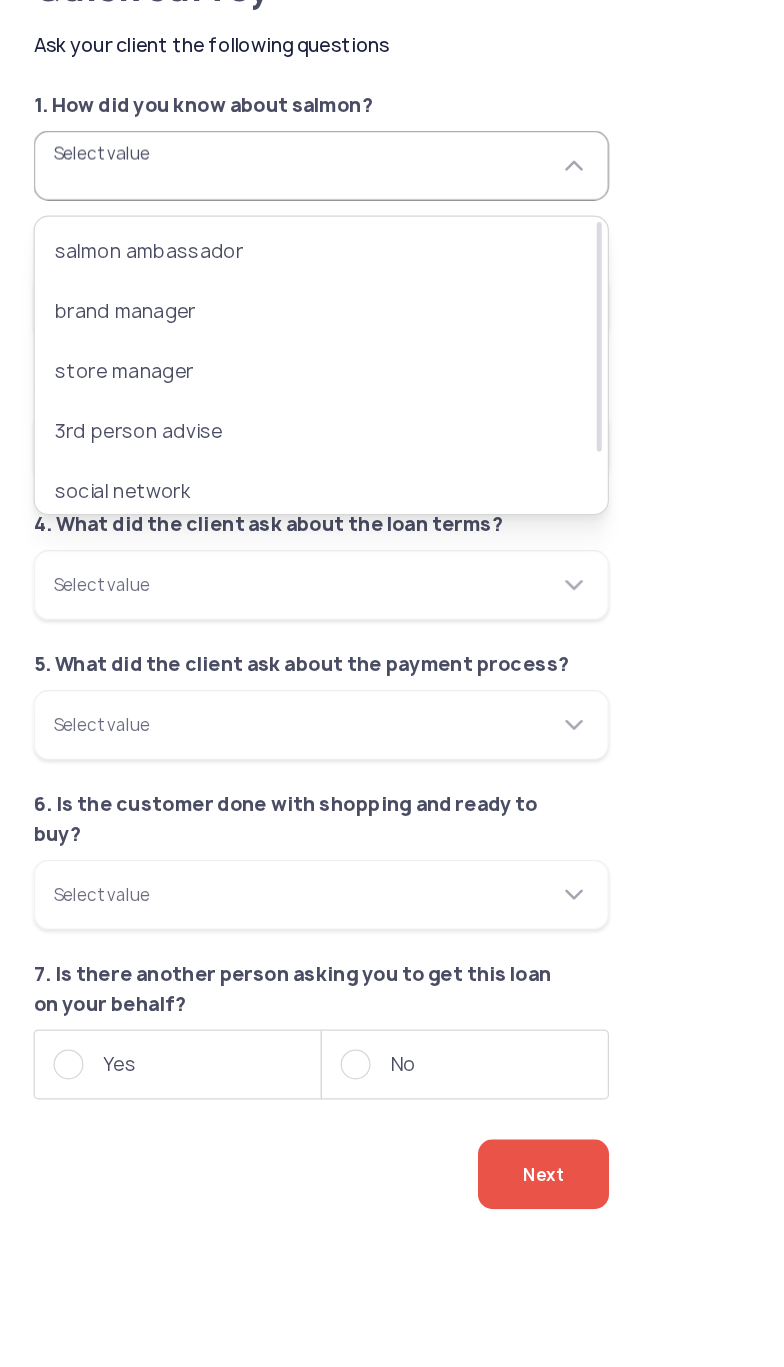 type on "**********" 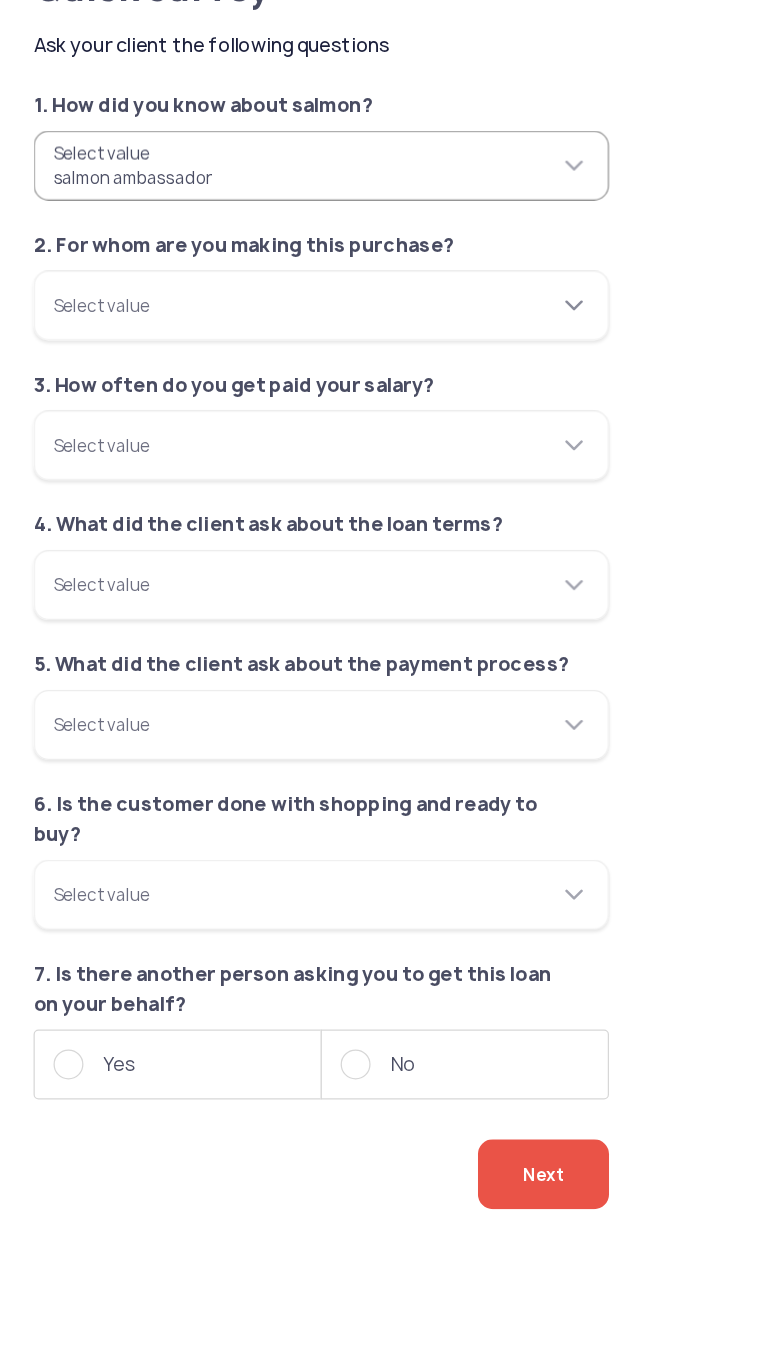 click on "Select value" at bounding box center [266, 348] 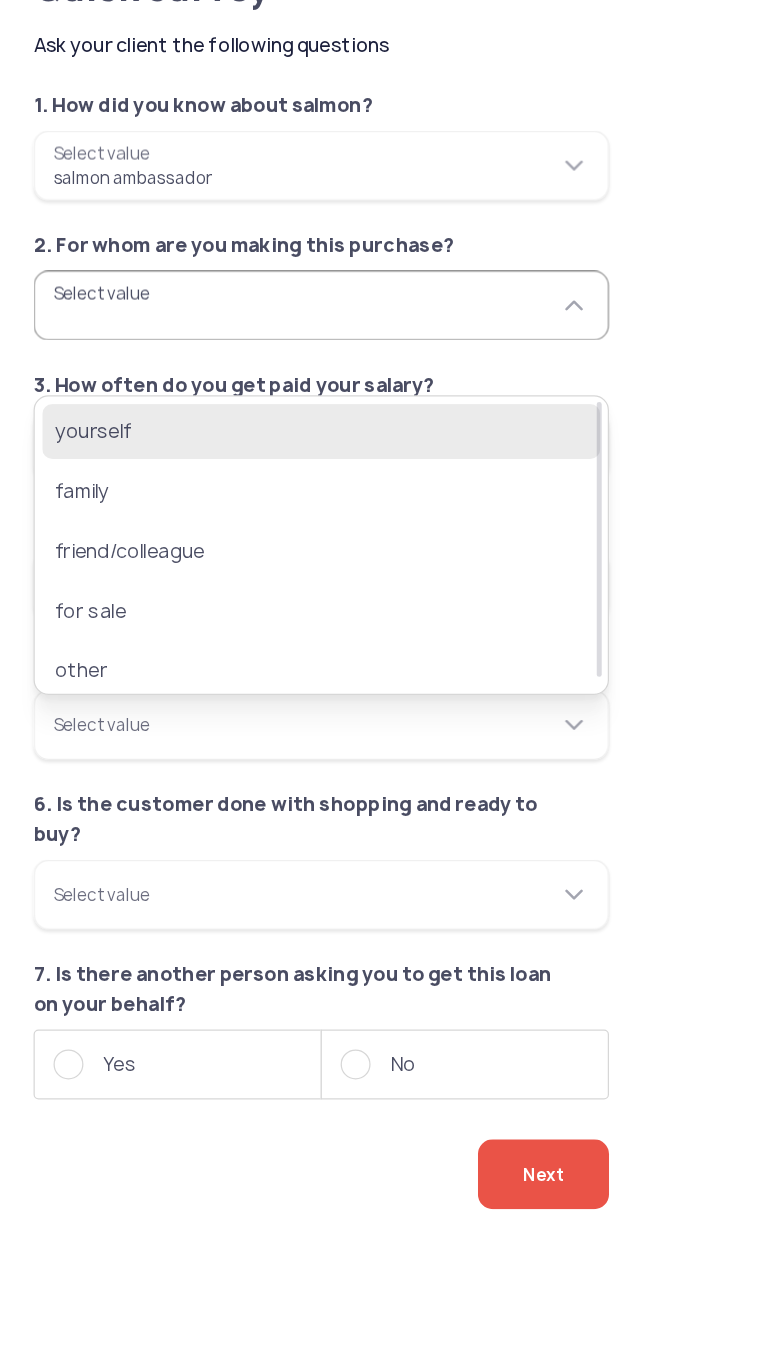click on "yourself" 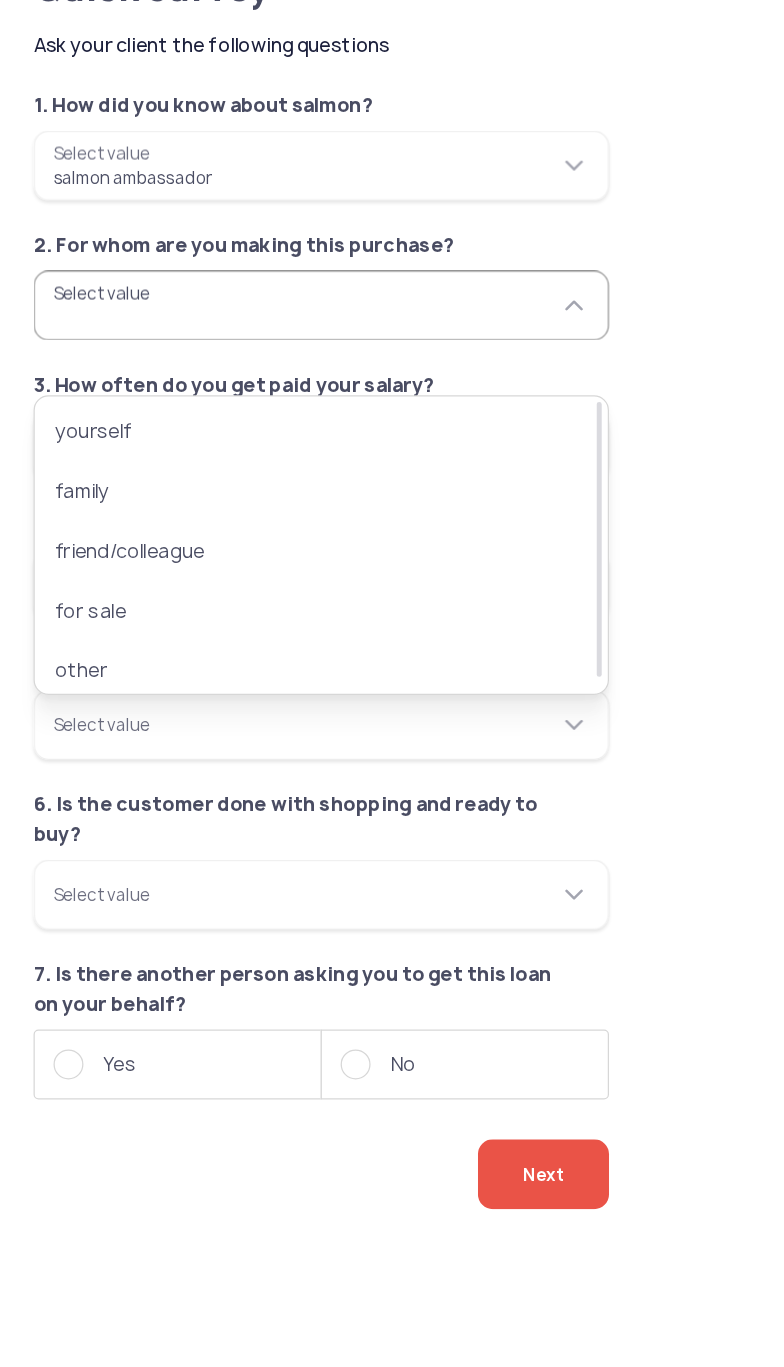 type on "********" 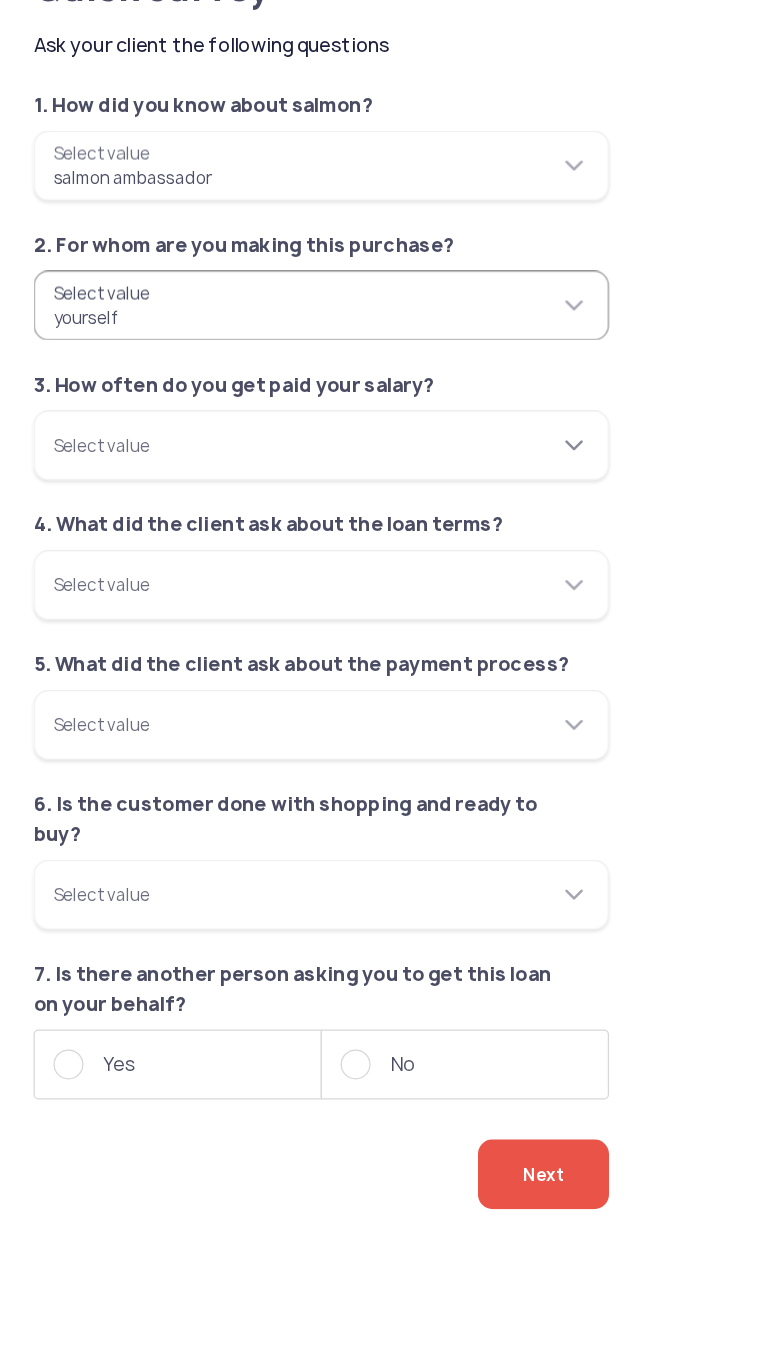 click on "Select value" at bounding box center (266, 460) 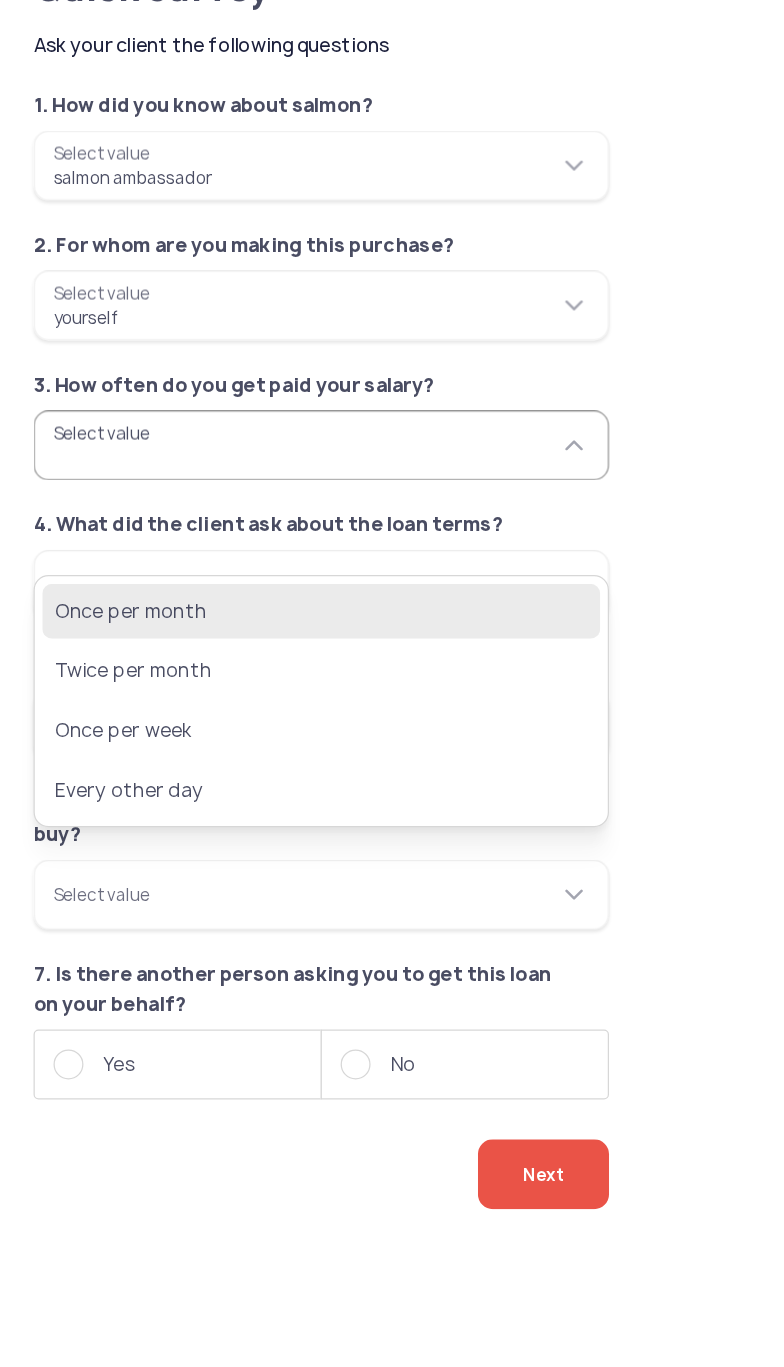 click on "Once per month" 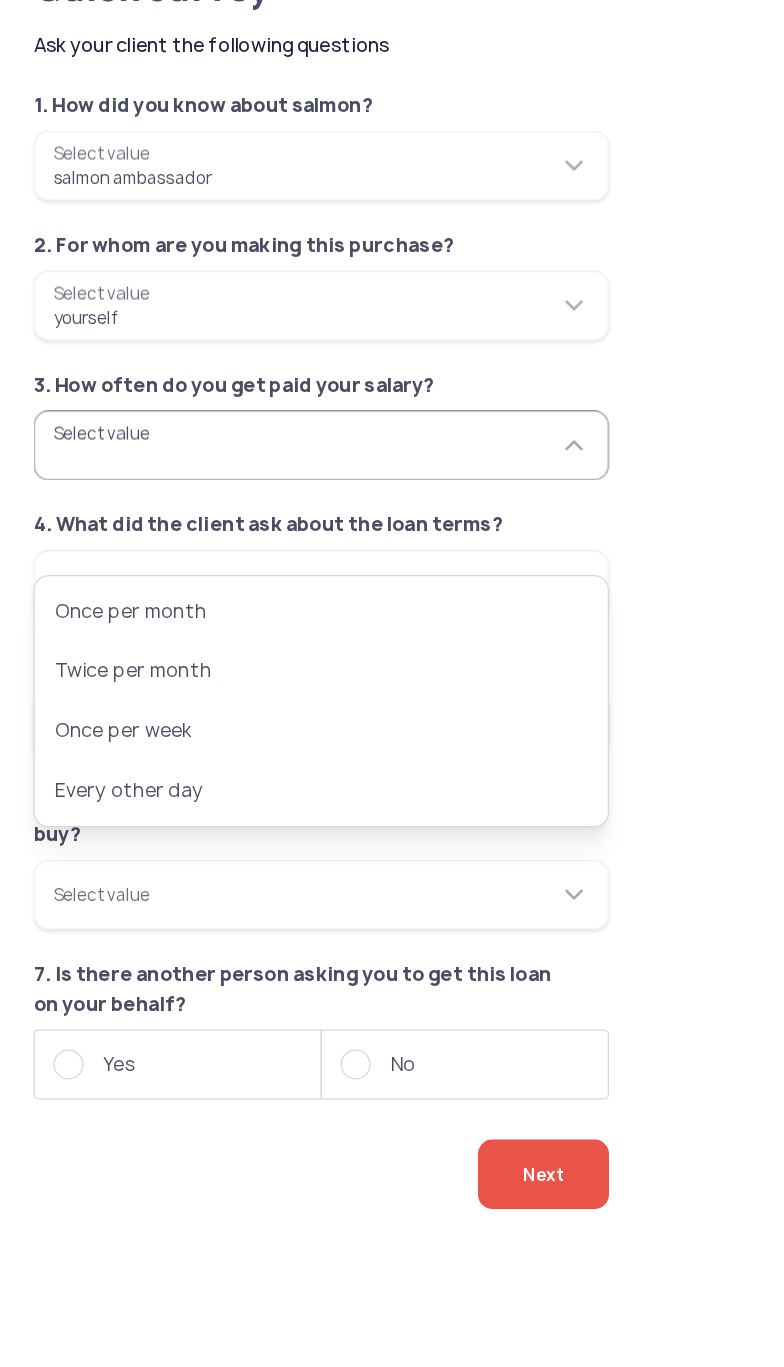 type on "**********" 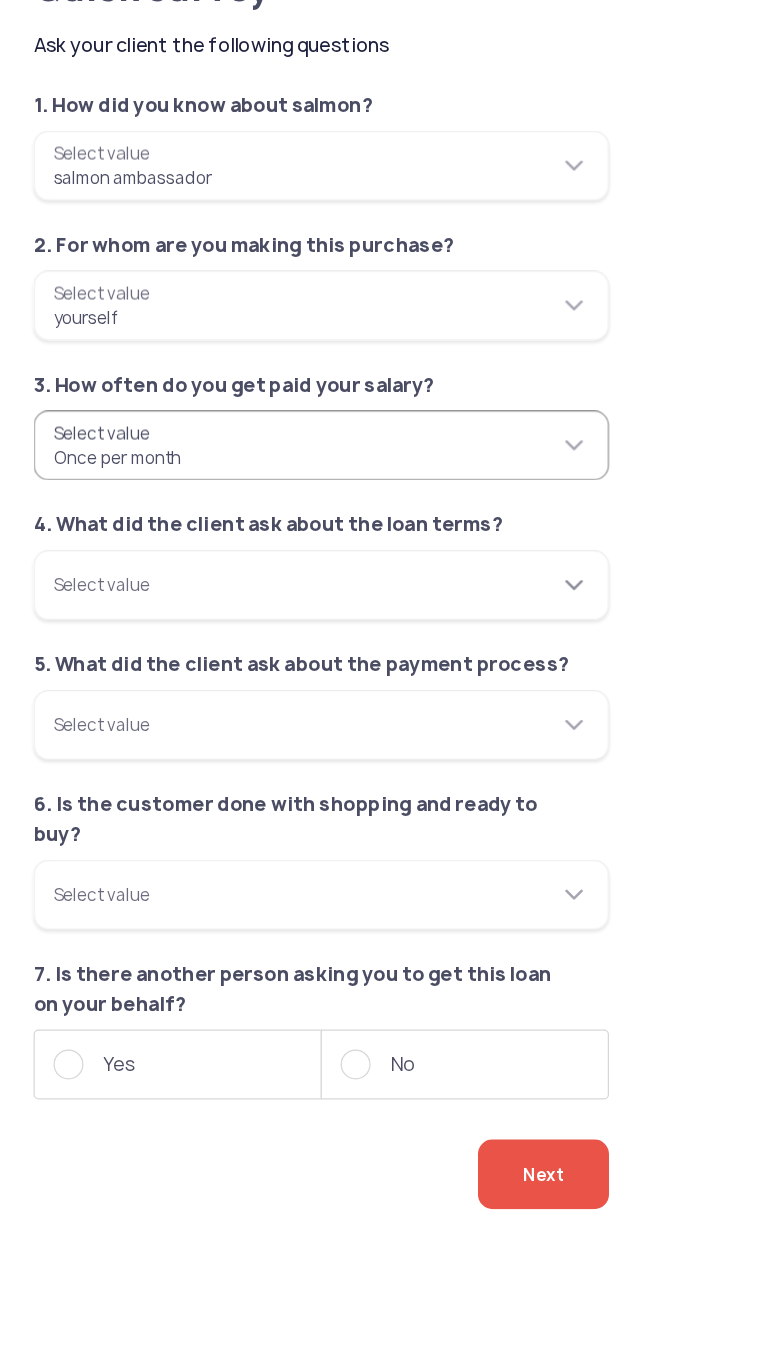 click on "Select value" 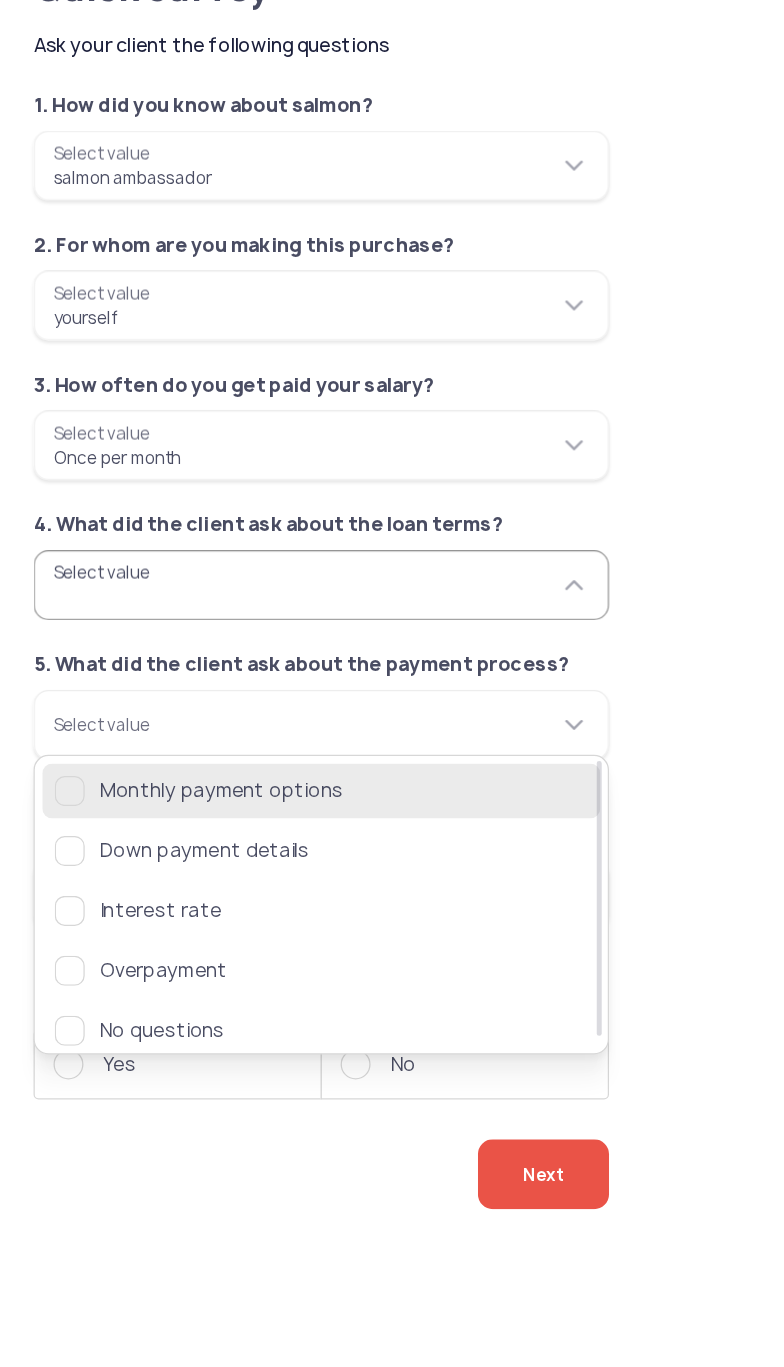 click on "Monthly payment options" 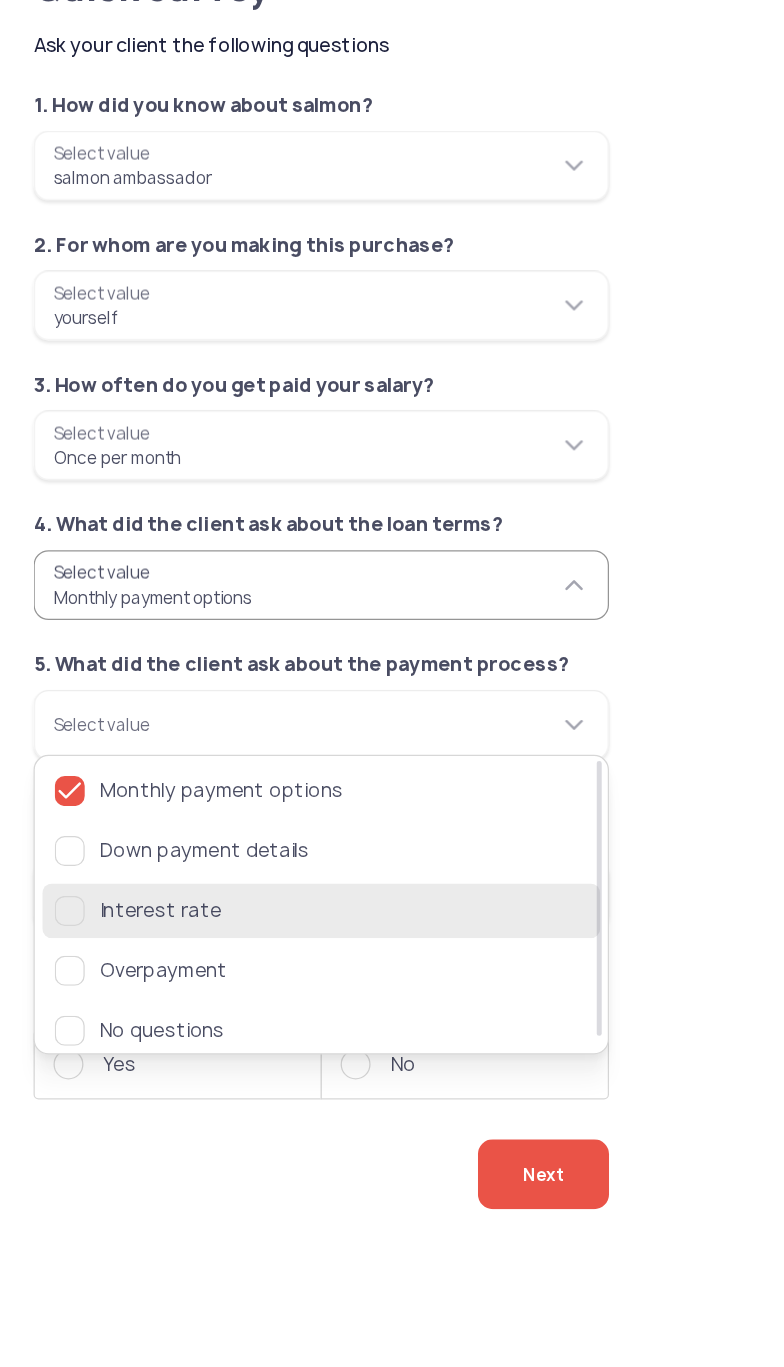 click 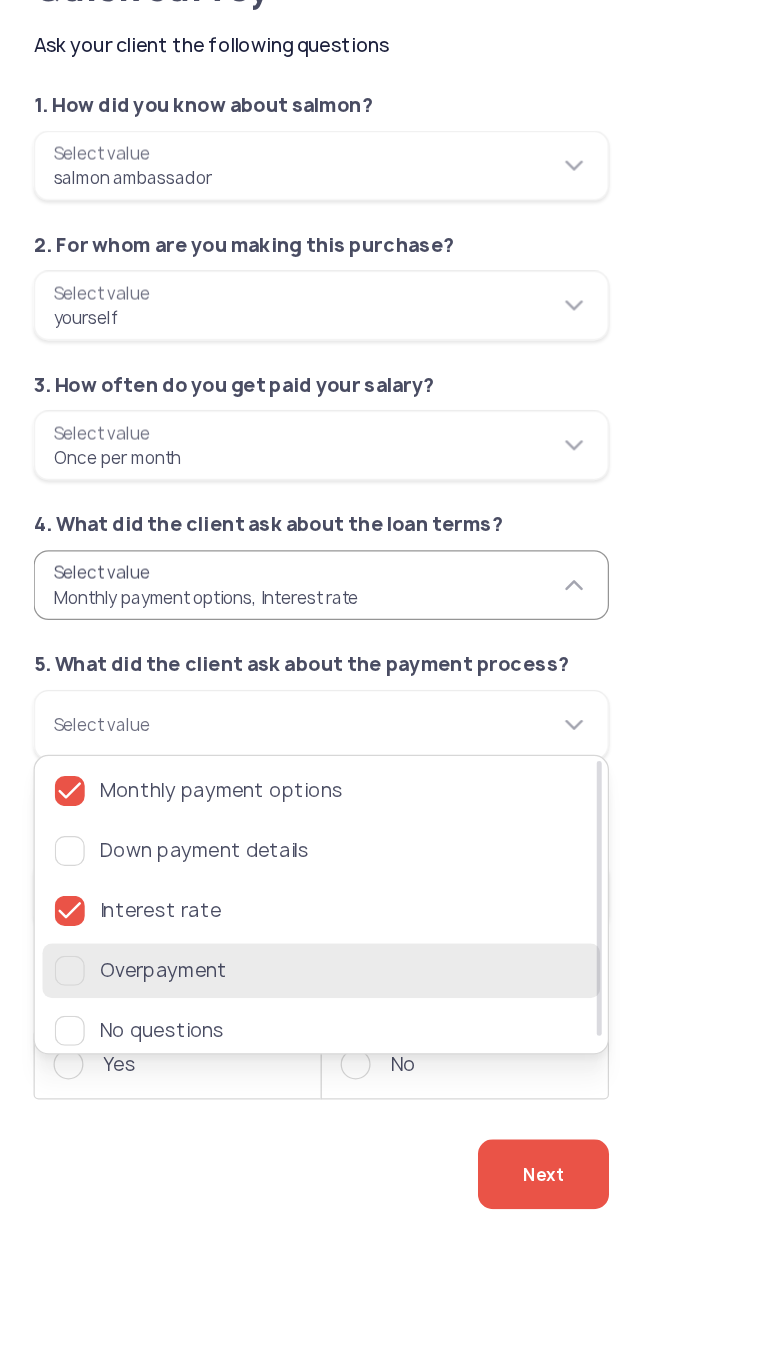 click 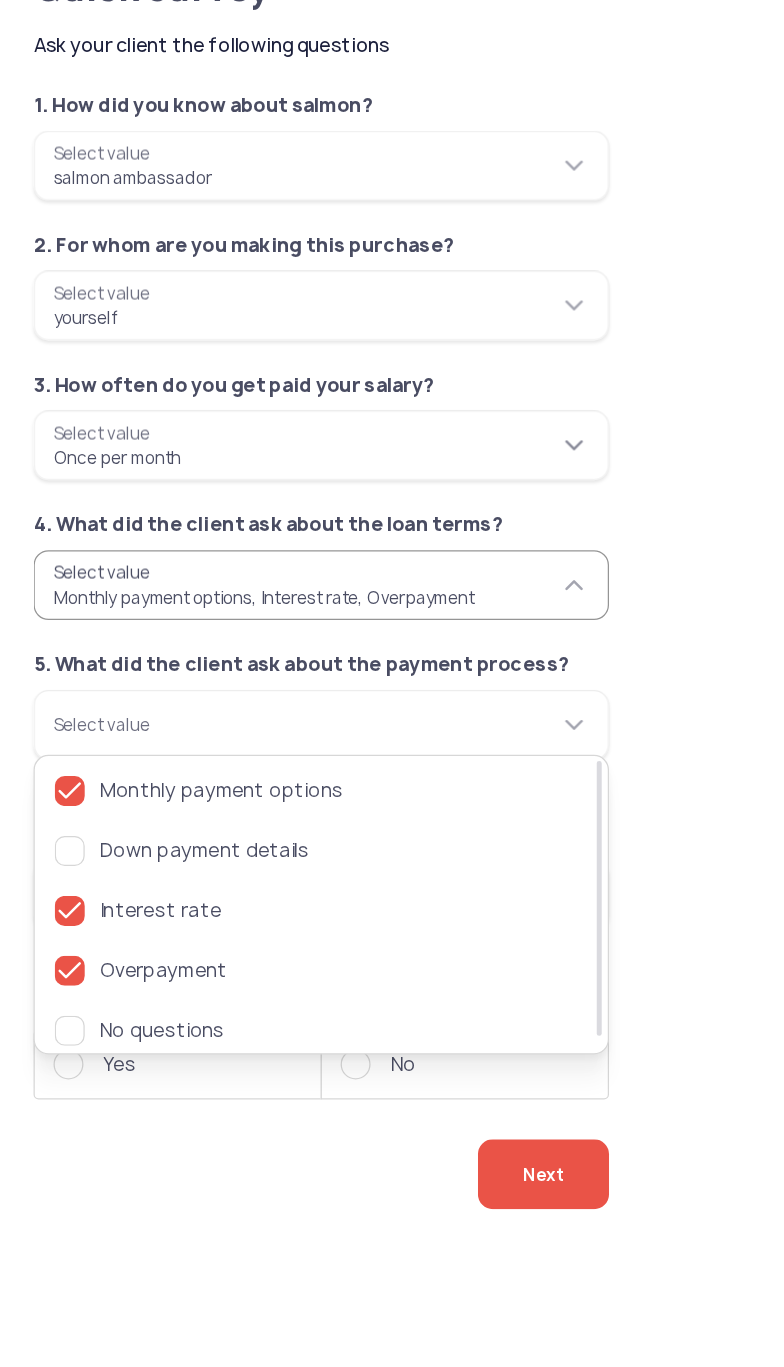 click on "**********" at bounding box center [266, 460] 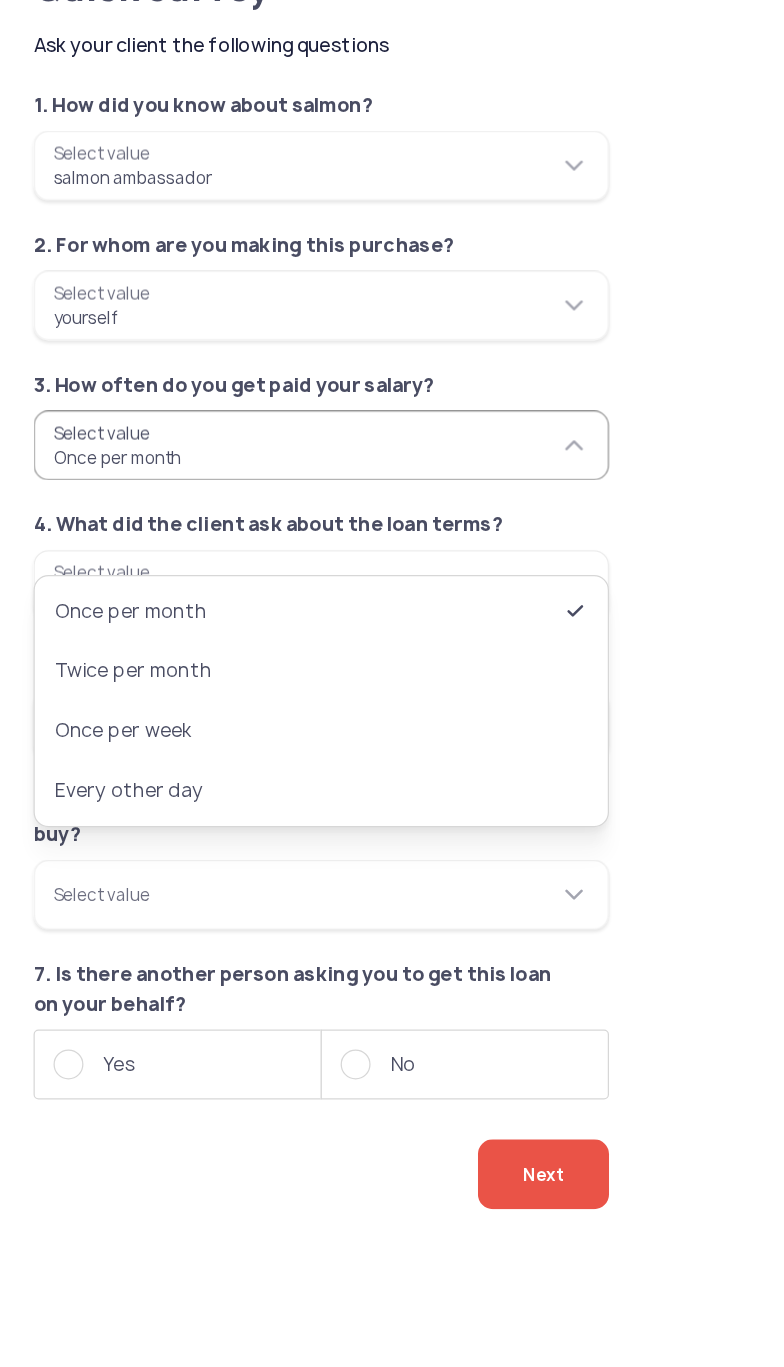 click on "Select value" 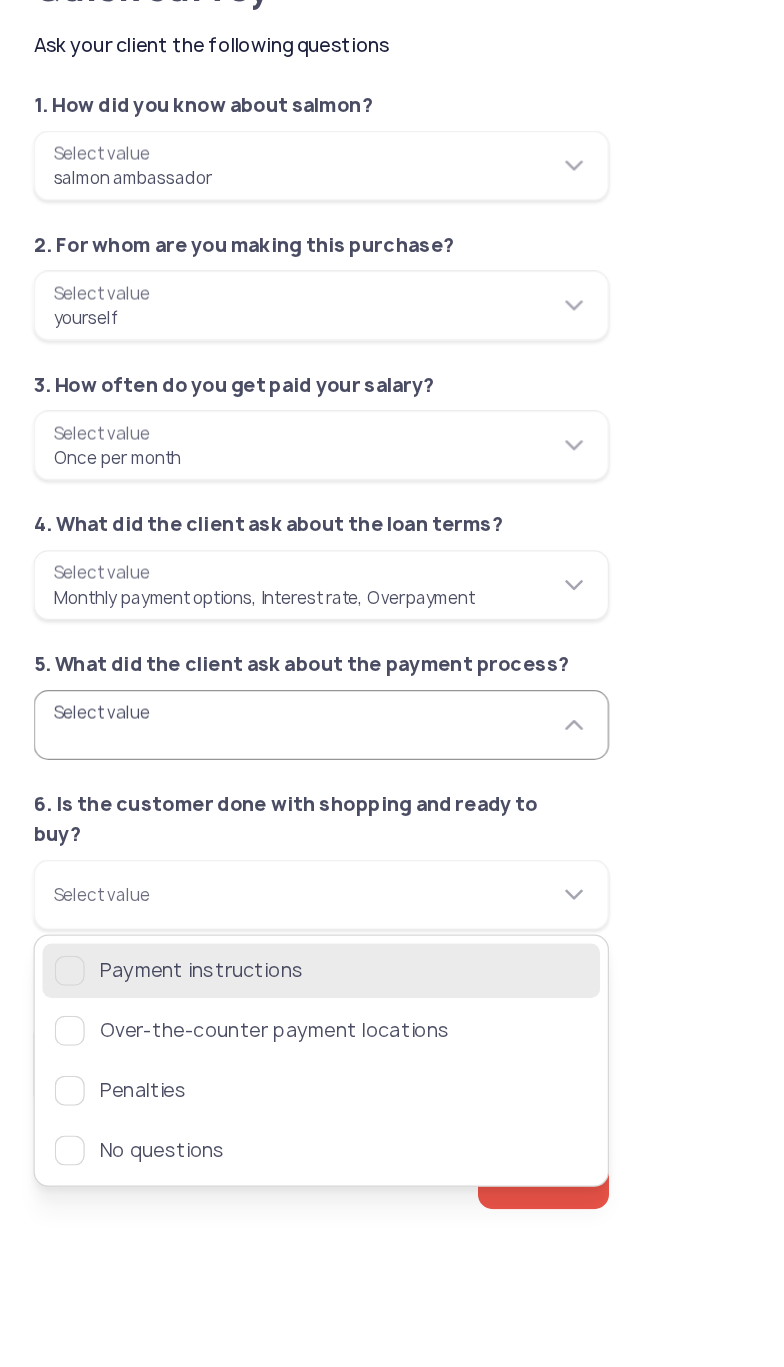 click 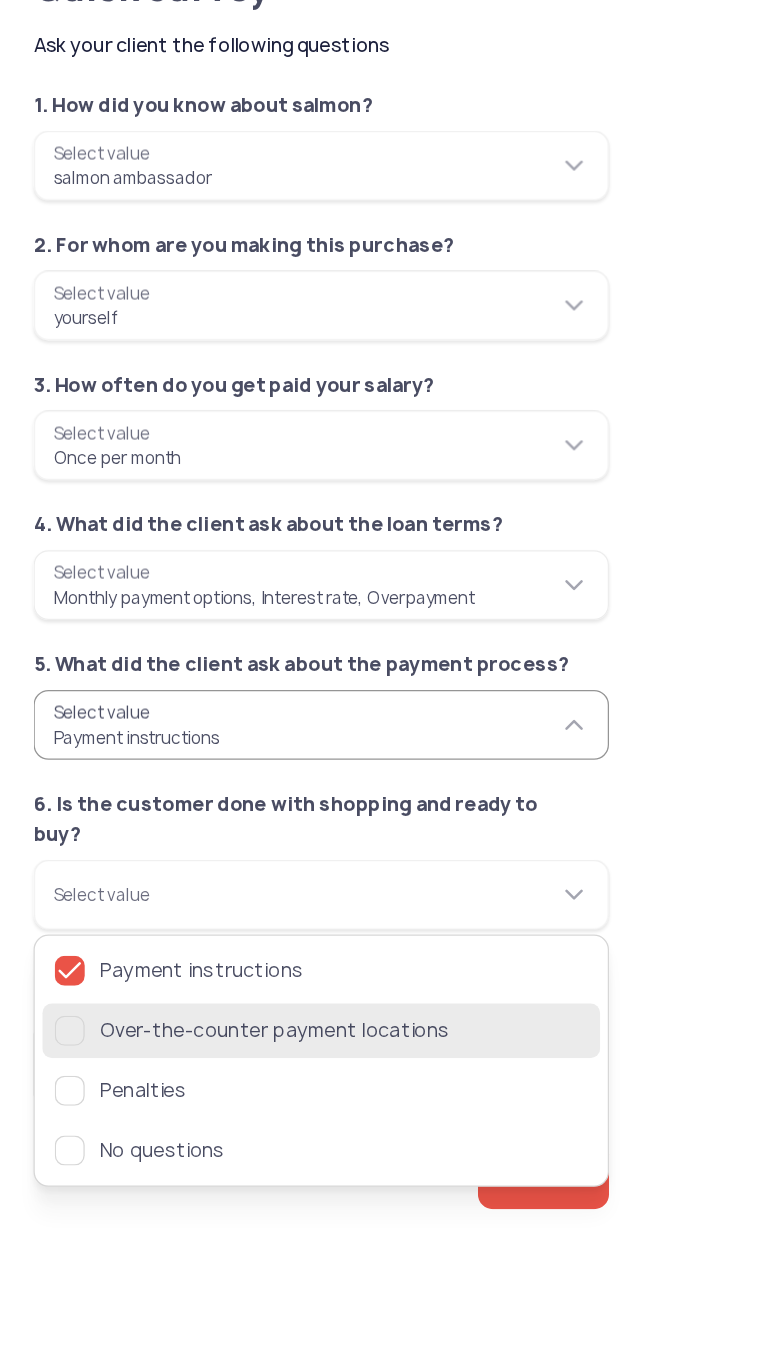 click 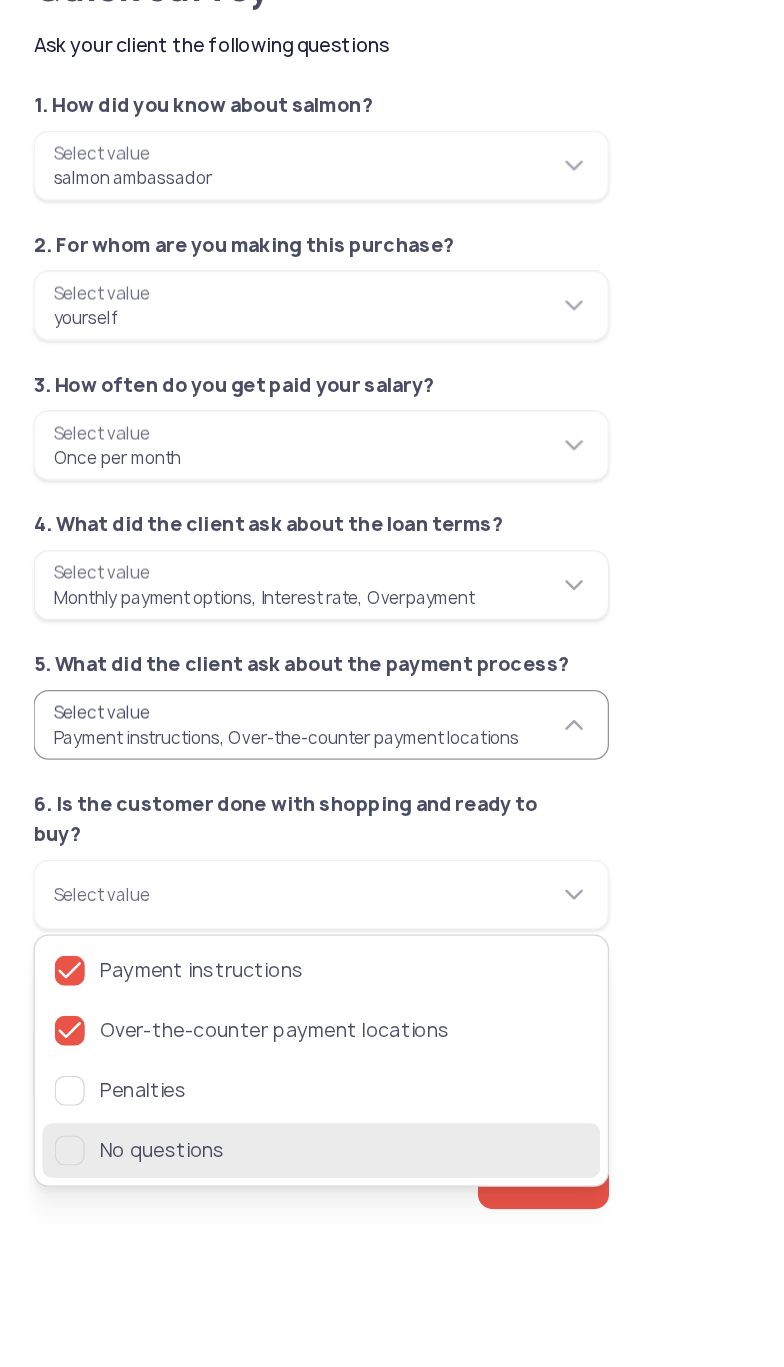 click on "No questions" 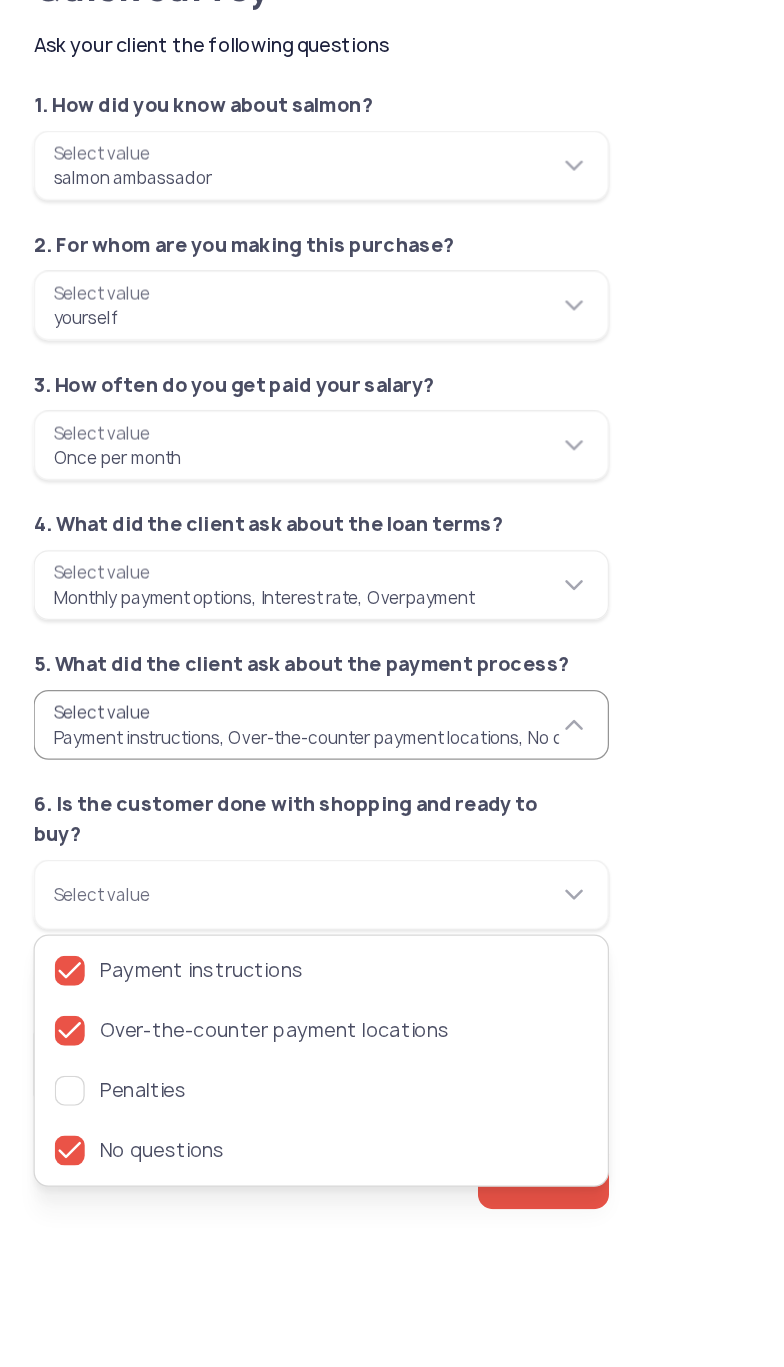click on "**********" 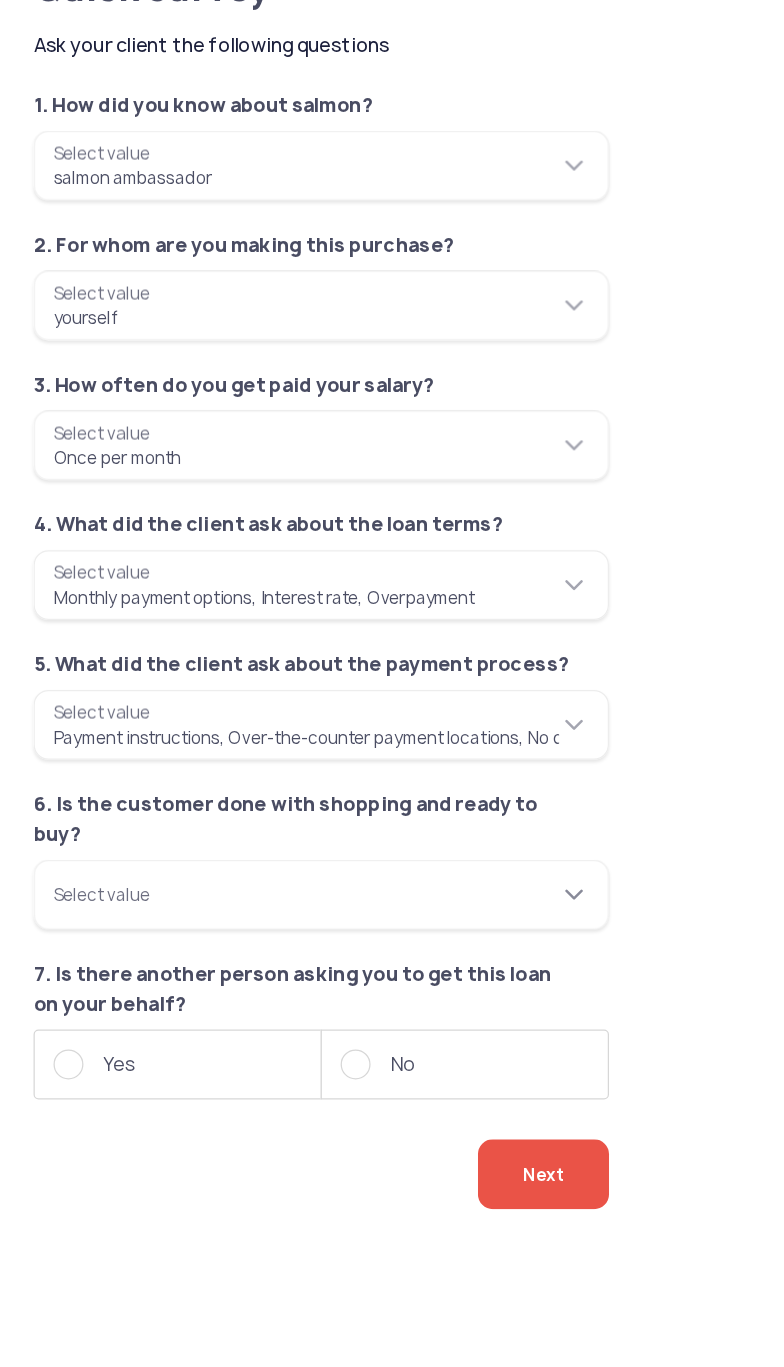 click on "Select value" at bounding box center (266, 820) 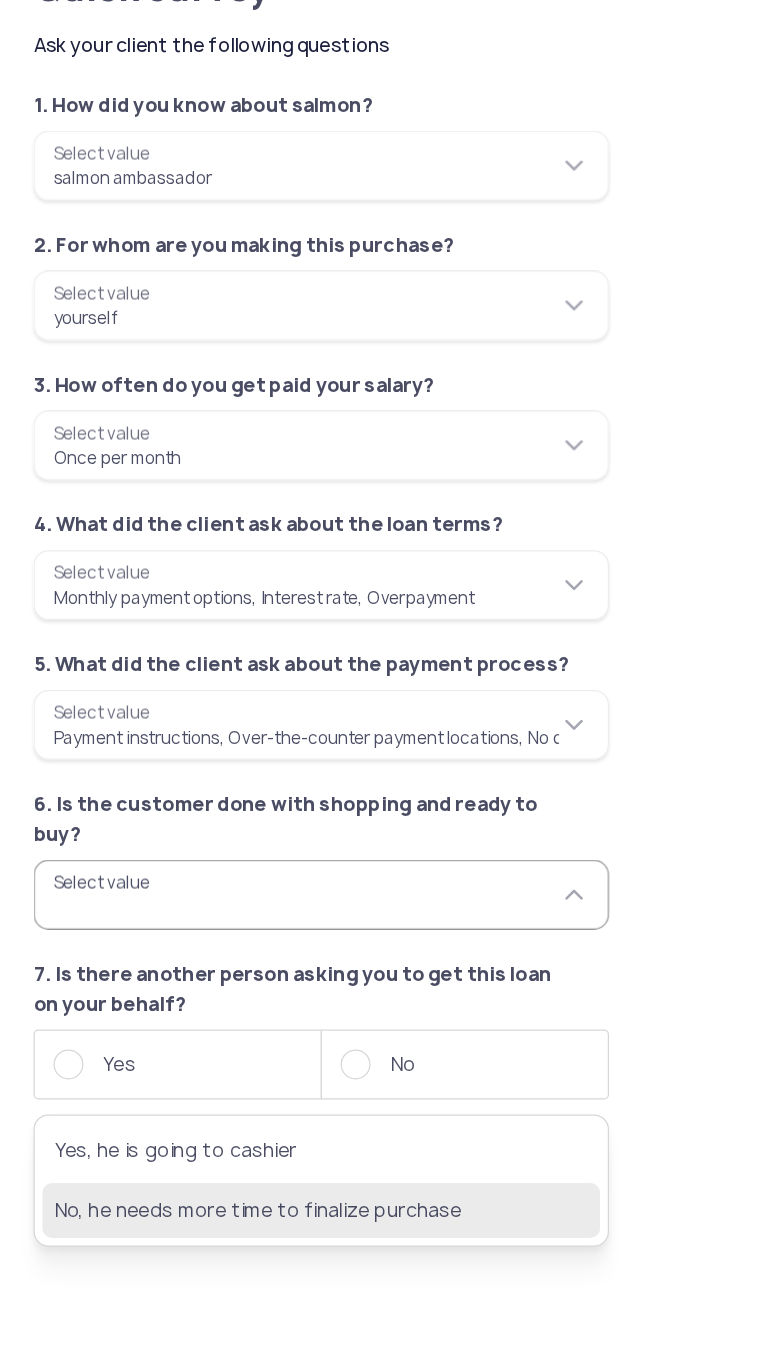 click on "No, he needs more time to finalize purchase" 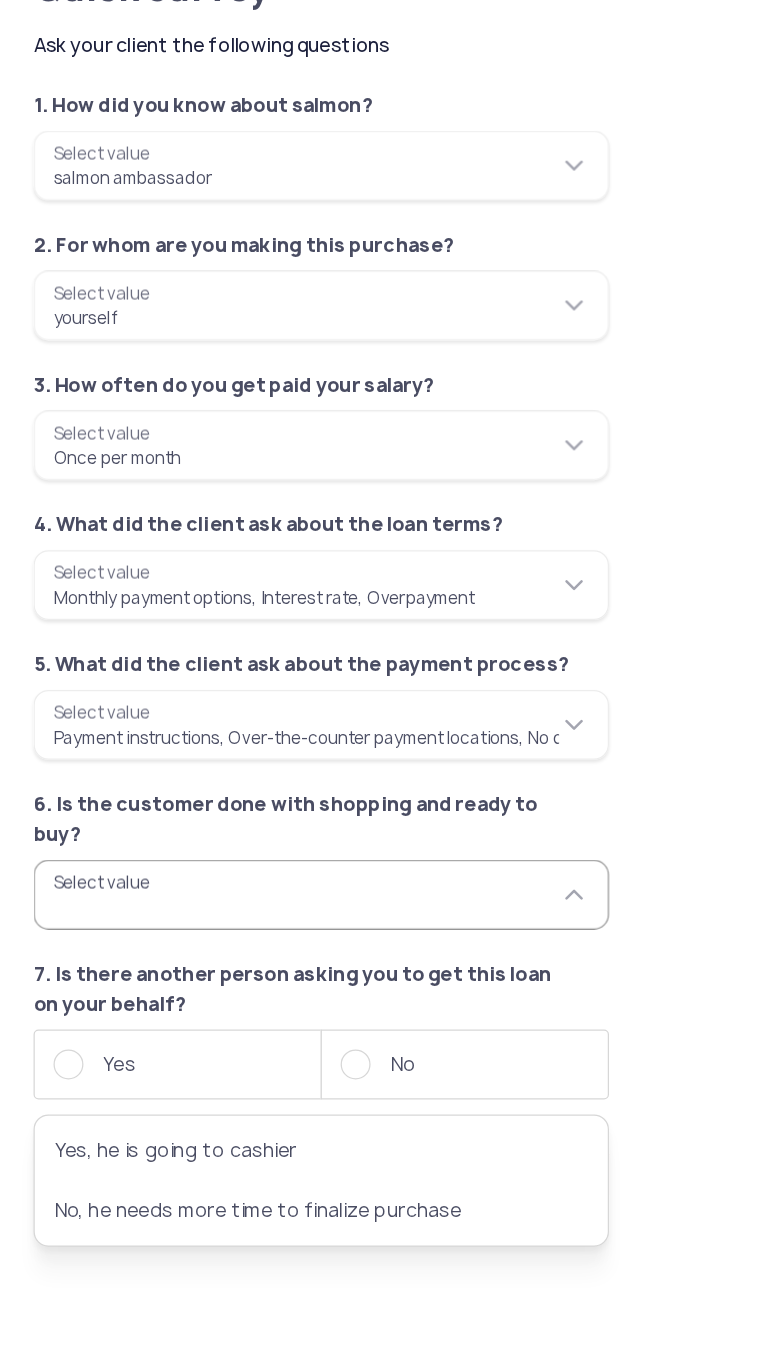 type on "**********" 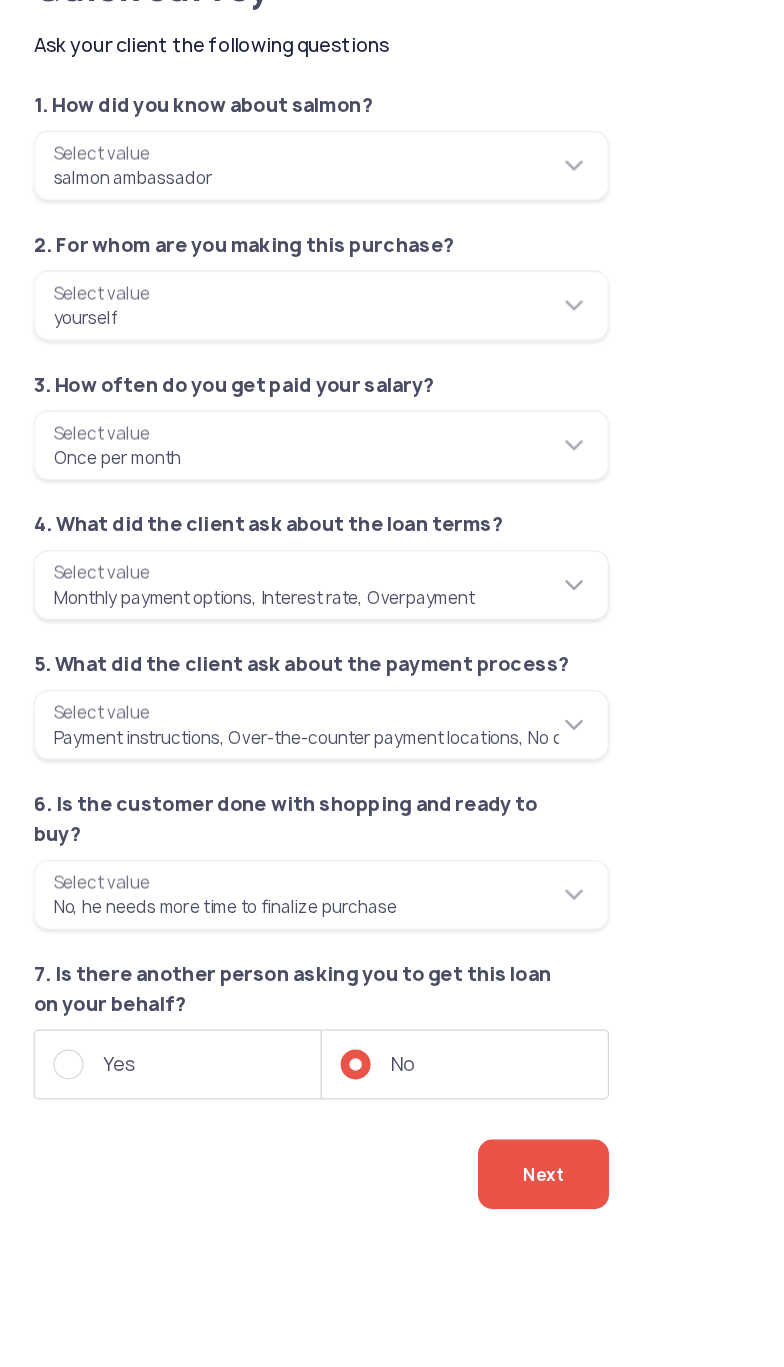 click on "Next" 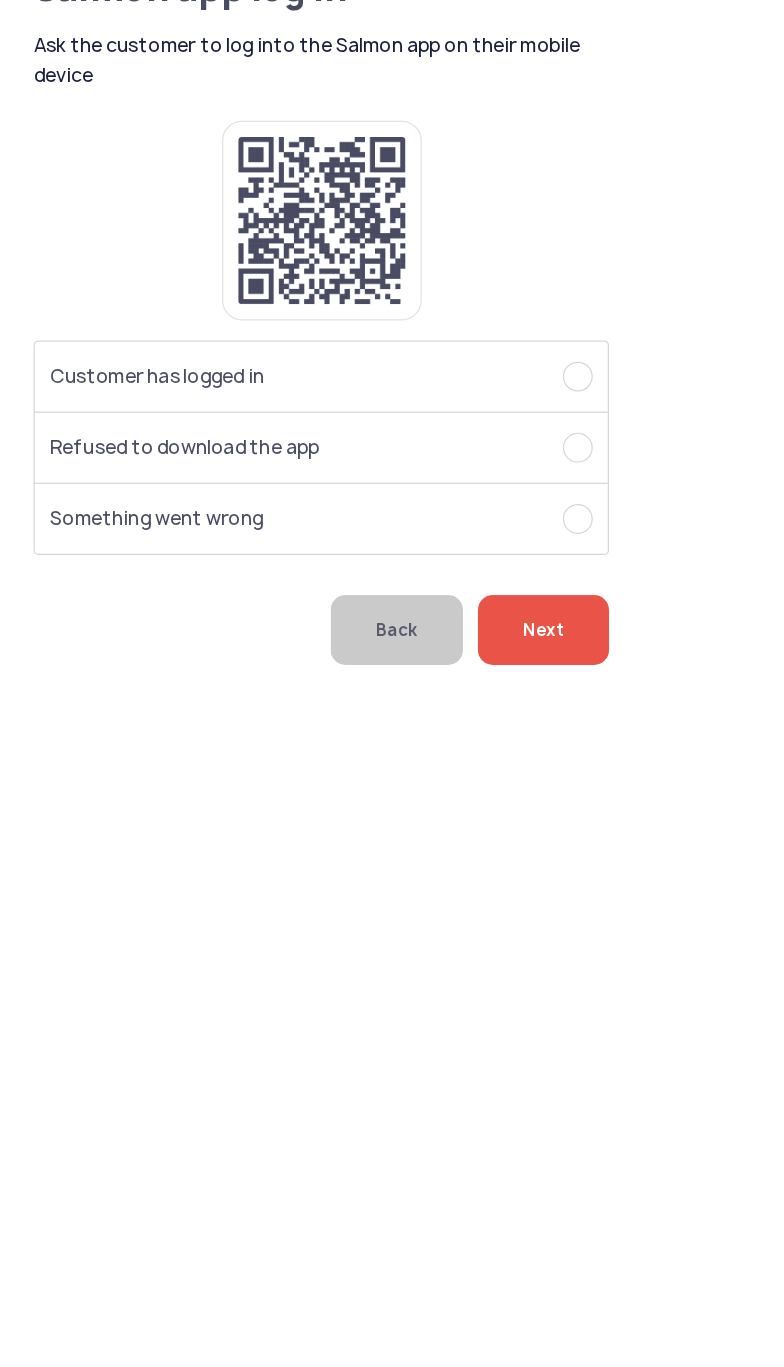 click on "Customer has logged in" 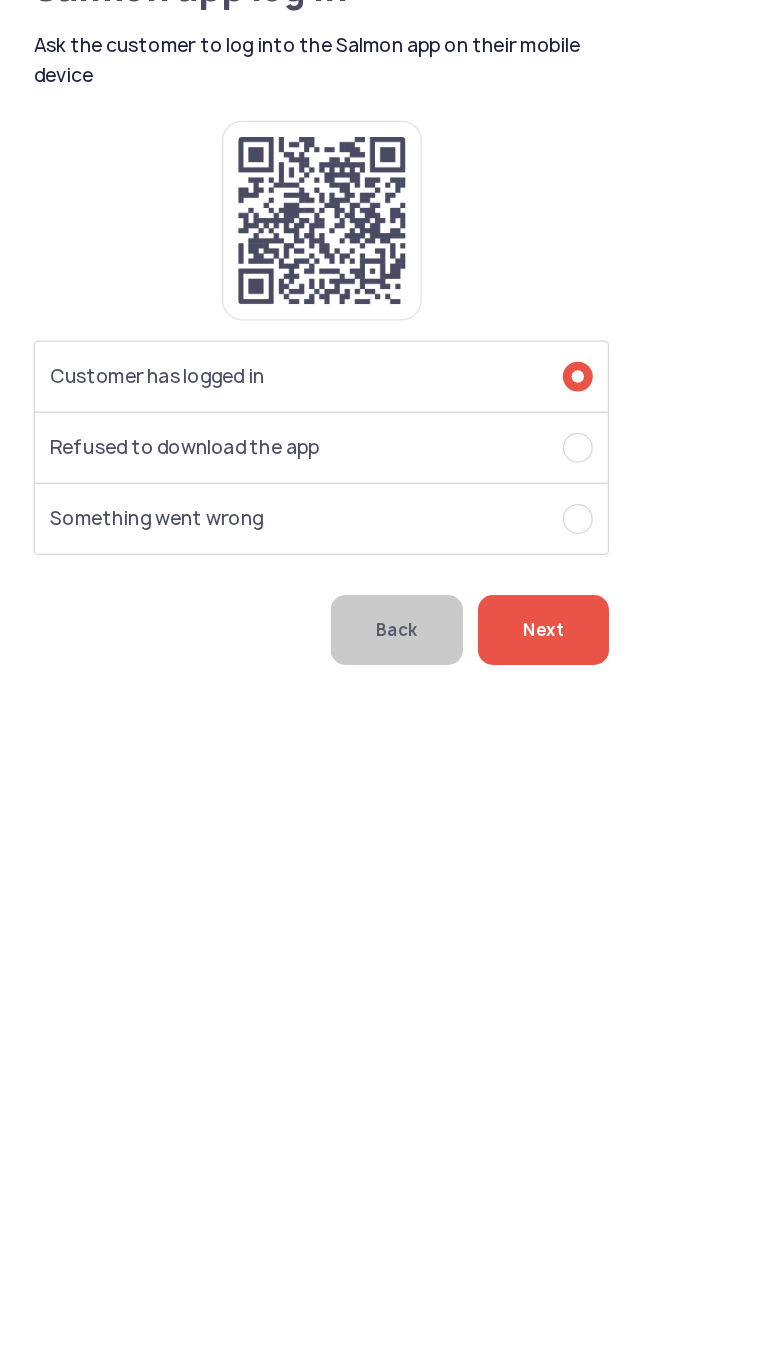 click on "Next" 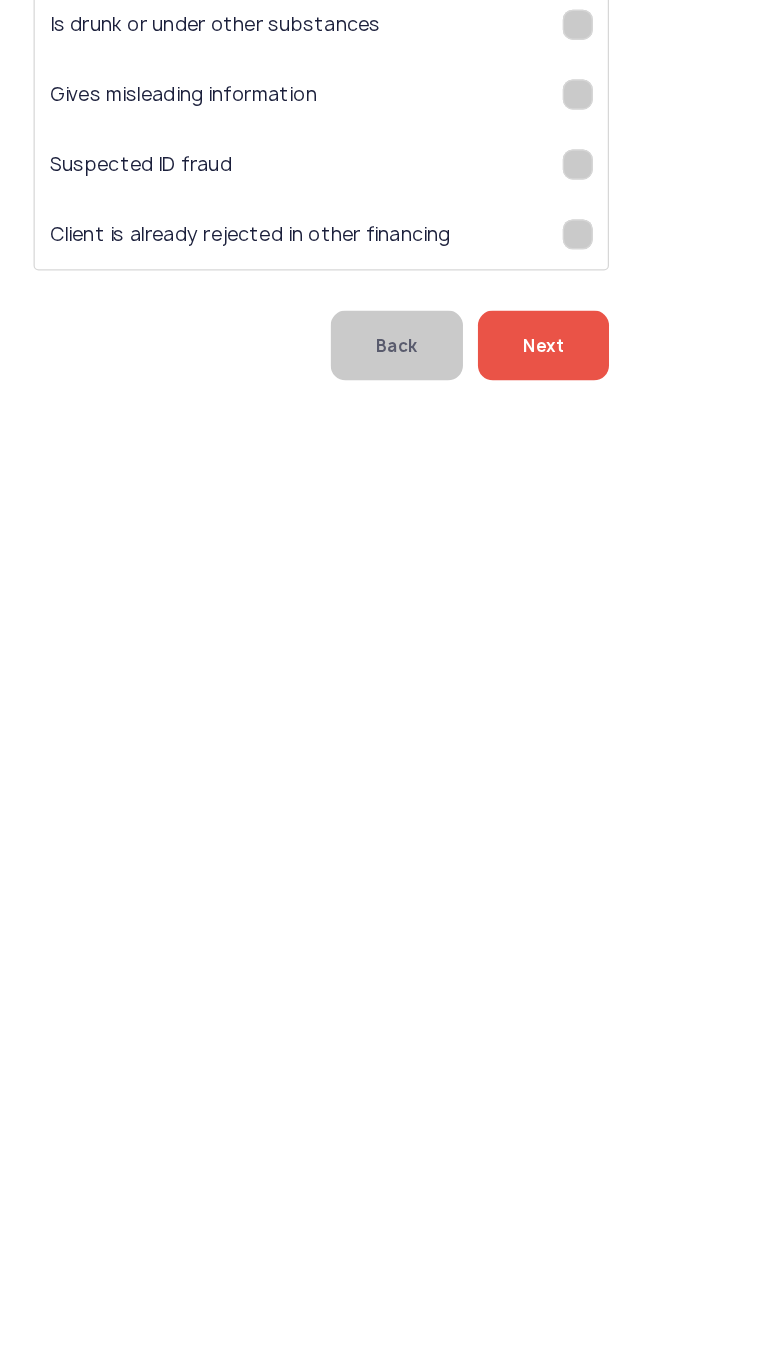 click on "Next" 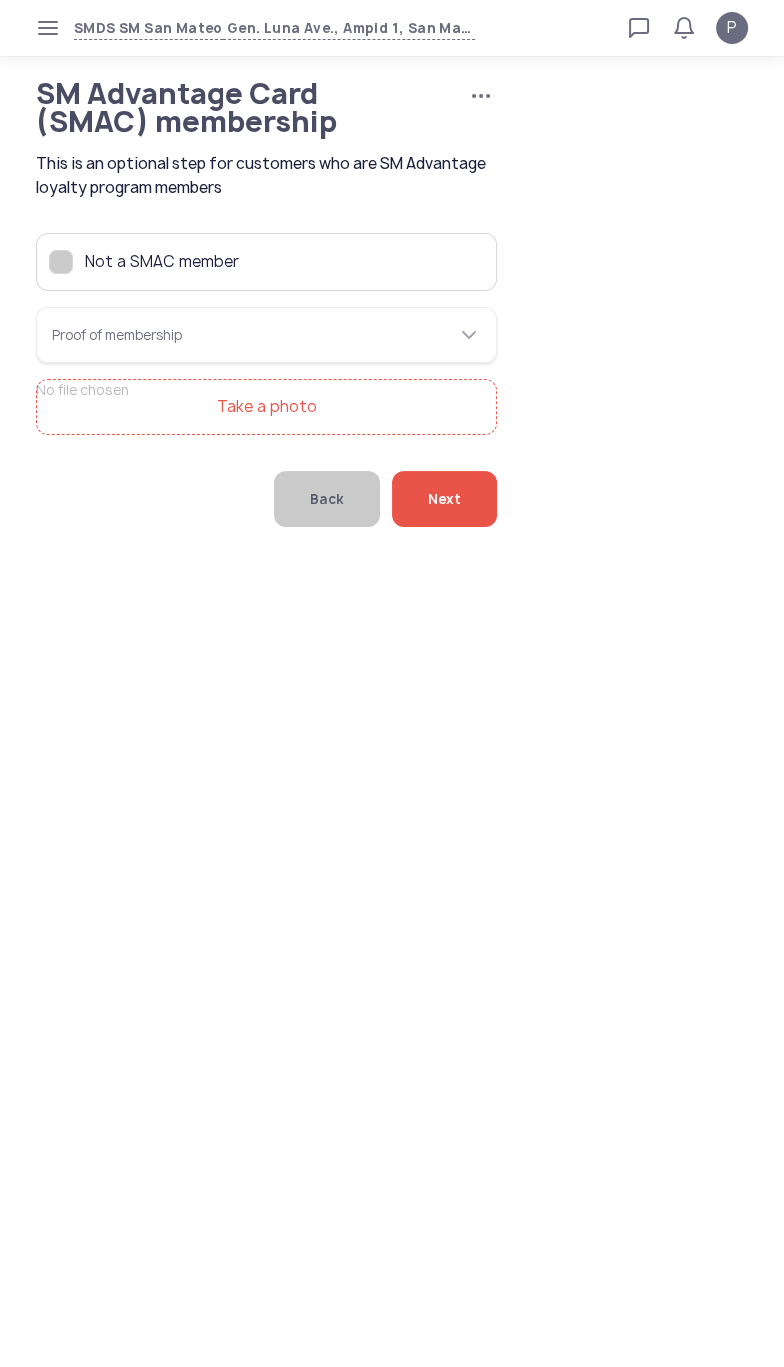 click on "Not a SMAC member" 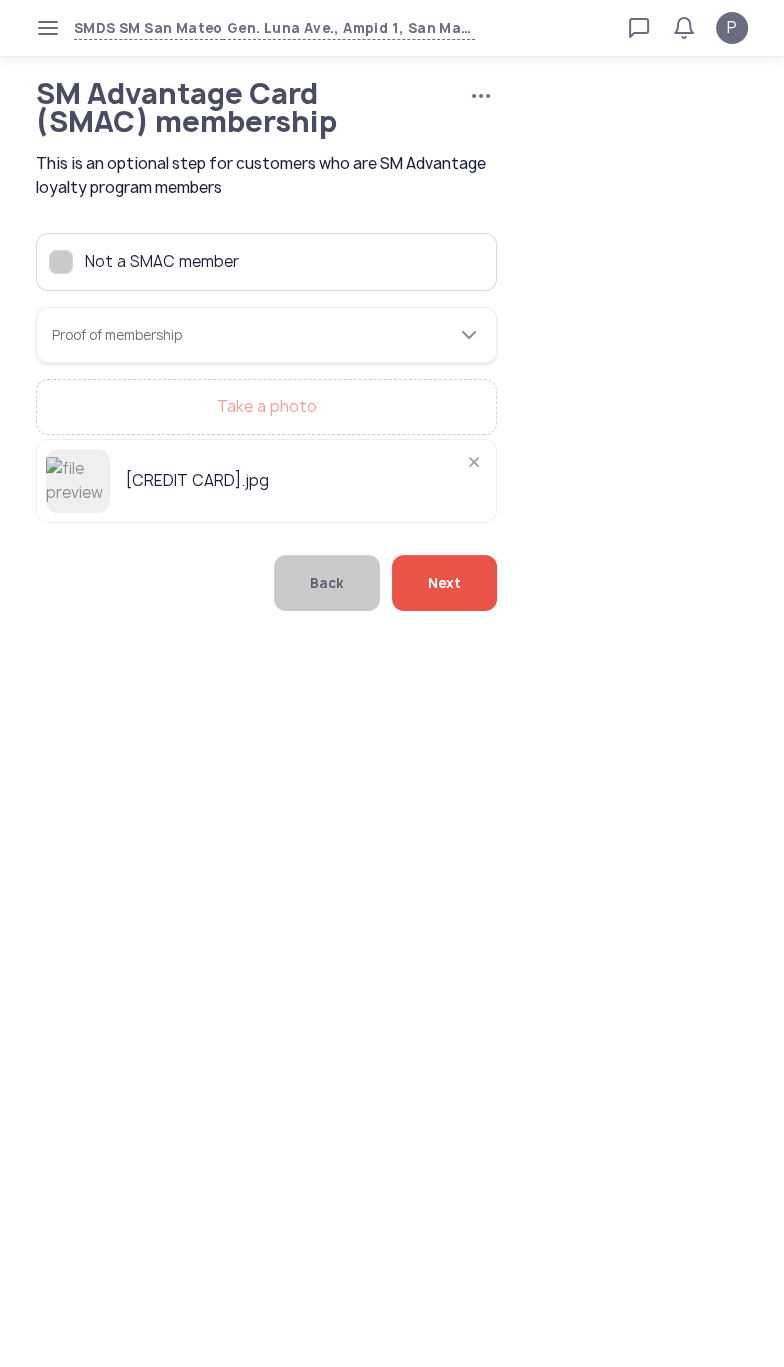 click on "Proof of membership" at bounding box center (266, 335) 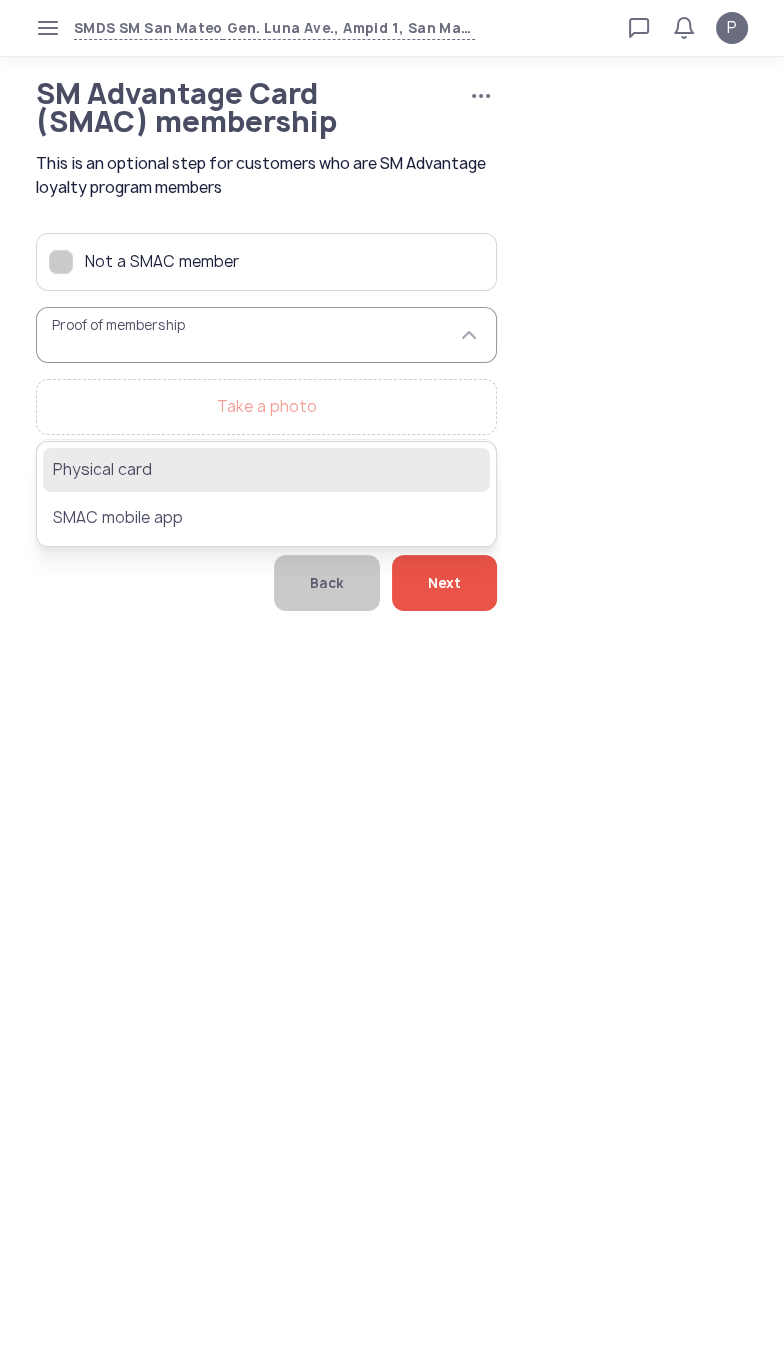 click on "Physical card" 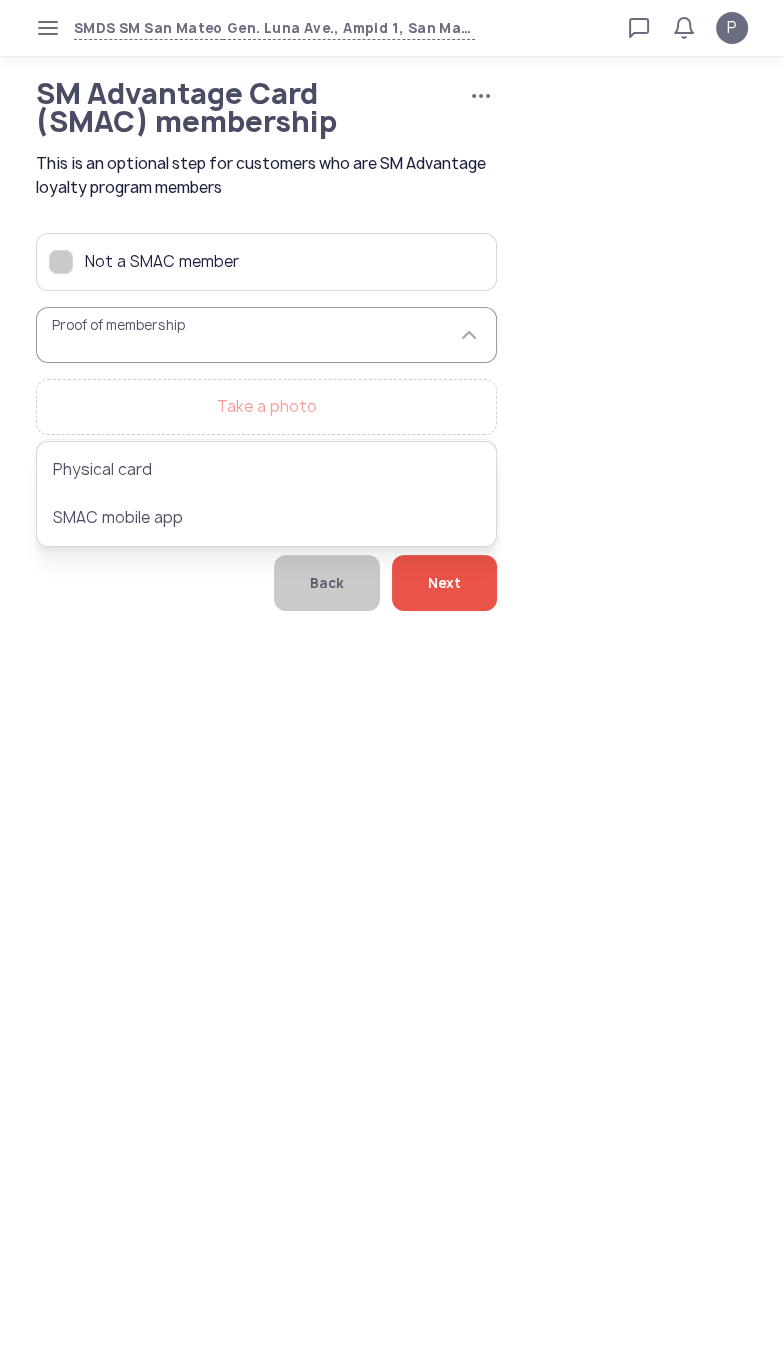 type on "**********" 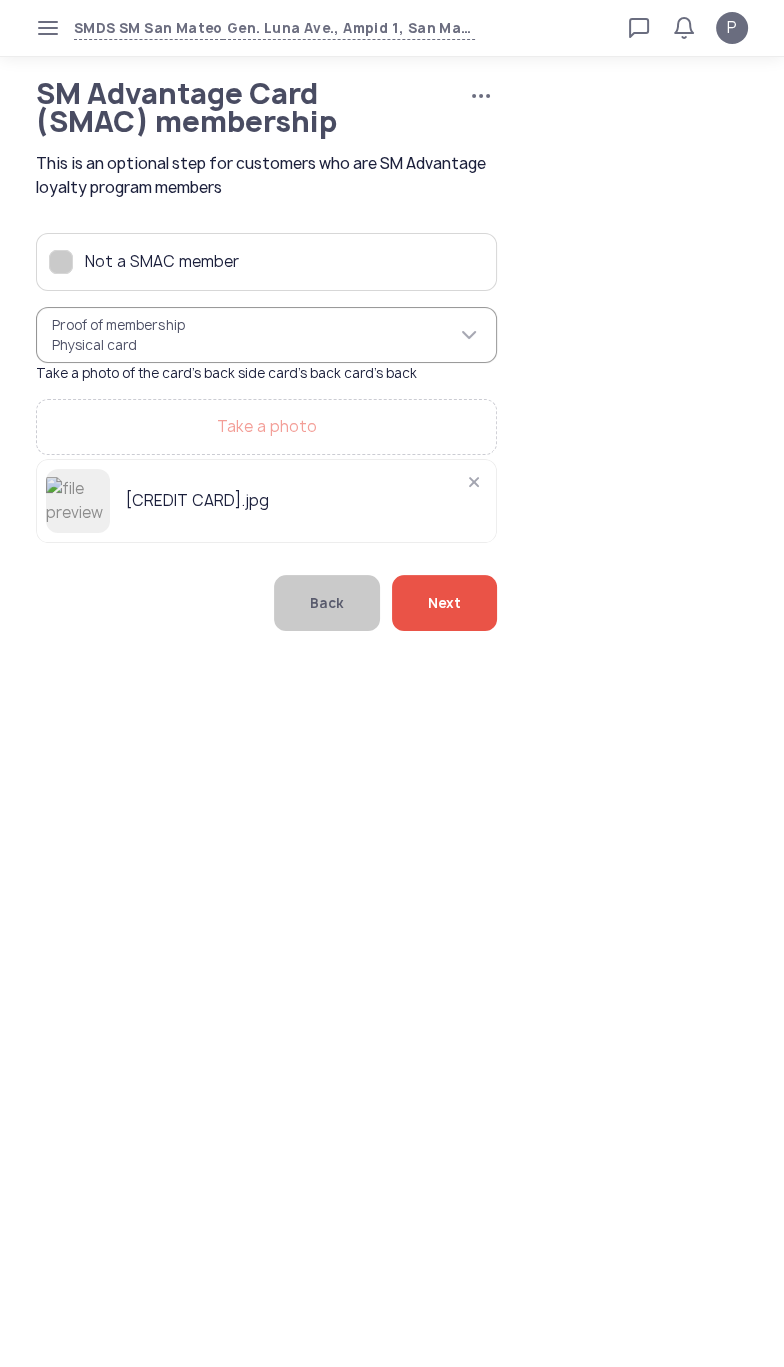 click on "Next" 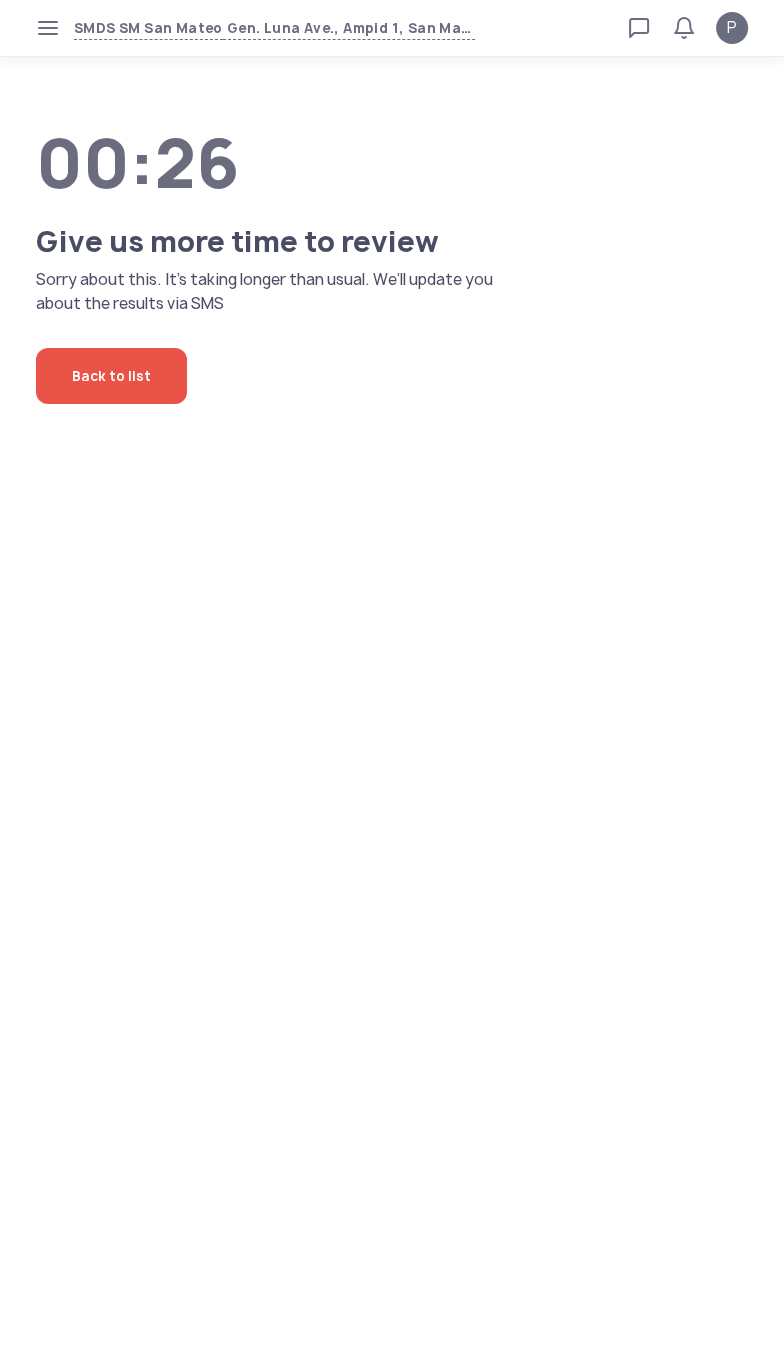 click on "SMDS SM San Mateo Gen. Luna Ave., Ampid 1, San Mateo, Rizal Loan calculator Loan applications FAQs Refund P P
Verified agent Full name Ma.Kristina Perez Telephone number +63 994 057 85 99 E-mail m.perez@sa.salmon.ph Log out  00:26  Give us more time to review Sorry about this. It’s taking longer than usual. We’ll update you about the results via SMS  Back to list" at bounding box center [392, 683] 